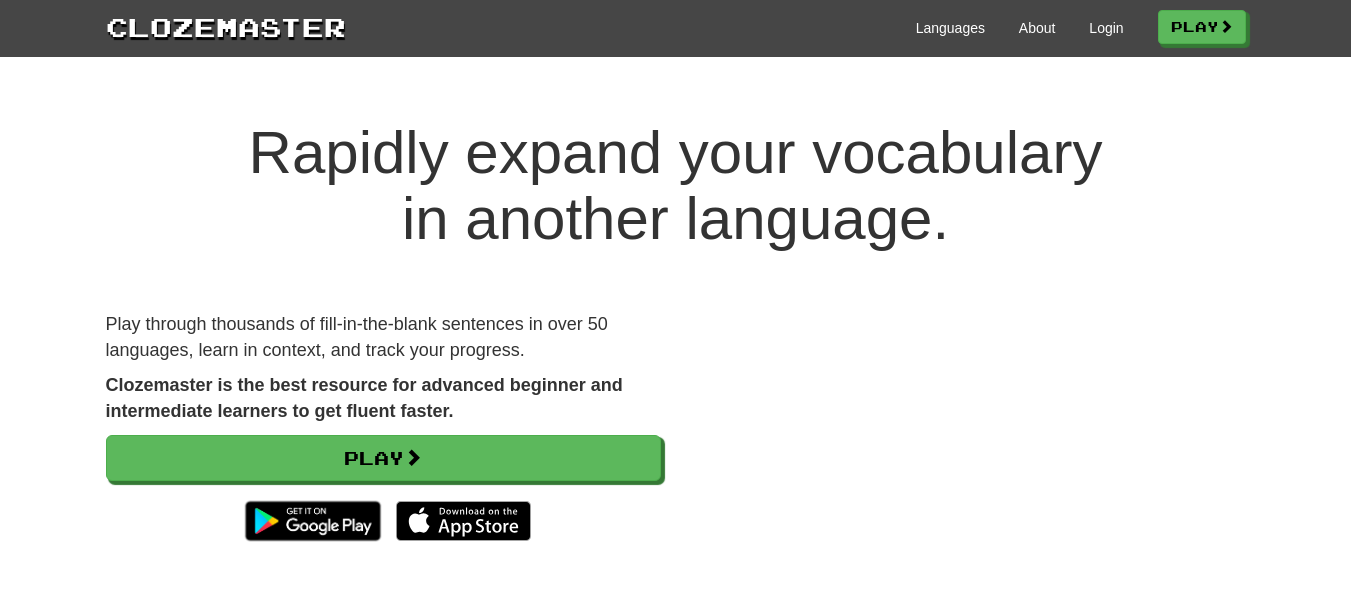 scroll, scrollTop: 0, scrollLeft: 0, axis: both 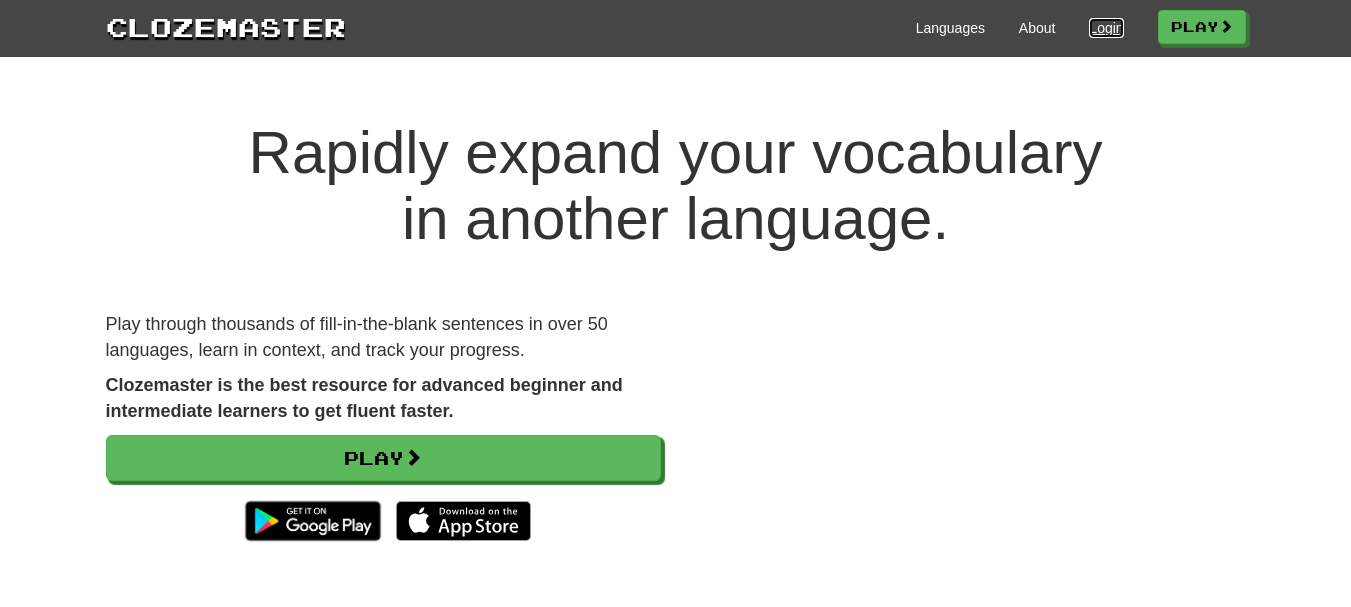 click on "Login" at bounding box center (1106, 28) 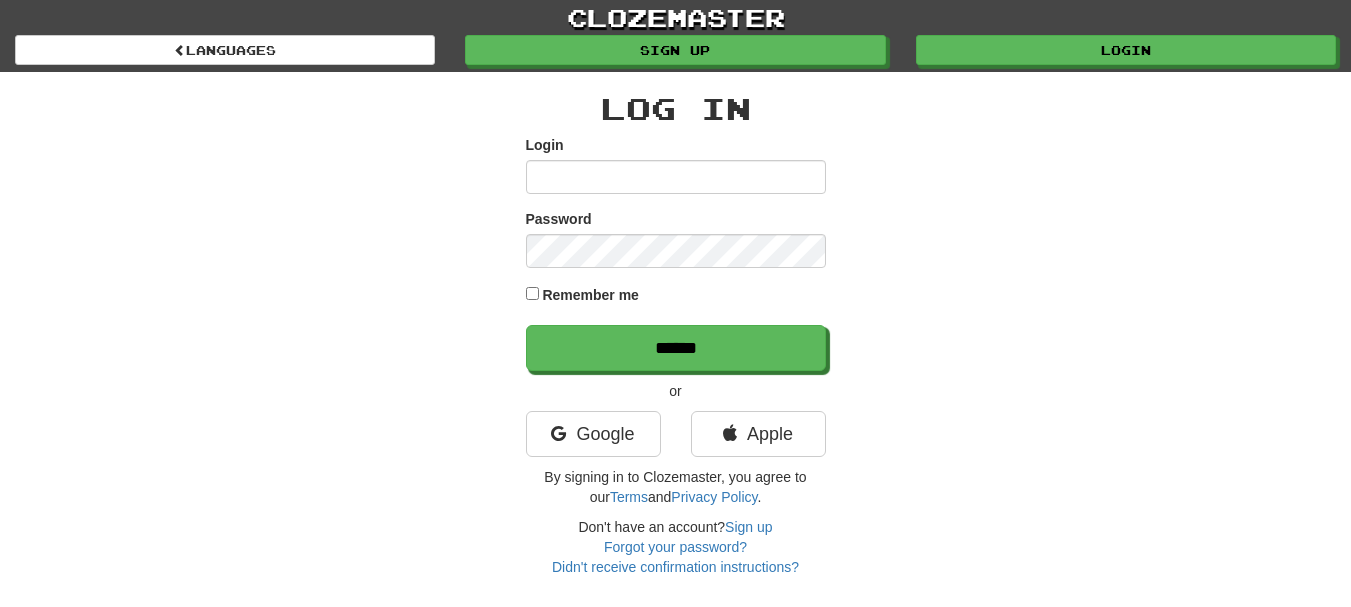scroll, scrollTop: 0, scrollLeft: 0, axis: both 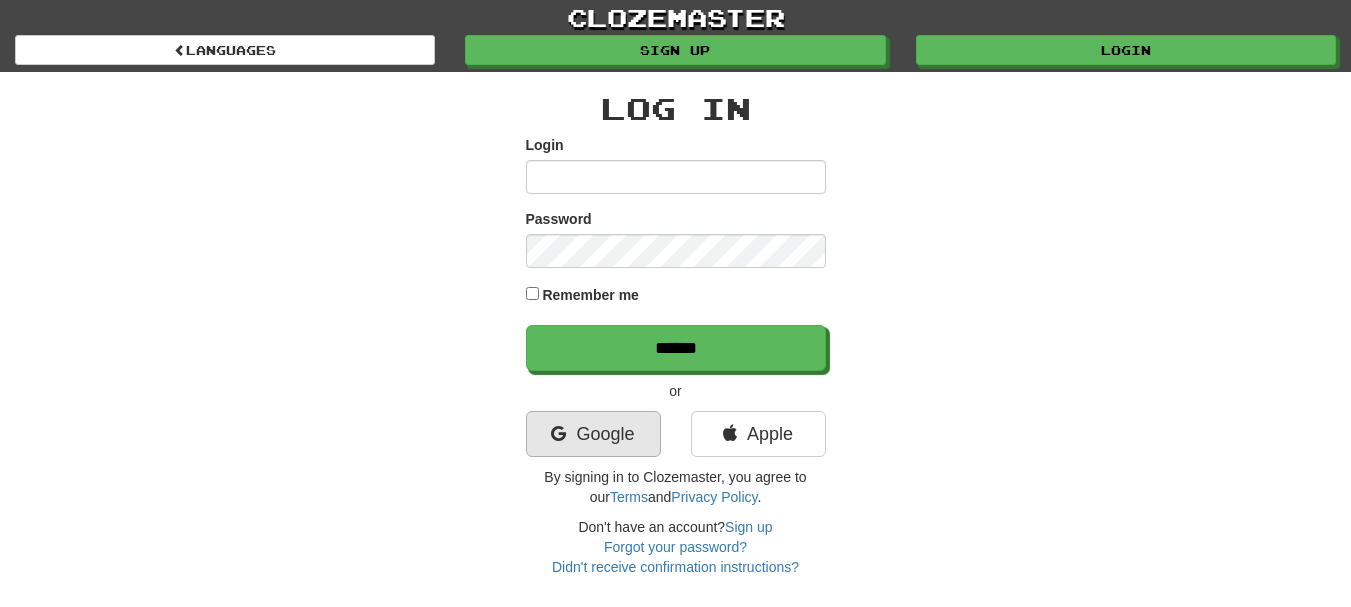 click on "Google" at bounding box center [593, 439] 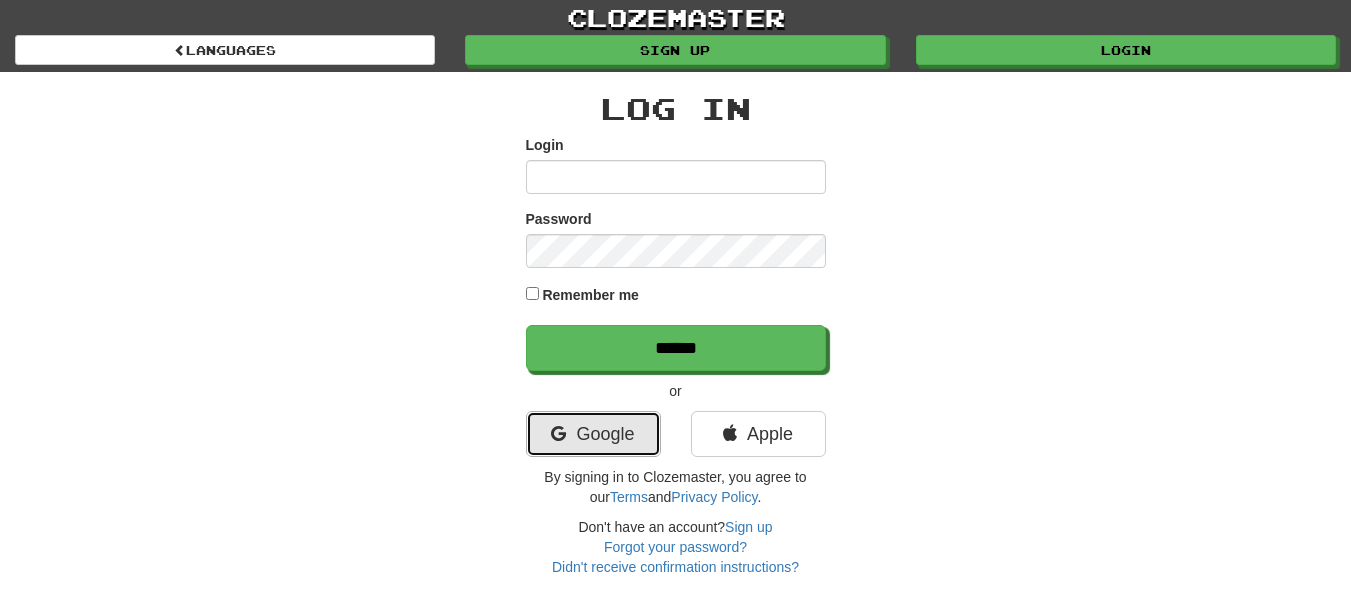 click on "Google" at bounding box center (593, 434) 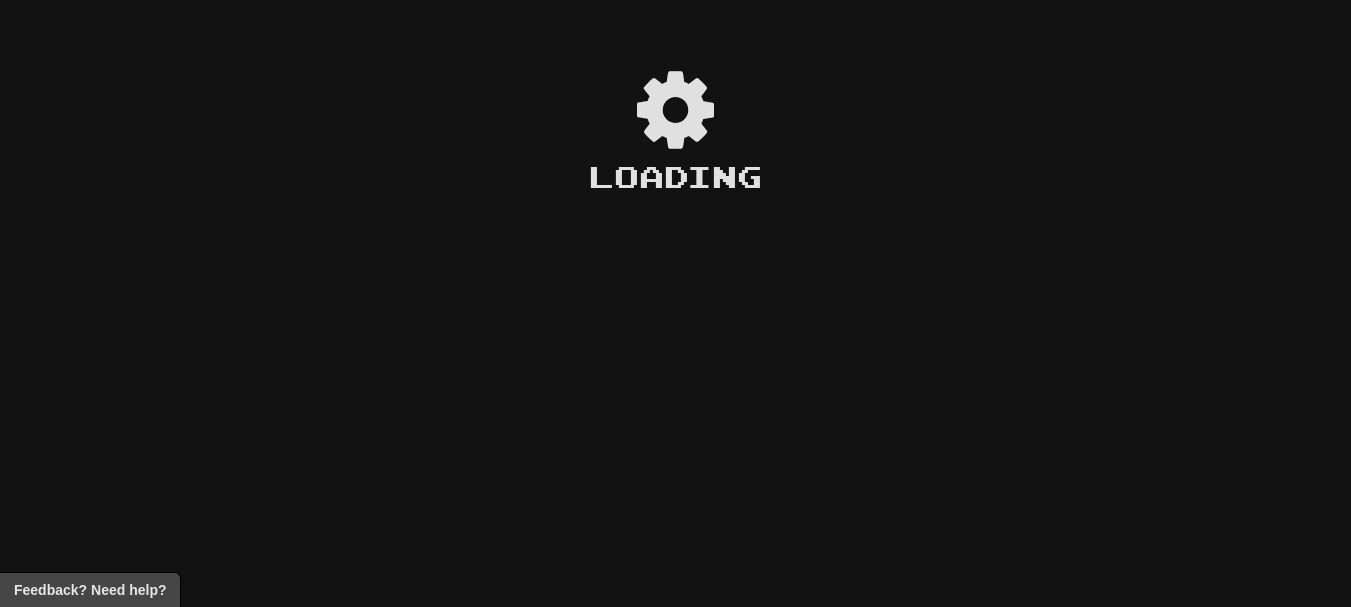 scroll, scrollTop: 0, scrollLeft: 0, axis: both 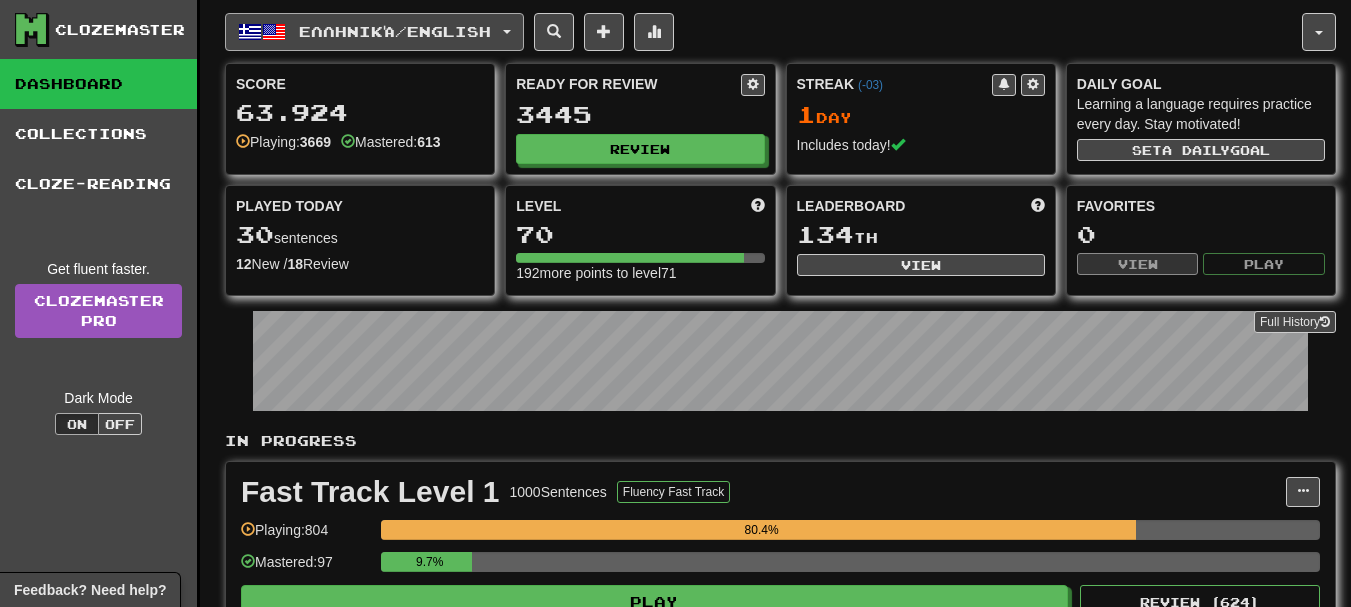 click on "Ελληνικά  /  English 한국어  /  English Streak:  0   Review:  20 Points today:  0 Deutsch  /  English Streak:  1   Review:  2047 Points today:  360 Français  /  English Streak:  0   Review:  2377 Points today:  0 Nederlands  /  English Streak:  0   Review:  20 Points today:  0 Polski  /  English Streak:  0   Review:  20 Points today:  0 فارسی  /  English Streak:  0   Review:  20 Points today:  0 Ελληνικά  /  English Streak:  1   Review:  3445 Points today:  140 ქართული  /  English Streak:  0   Review:  20 Points today:  0  Language Pairing Username: [USERNAME] Edit  Account  Notifications  Activity Feed  Profile  Leaderboard  Forum  Logout Score 63.924  Playing:  3669  Mastered:  613 Ready for Review 3445   Review Streak   ( -03 ) 1  Day Includes today!  Daily Goal Learning a language requires practice every day. Stay motivated! Set  a daily  goal Played Today 30  sentences 12  New /  18  Review Full History  Level 70 192  more points to level  71 Leaderboard 134 th View 0 )" at bounding box center [780, 1069] 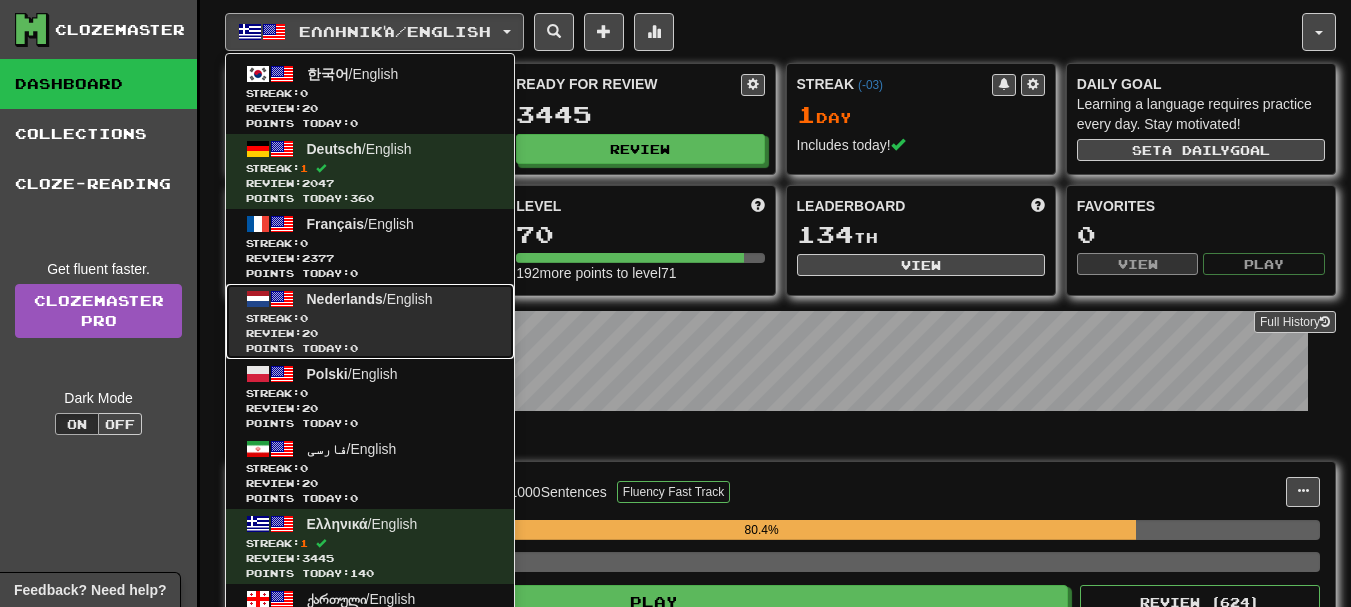 click on "Streak:  0" at bounding box center [370, 318] 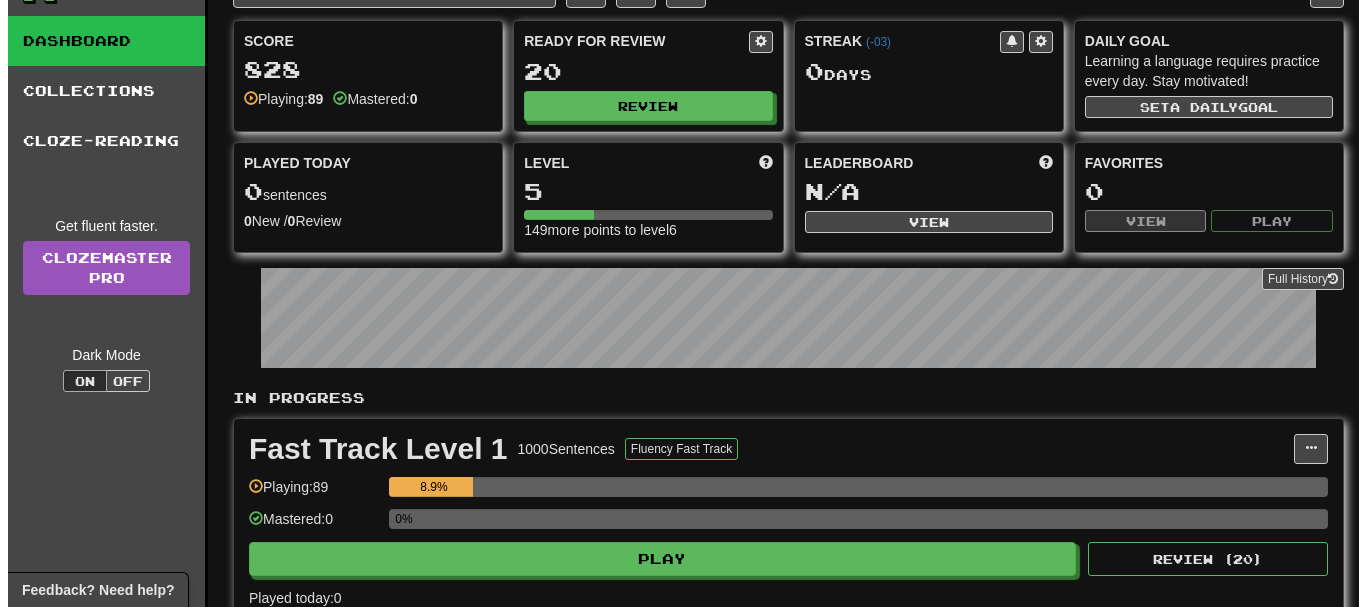scroll, scrollTop: 67, scrollLeft: 0, axis: vertical 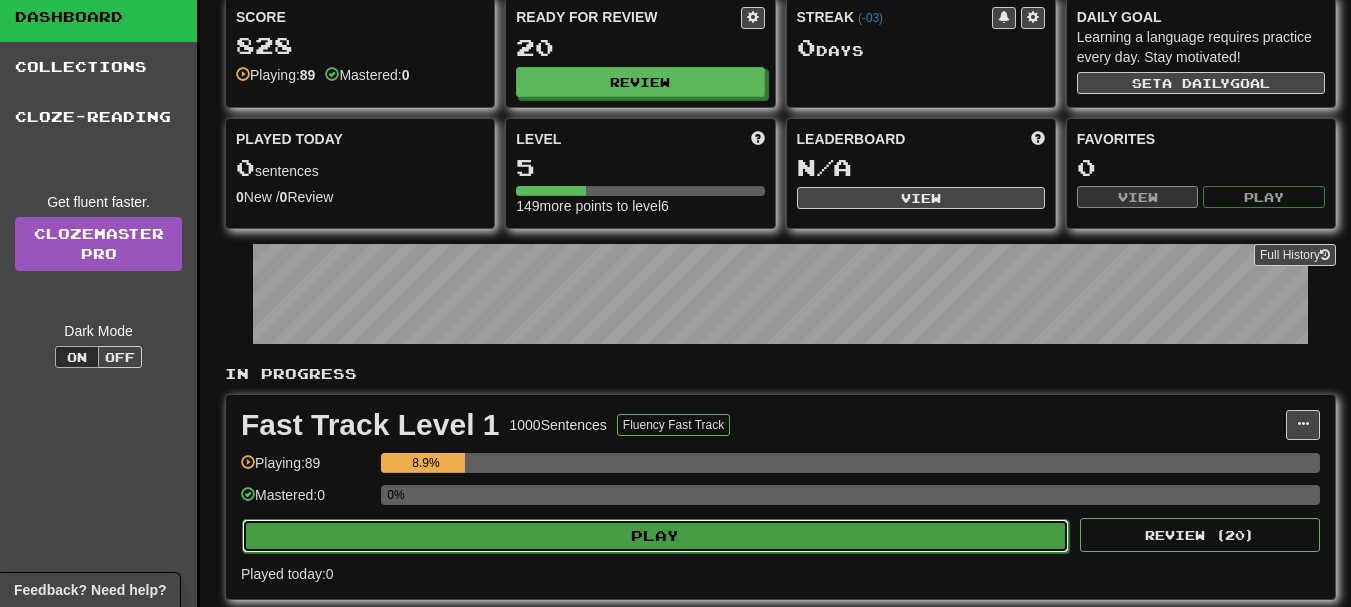 click on "Play" at bounding box center [655, 536] 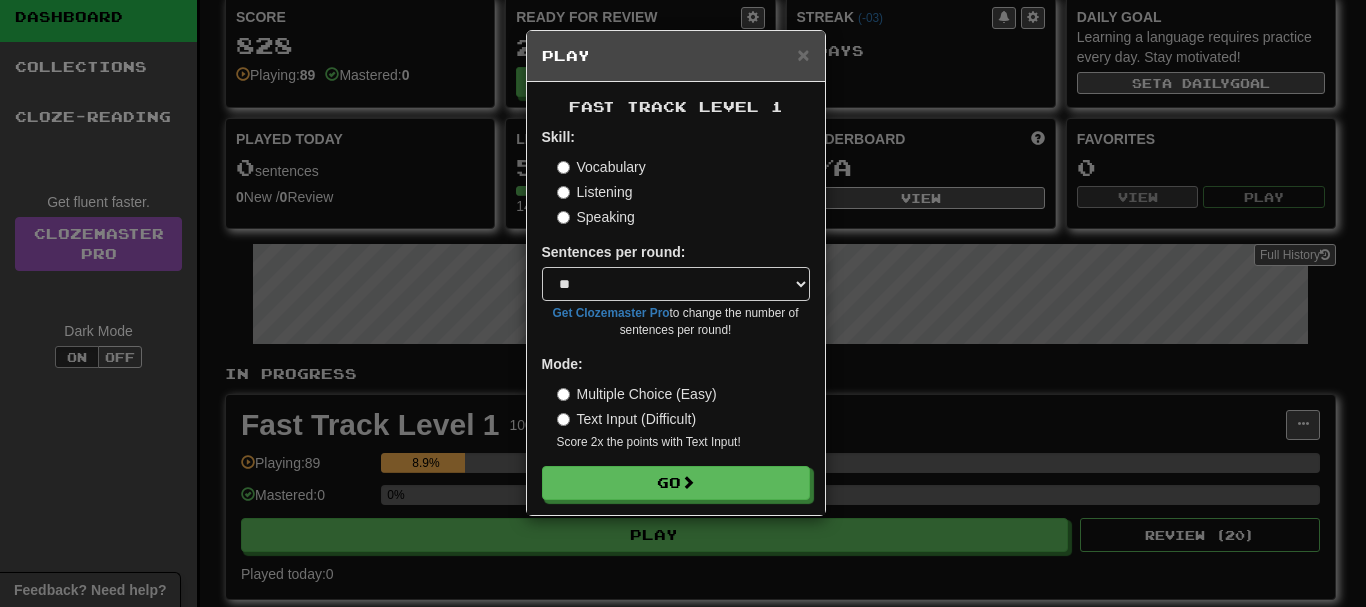 click on "Skill: Vocabulary Listening Speaking Sentences per round: * ** ** ** ** ** *** ******** Get Clozemaster Pro  to change the number of sentences per round! Mode: Multiple Choice (Easy) Text Input (Difficult) Score 2x the points with Text Input ! Go" at bounding box center (676, 313) 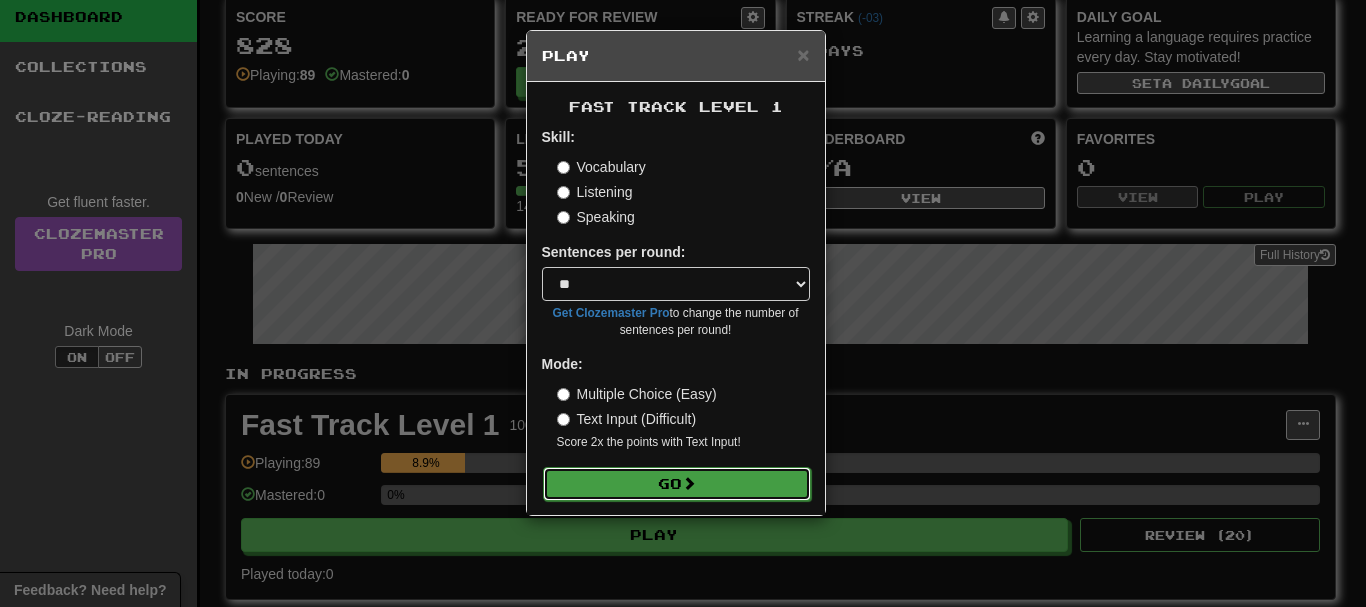 click on "Go" at bounding box center (677, 484) 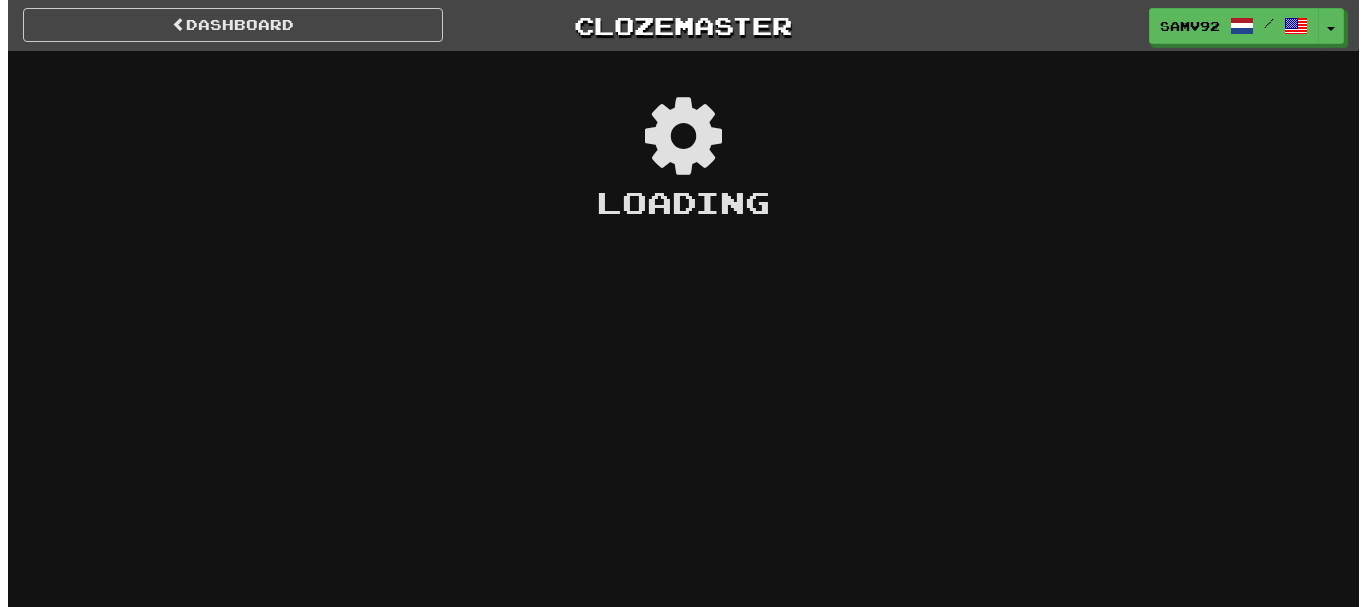 scroll, scrollTop: 0, scrollLeft: 0, axis: both 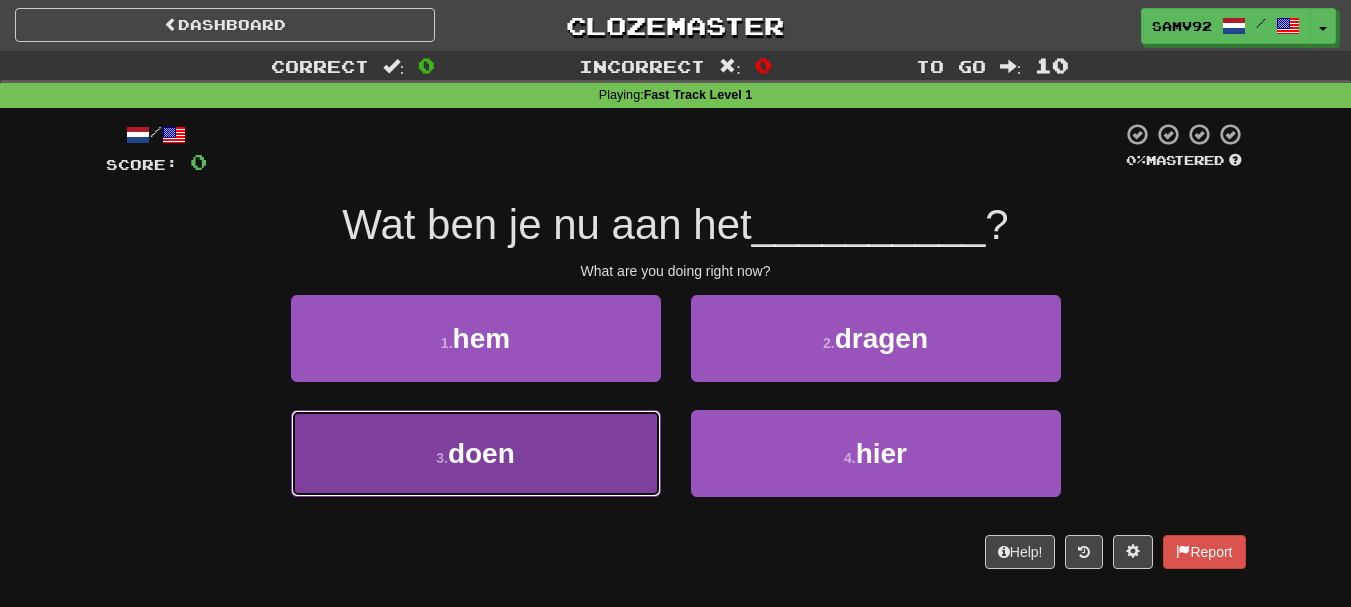 click on "3 .  doen" at bounding box center [476, 453] 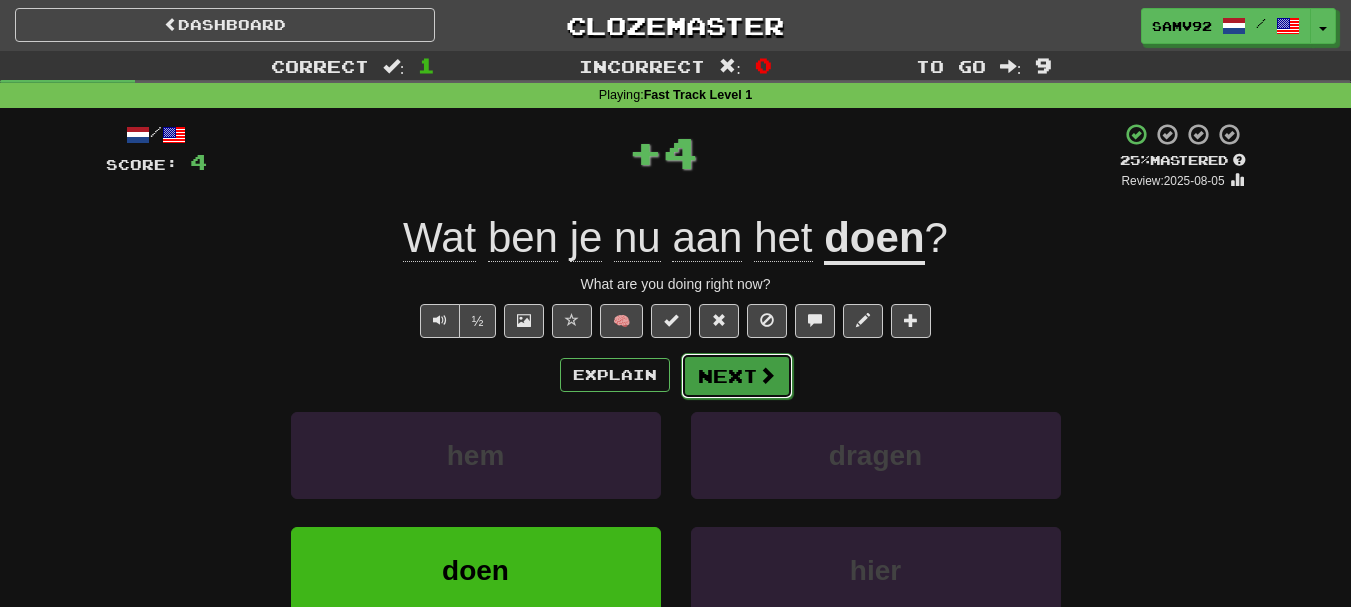 click on "Next" at bounding box center [737, 376] 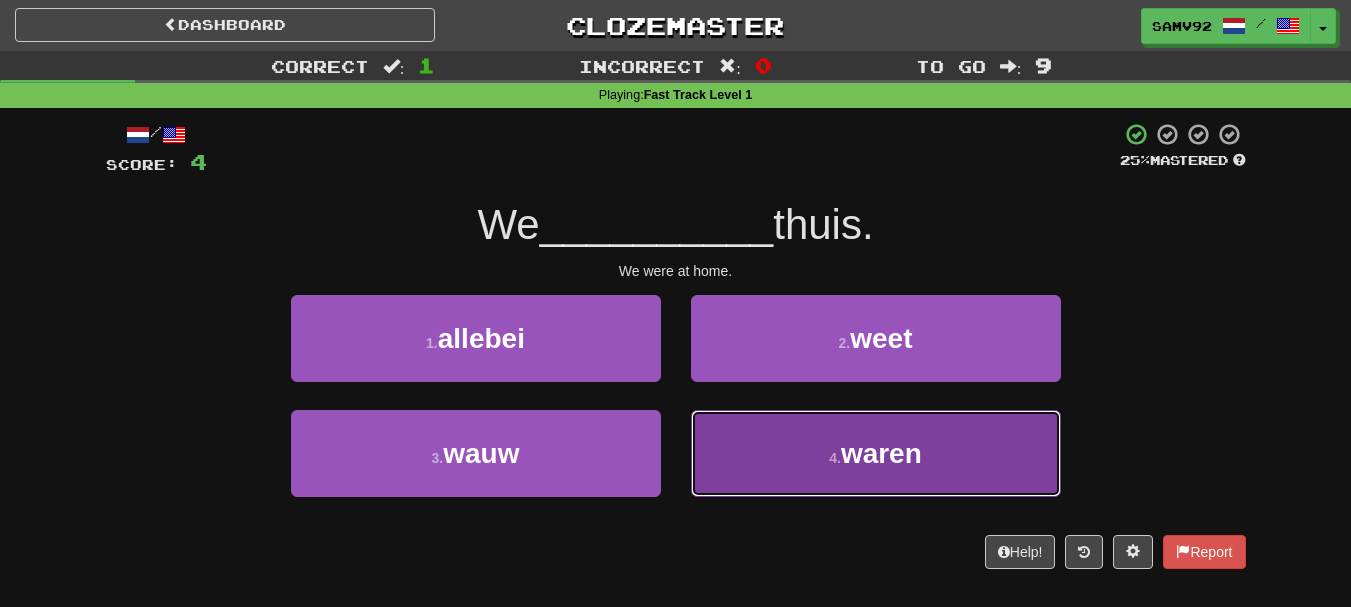 click on "4 .  waren" at bounding box center [876, 453] 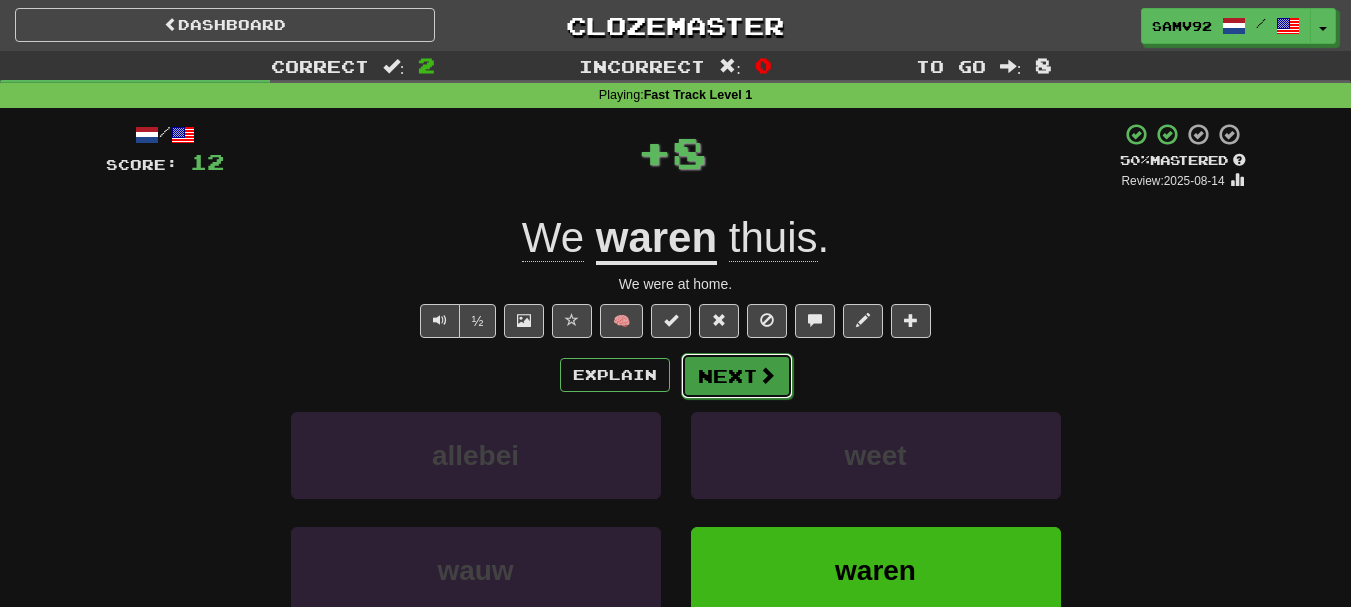 click on "Next" at bounding box center [737, 376] 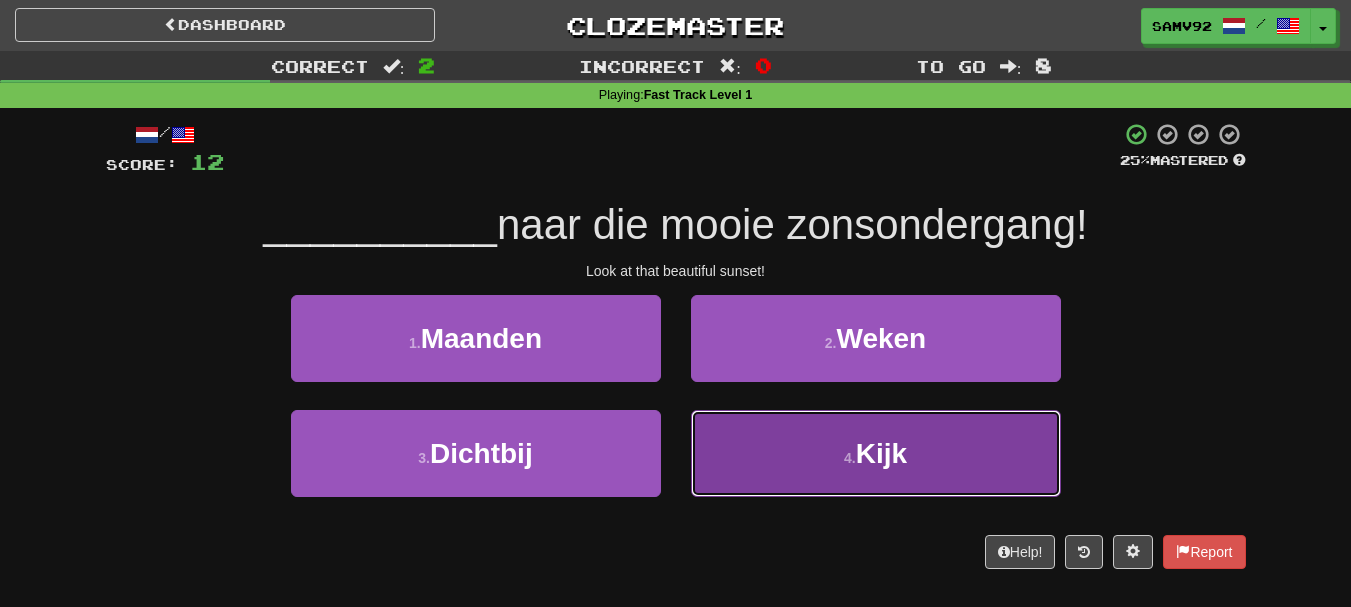 click on "4 .  Kijk" at bounding box center [876, 453] 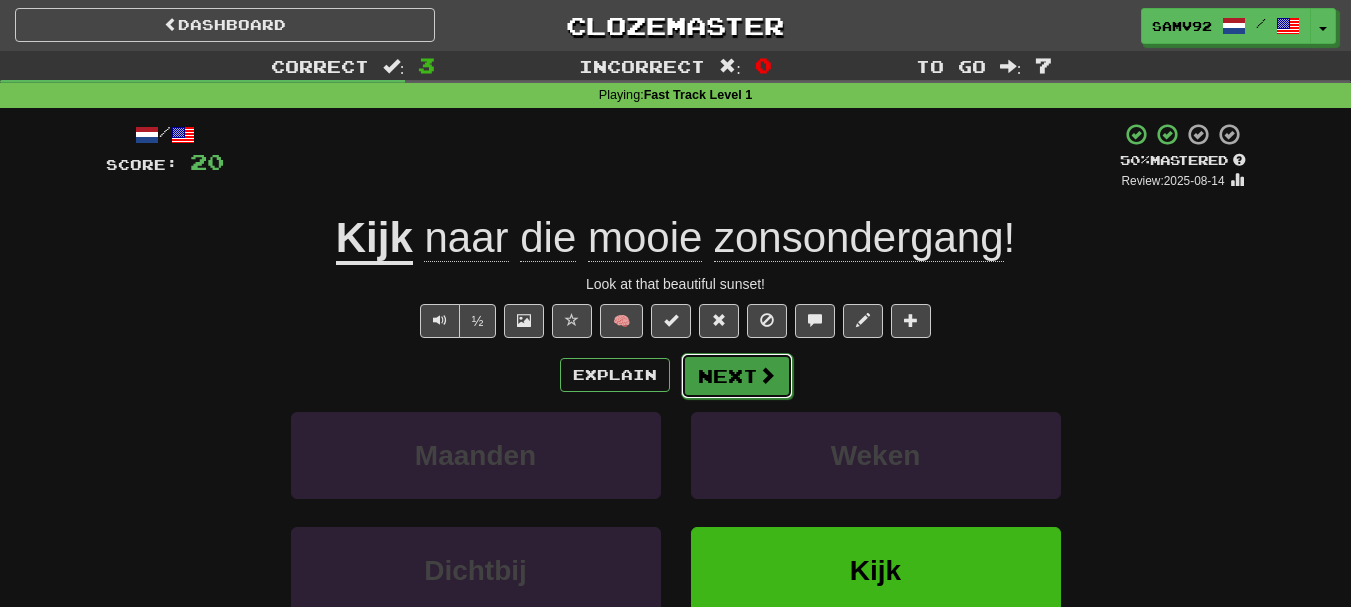 click on "Next" at bounding box center [737, 376] 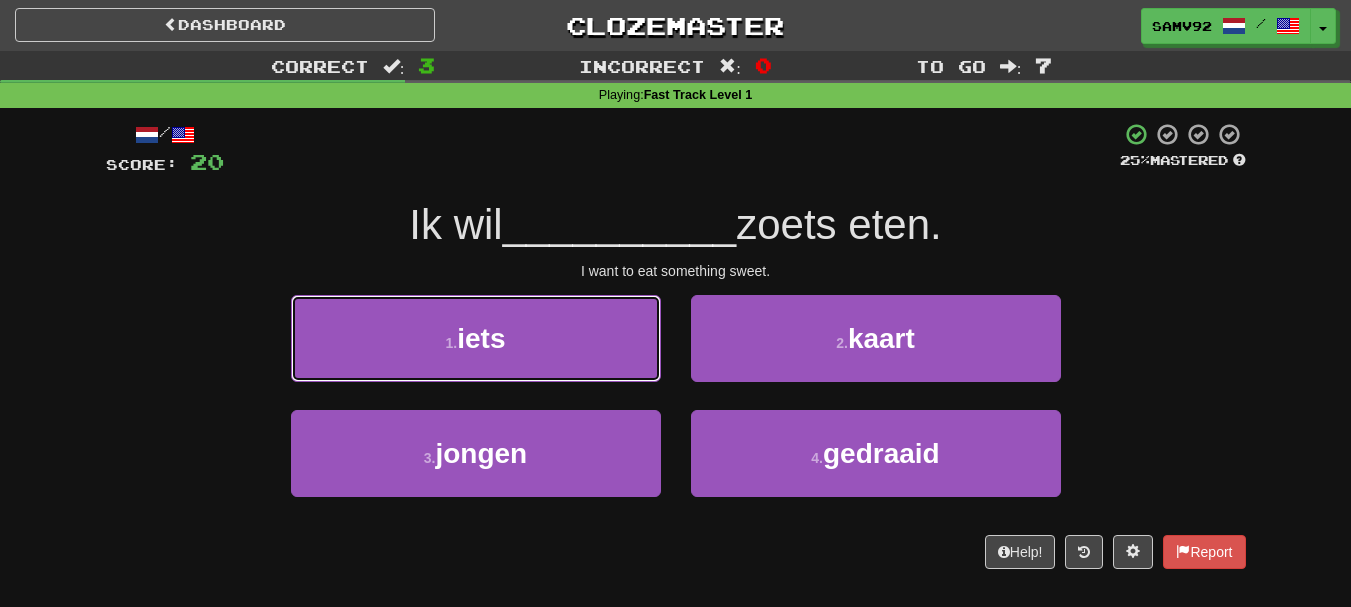 drag, startPoint x: 399, startPoint y: 325, endPoint x: 410, endPoint y: 325, distance: 11 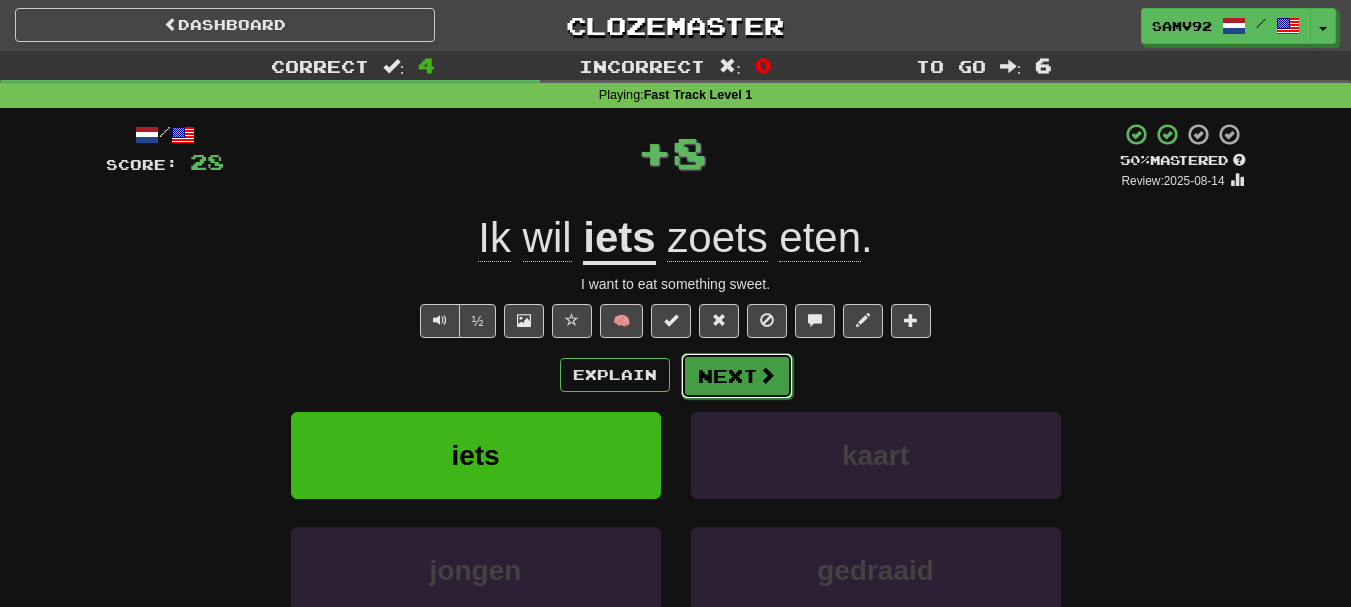 click on "Next" at bounding box center (737, 376) 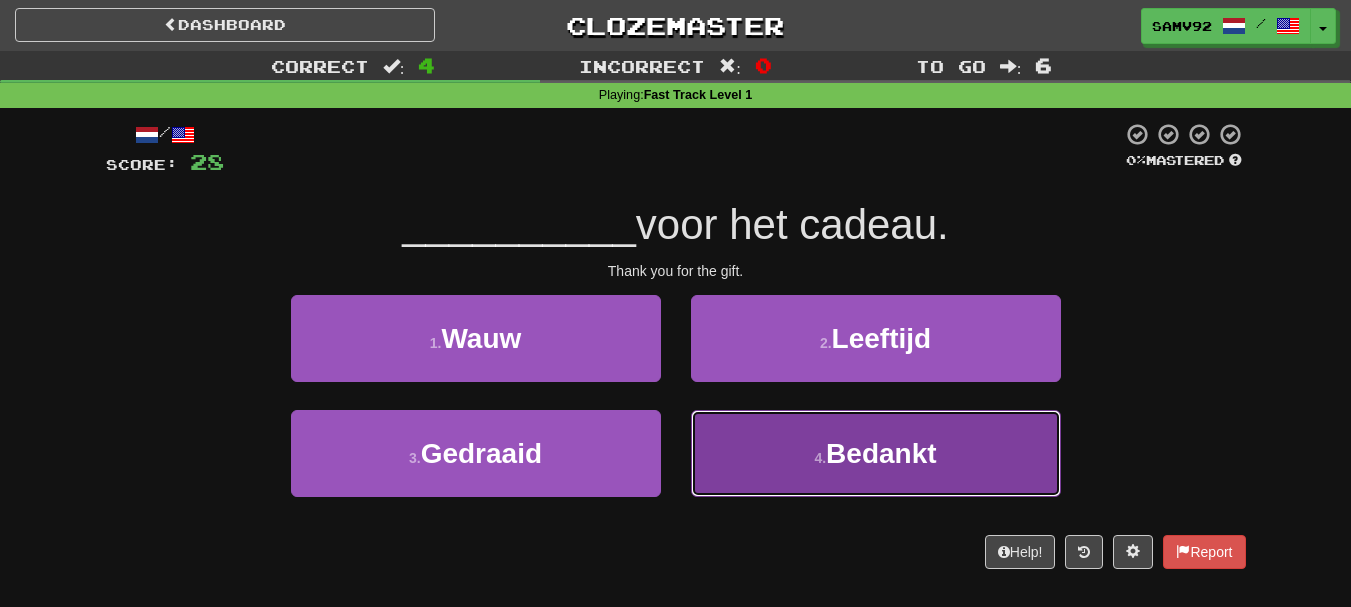 click on "4 .  Bedankt" at bounding box center (876, 453) 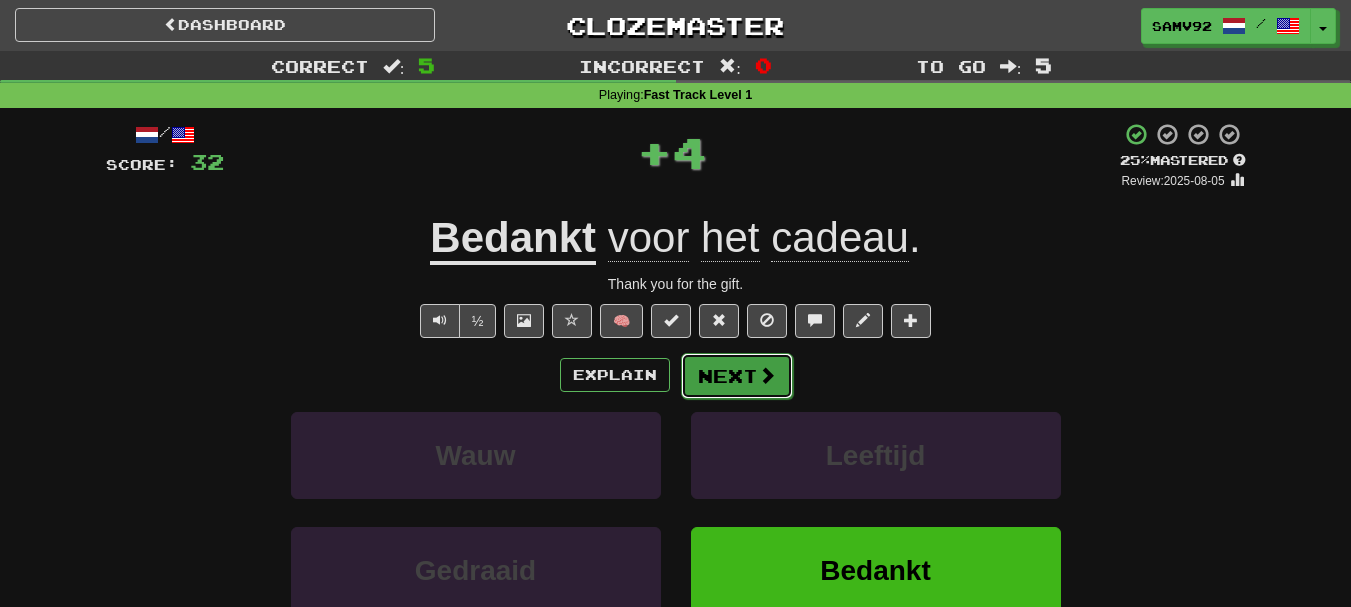 click on "Next" at bounding box center [737, 376] 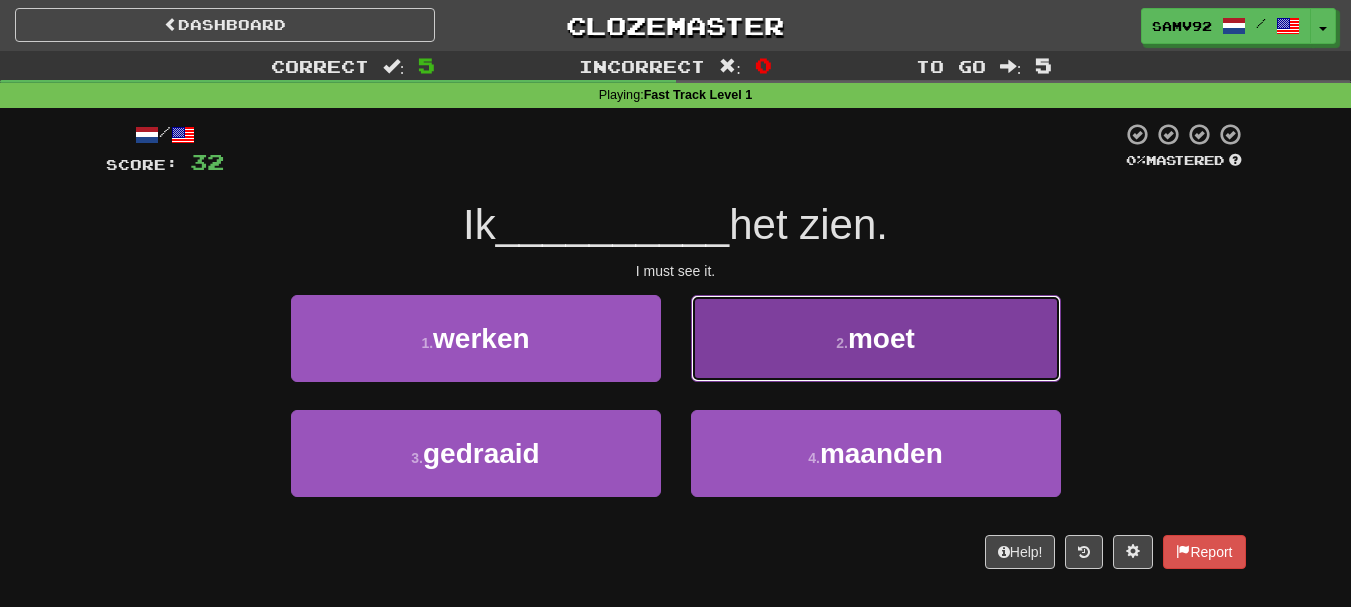 click on "2 .  moet" at bounding box center (876, 338) 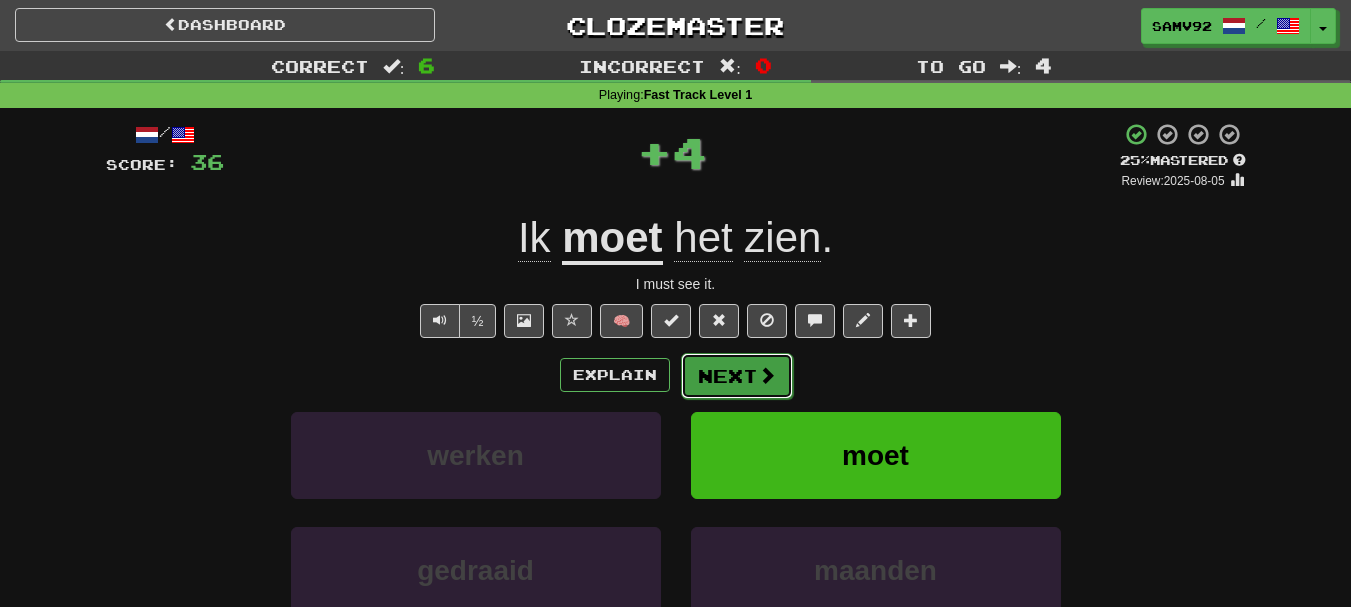 click on "Next" at bounding box center [737, 376] 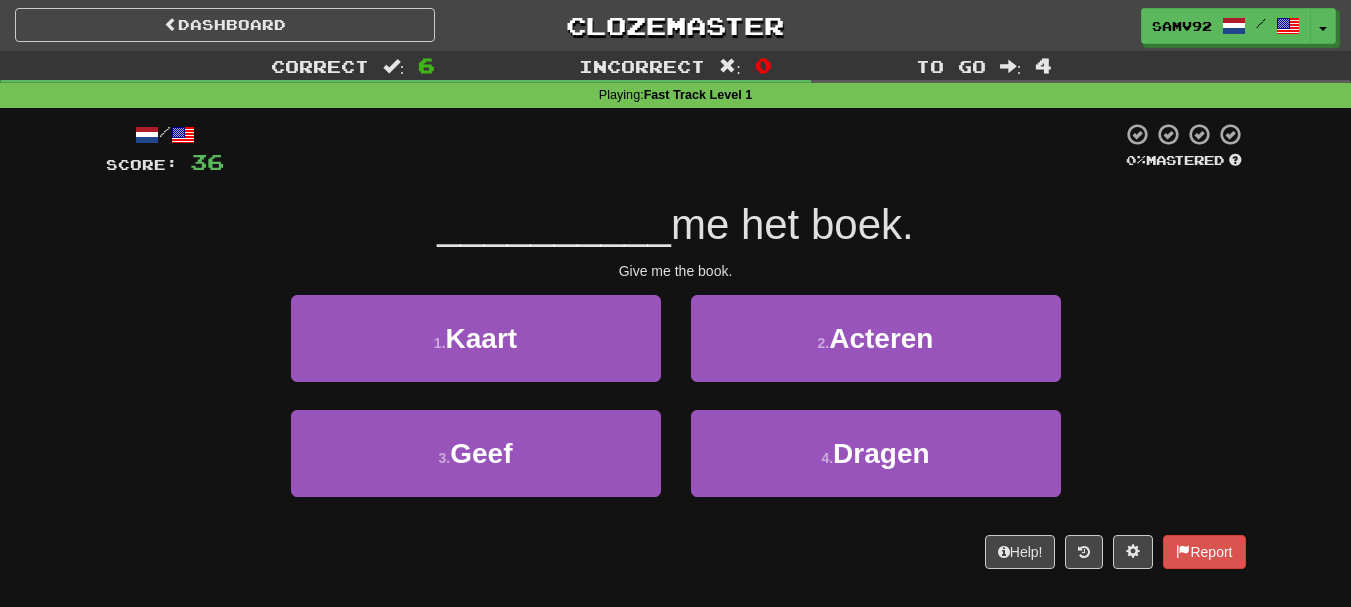 click on "3 .  Geef" at bounding box center [476, 467] 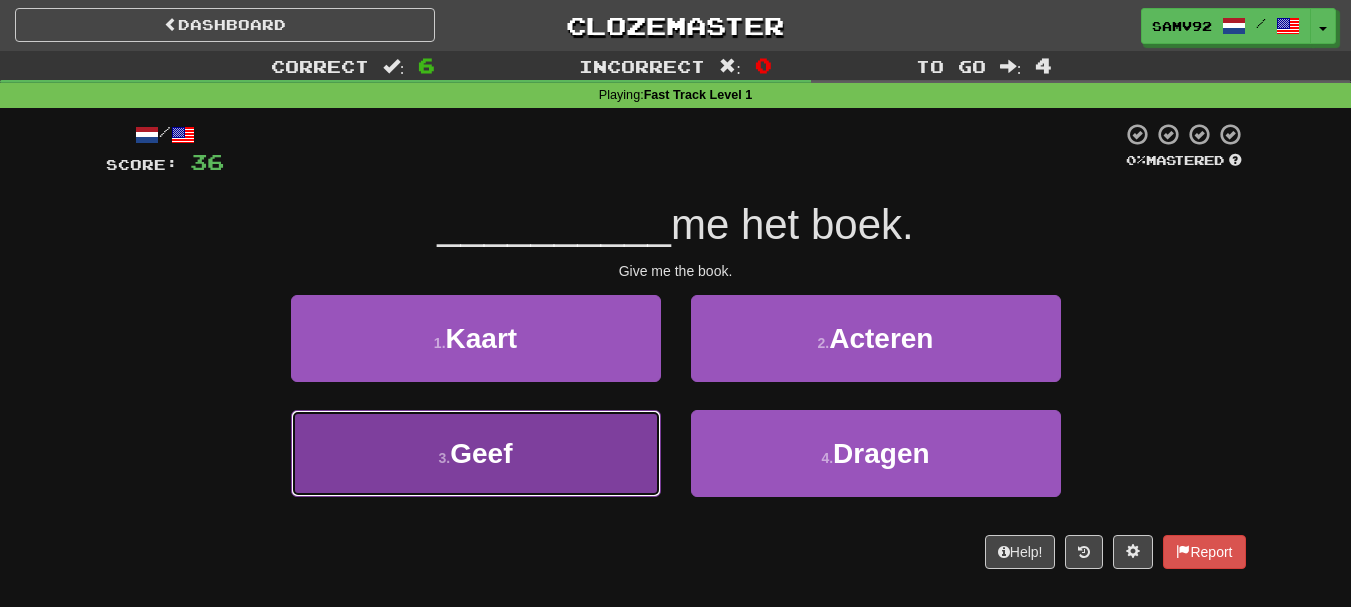 click on "3 .  Geef" at bounding box center [476, 453] 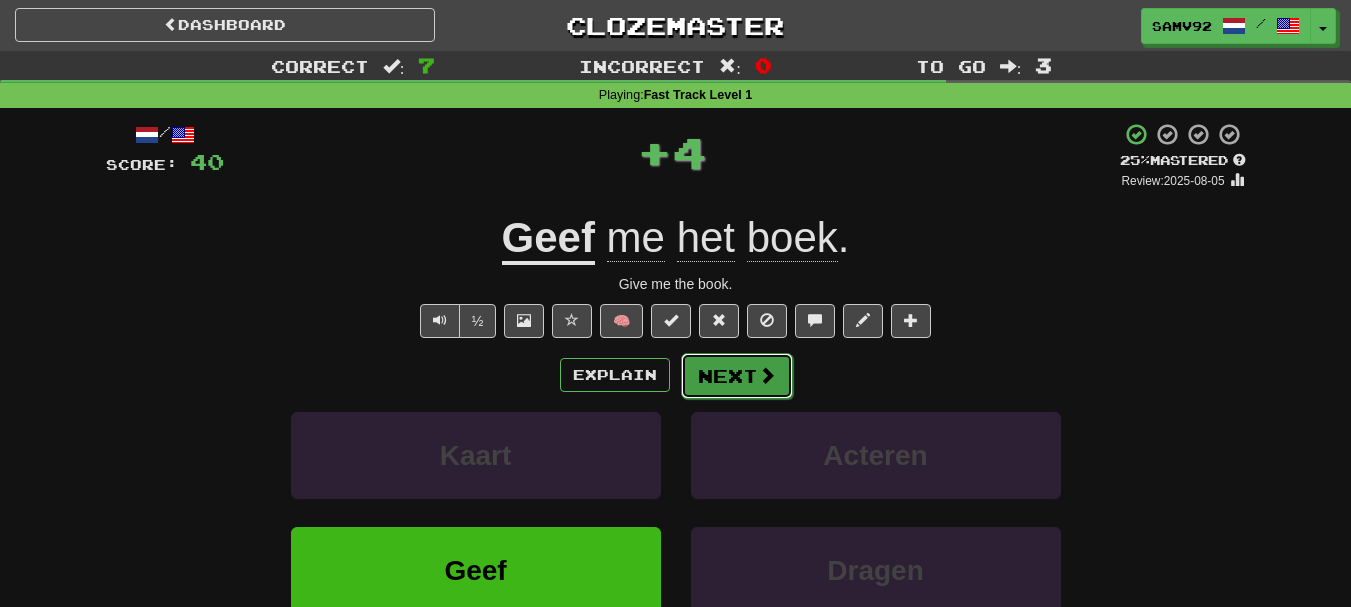 click on "Next" at bounding box center (737, 376) 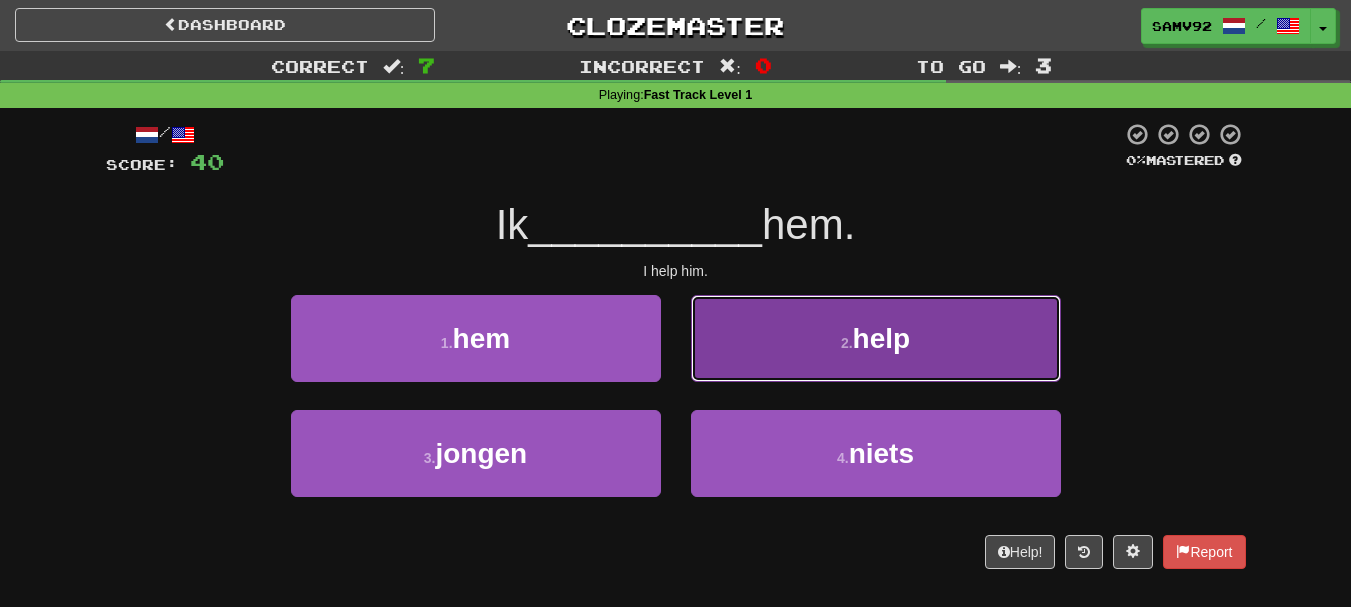 click on "2 .  help" at bounding box center (876, 338) 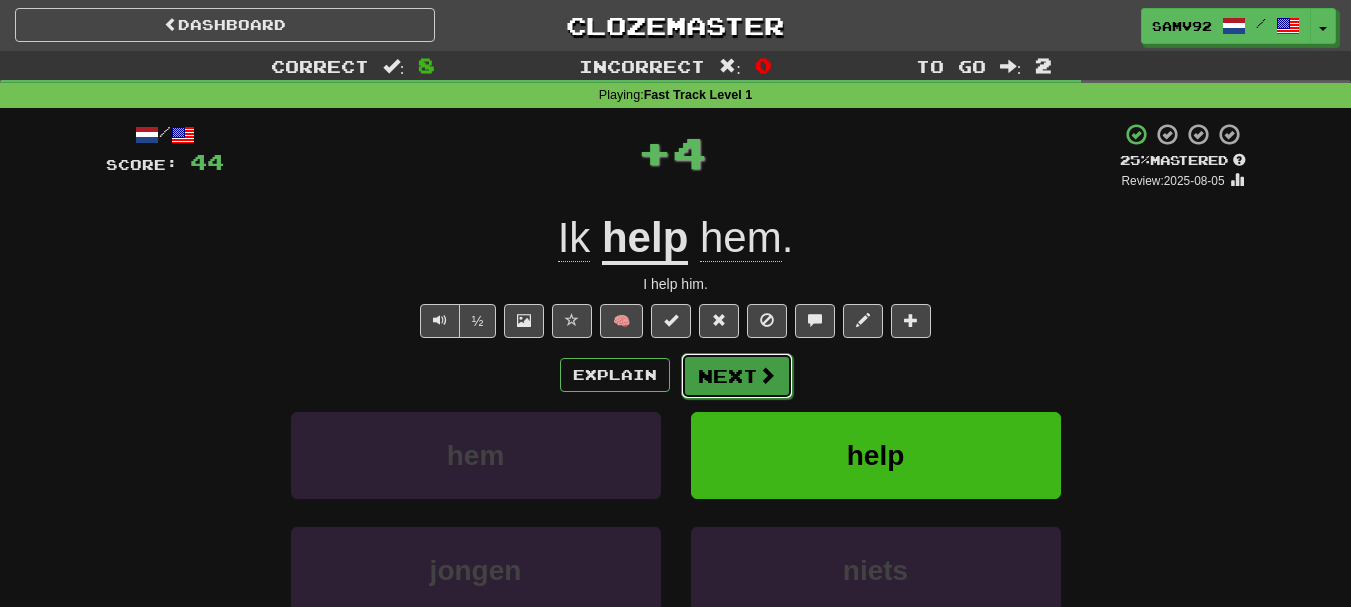 click on "Next" at bounding box center (737, 376) 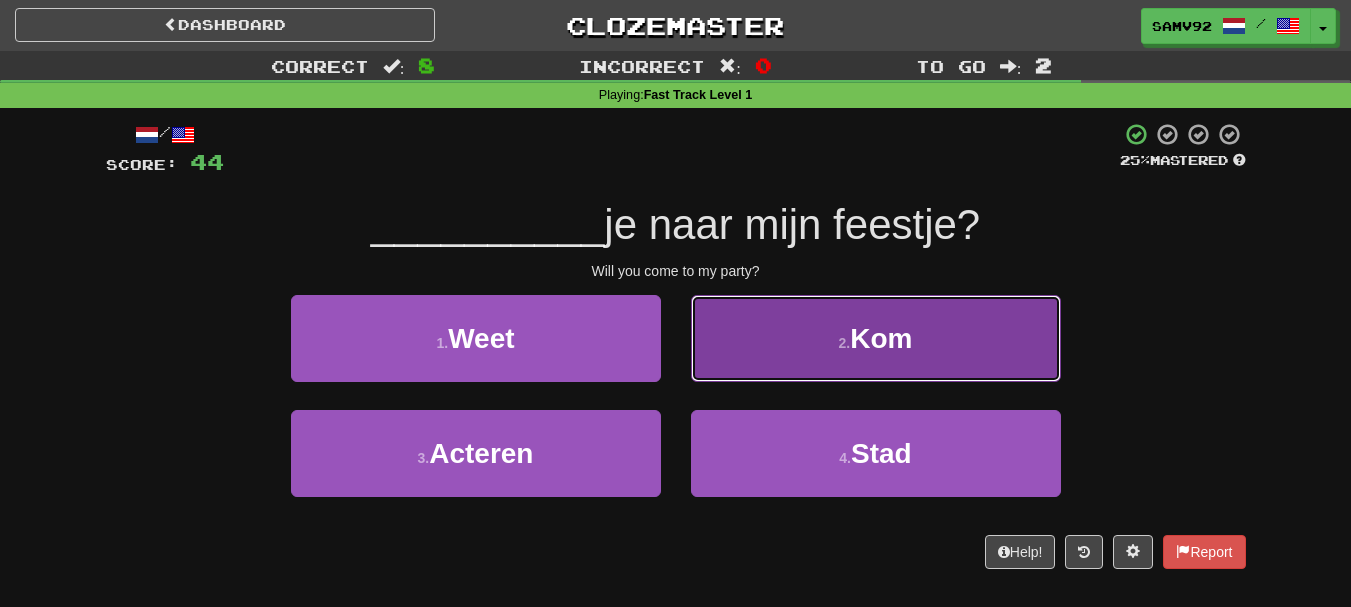 click on "2 .  Kom" at bounding box center [876, 338] 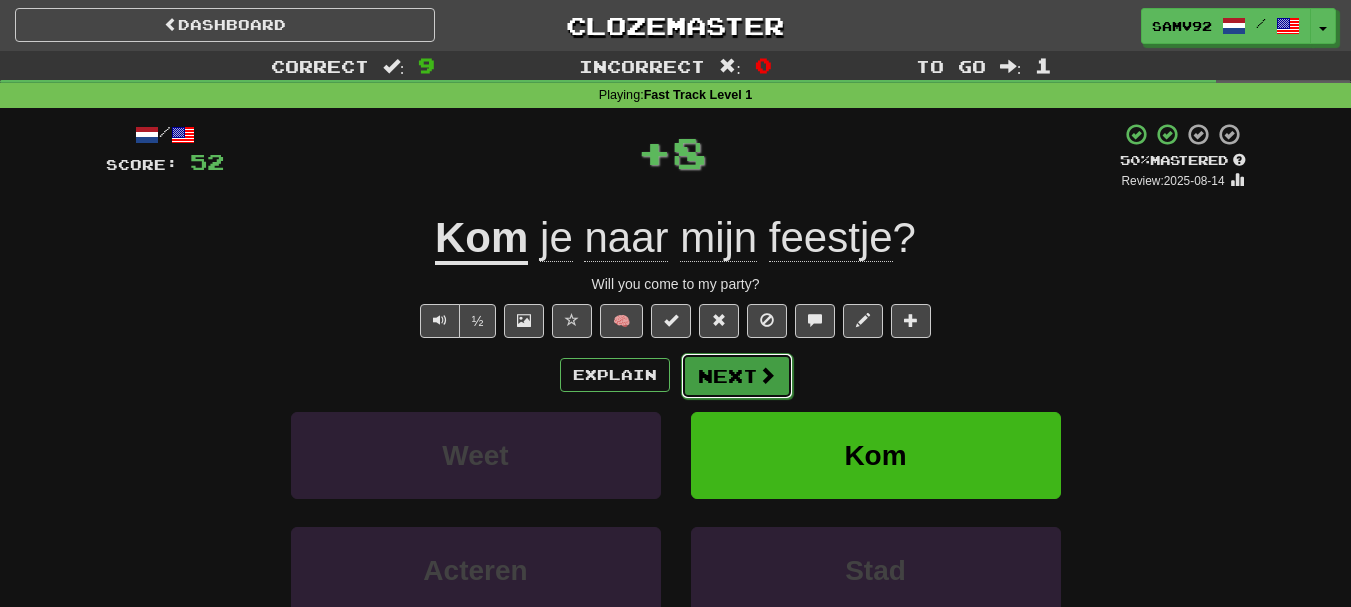 click on "Next" at bounding box center [737, 376] 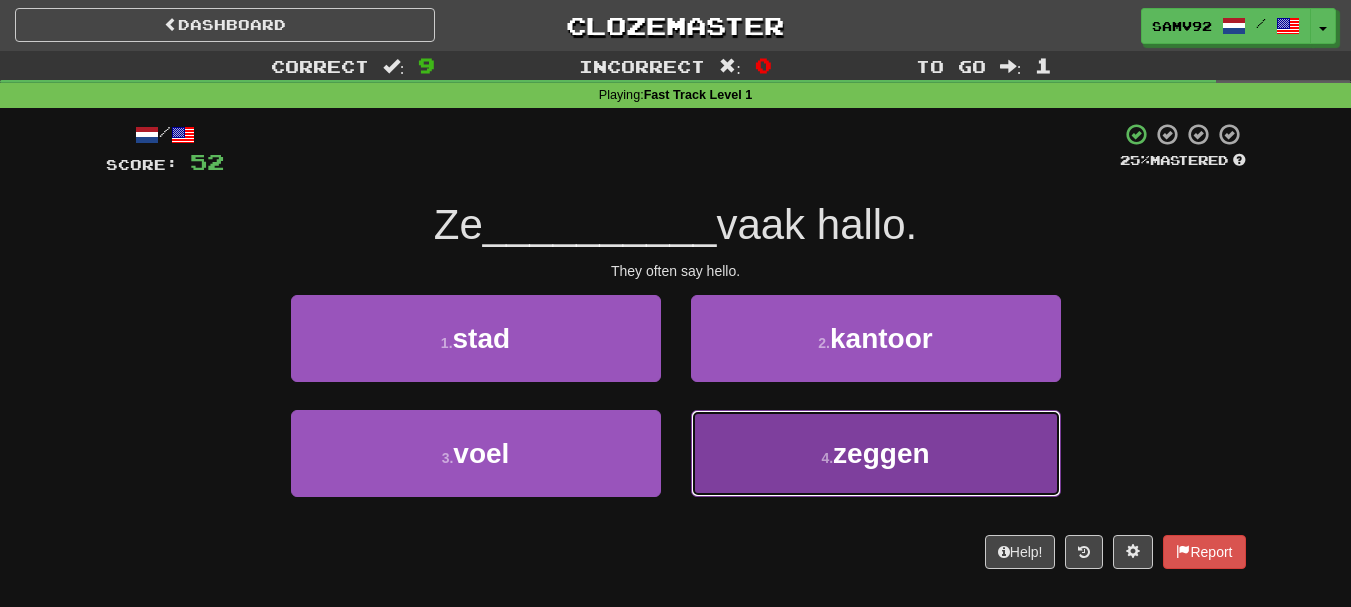 click on "4 .  zeggen" at bounding box center (876, 453) 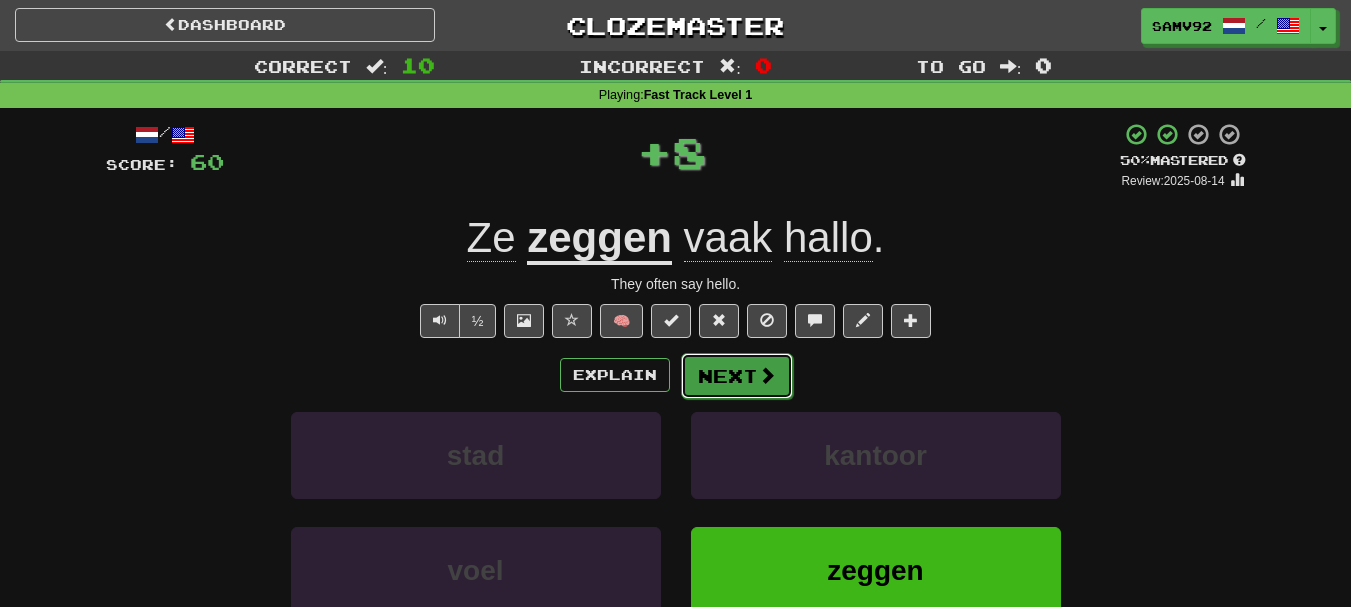 click on "Next" at bounding box center [737, 376] 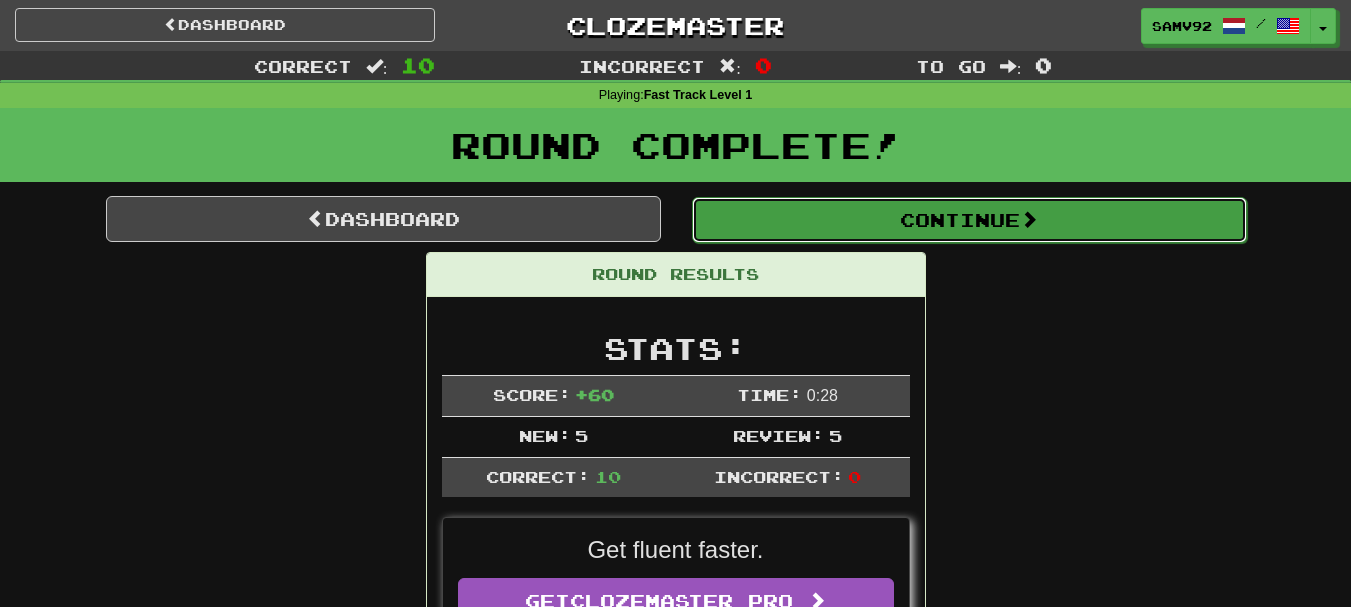 click on "Continue" at bounding box center [969, 220] 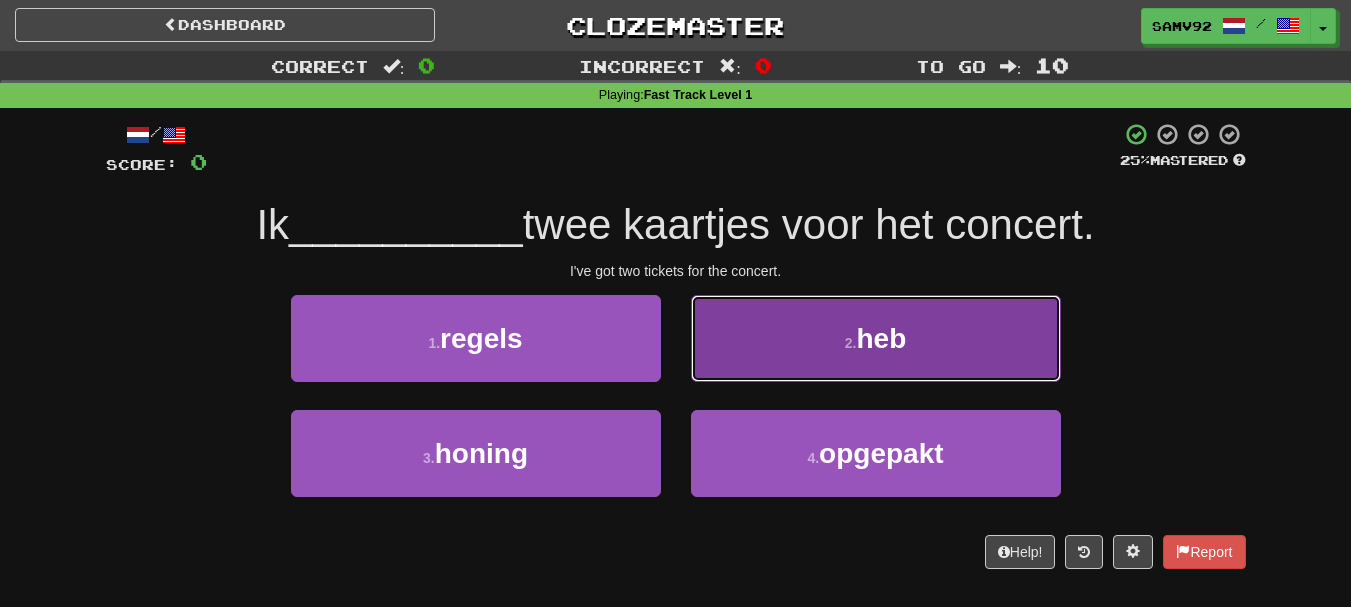 click on "2 .  heb" at bounding box center (876, 338) 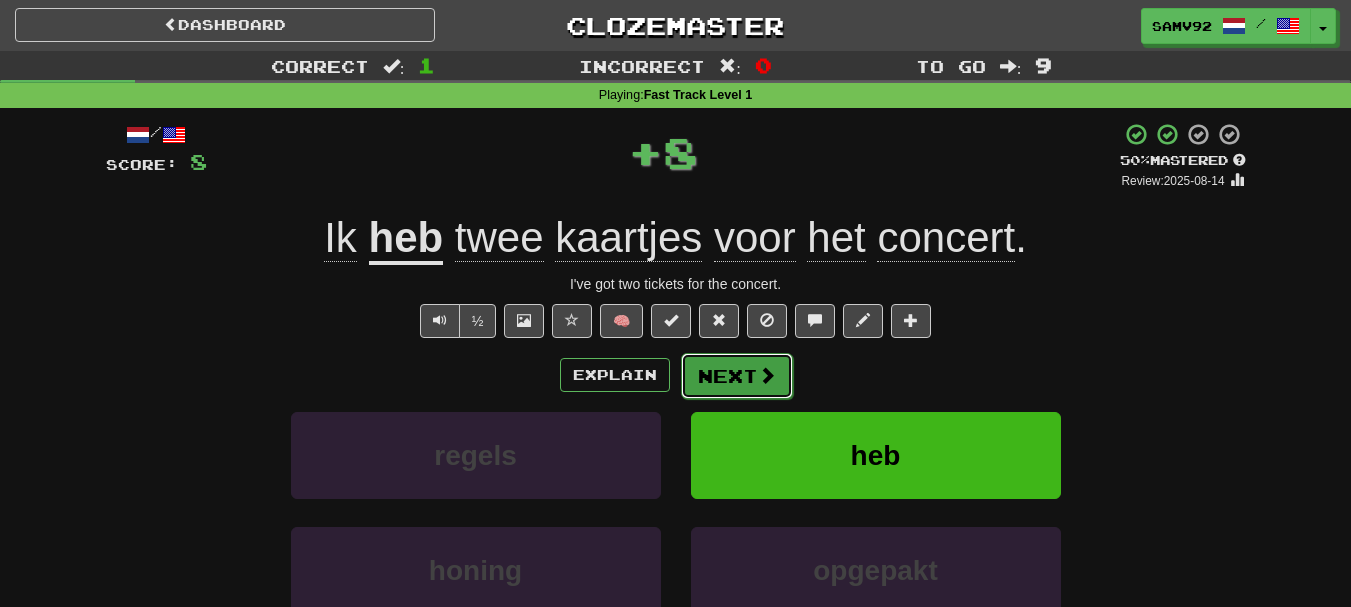 click on "Next" at bounding box center [737, 376] 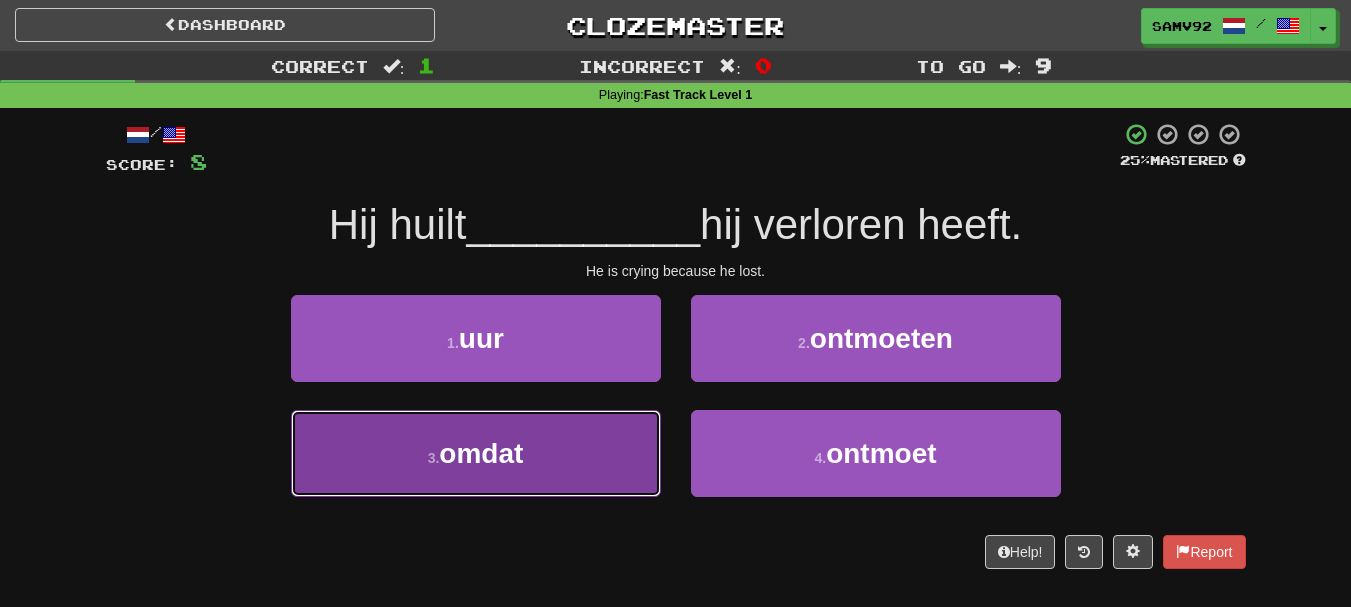 click on "3 .  omdat" at bounding box center (476, 453) 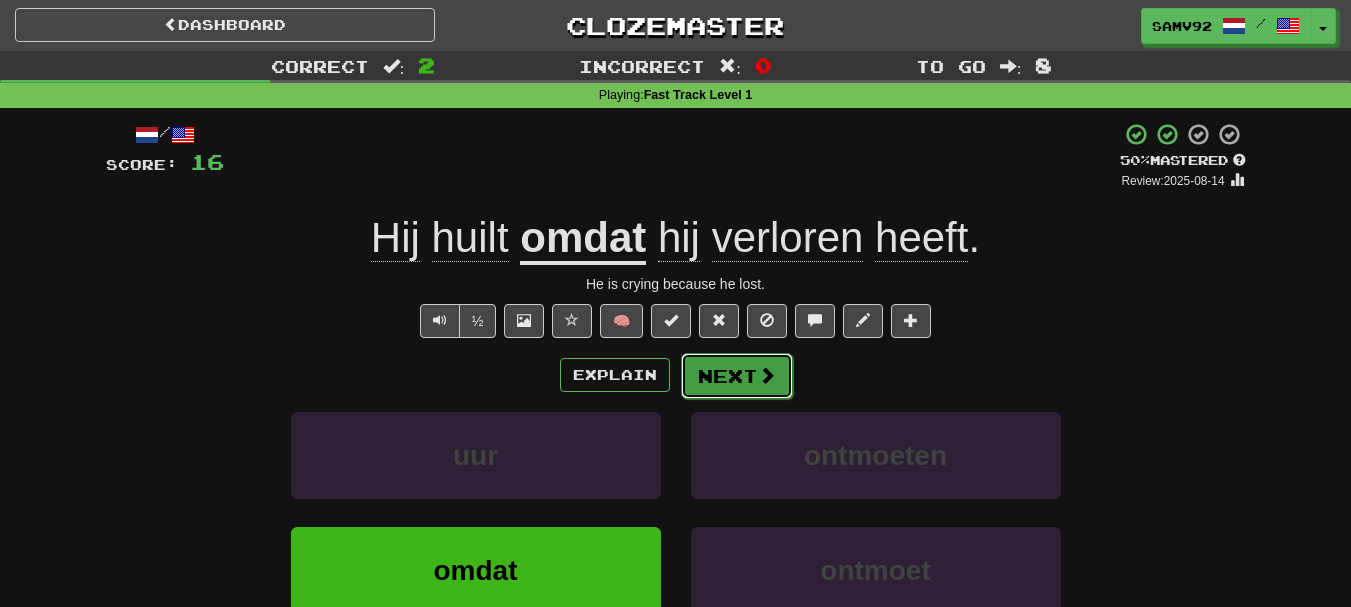 click on "Next" at bounding box center (737, 376) 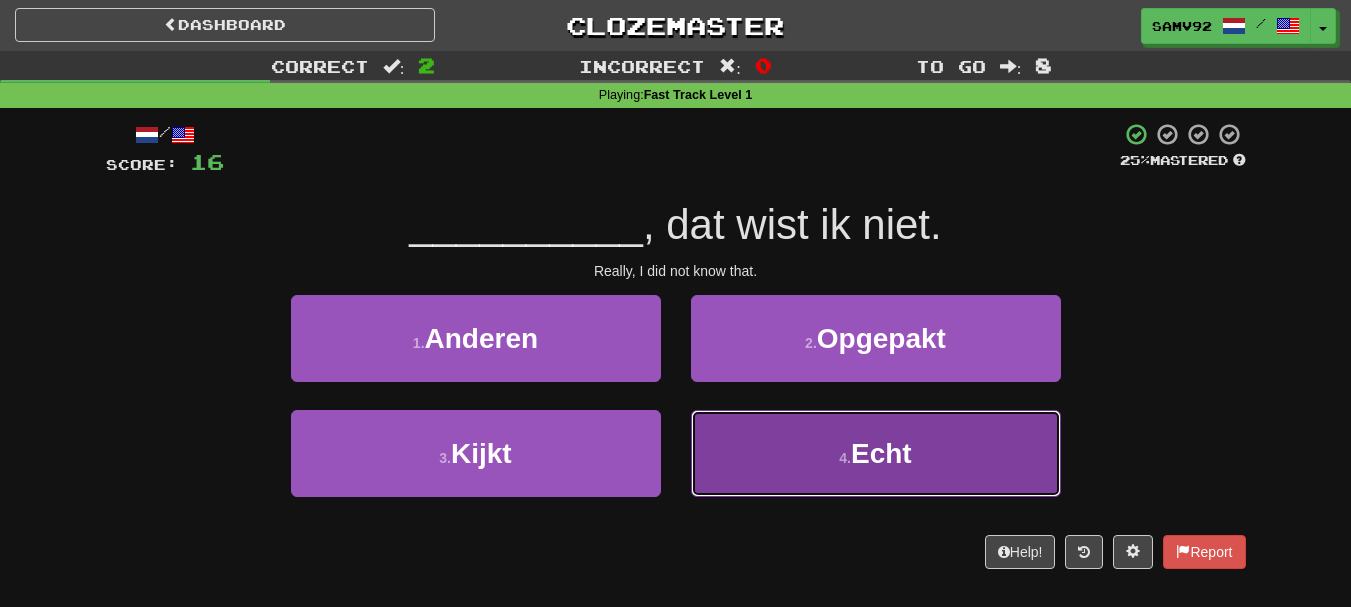 click on "4 .  Echt" at bounding box center [876, 453] 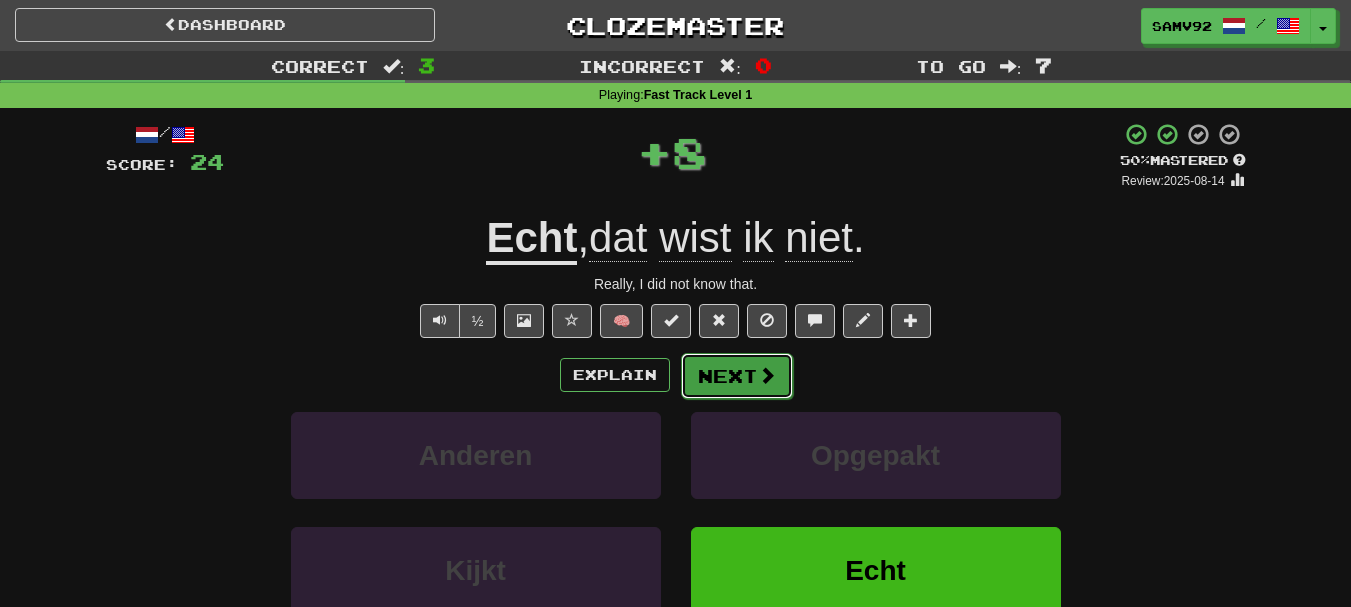 click on "Next" at bounding box center [737, 376] 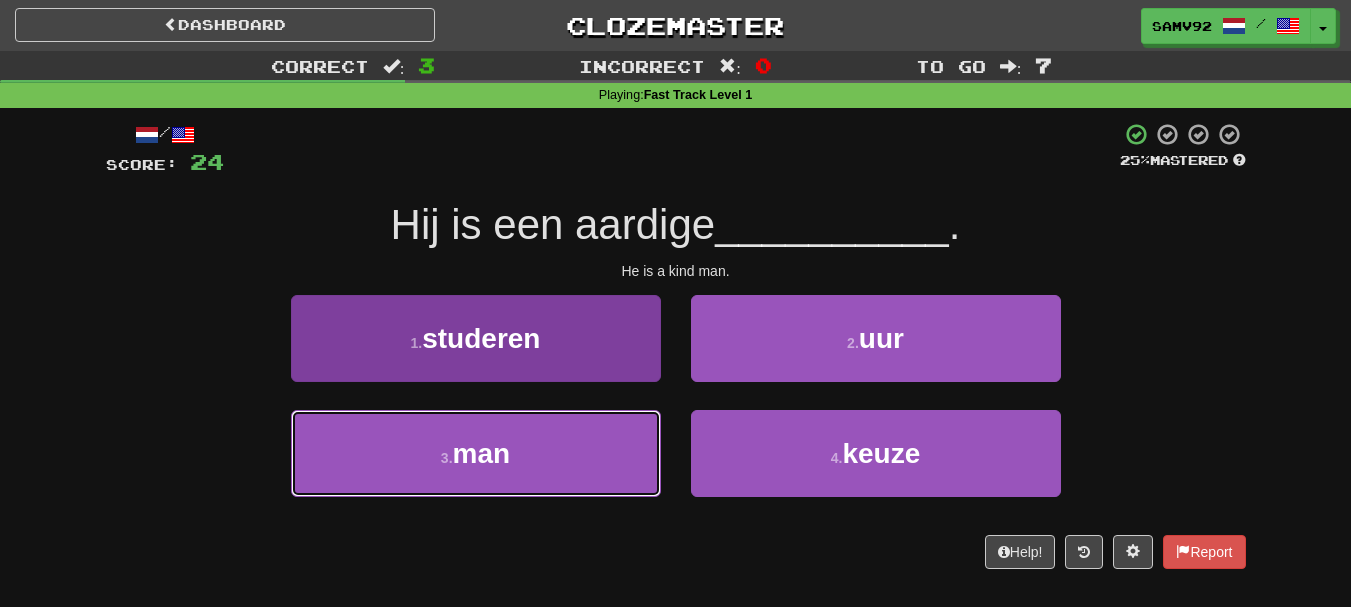 click on "3 .  man" at bounding box center [476, 453] 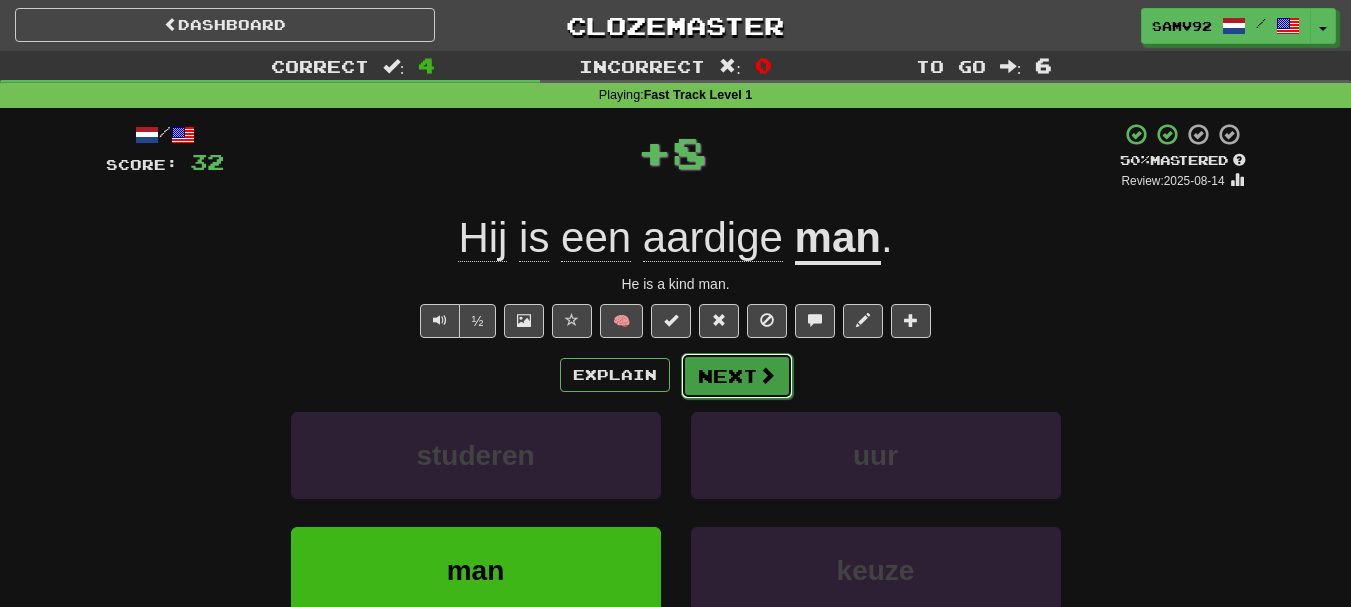 click on "Next" at bounding box center [737, 376] 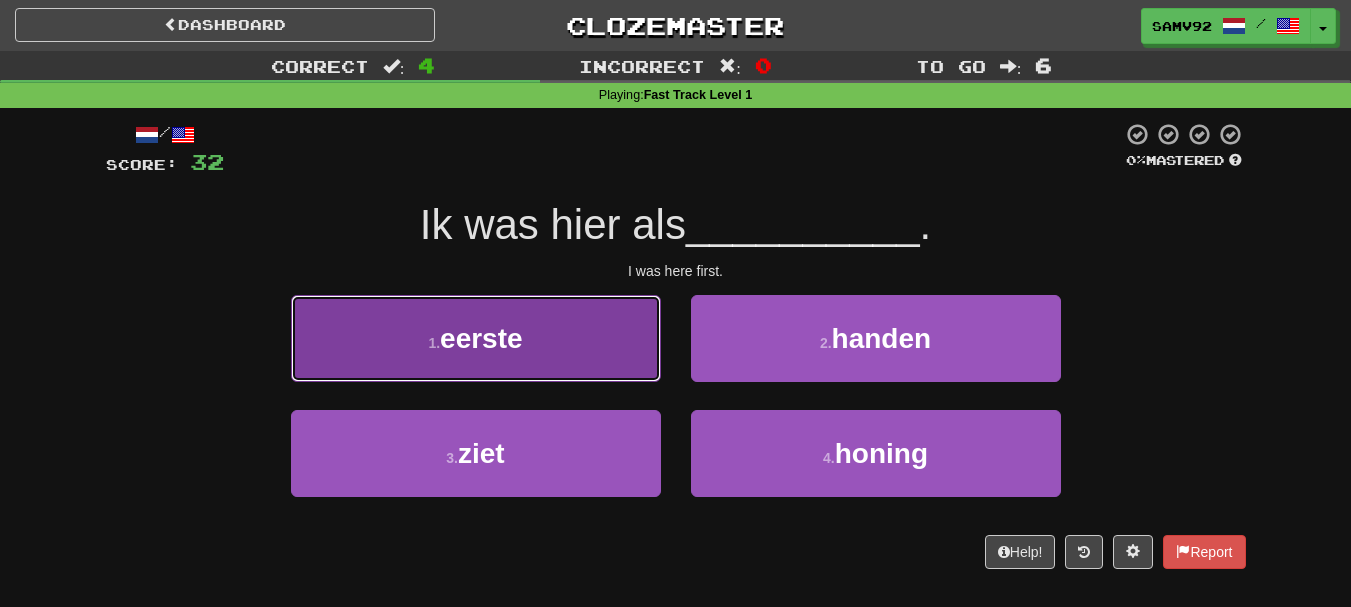 click on "1 .  eerste" at bounding box center [476, 338] 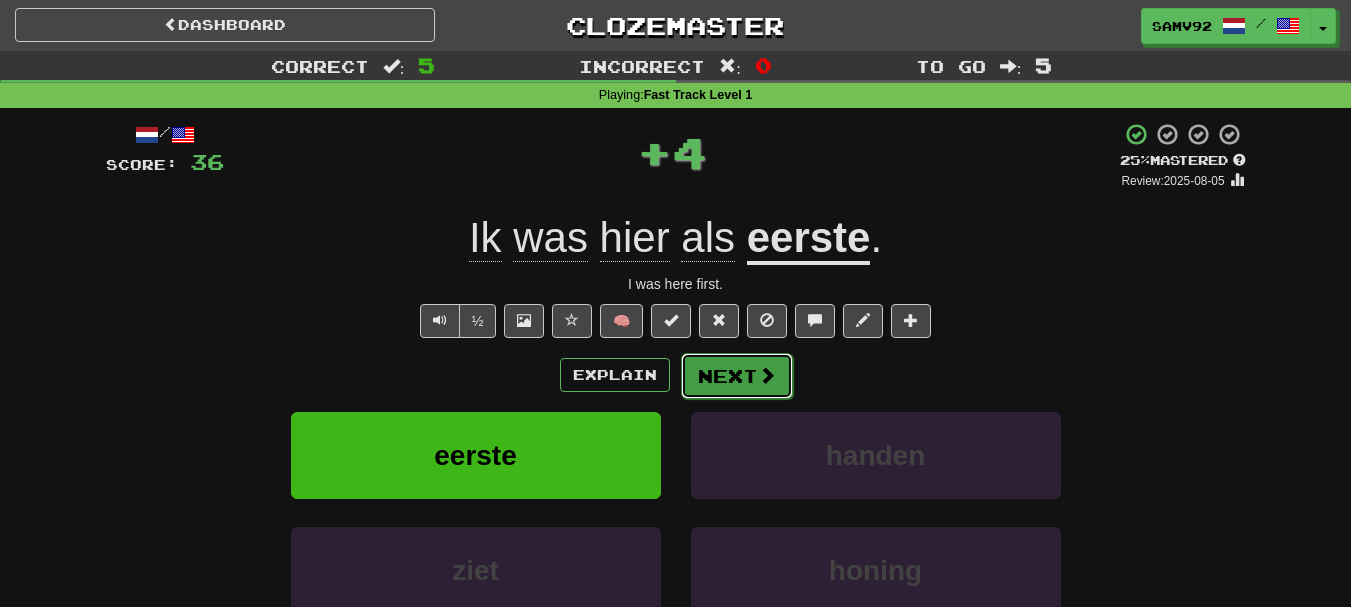 click on "Next" at bounding box center [737, 376] 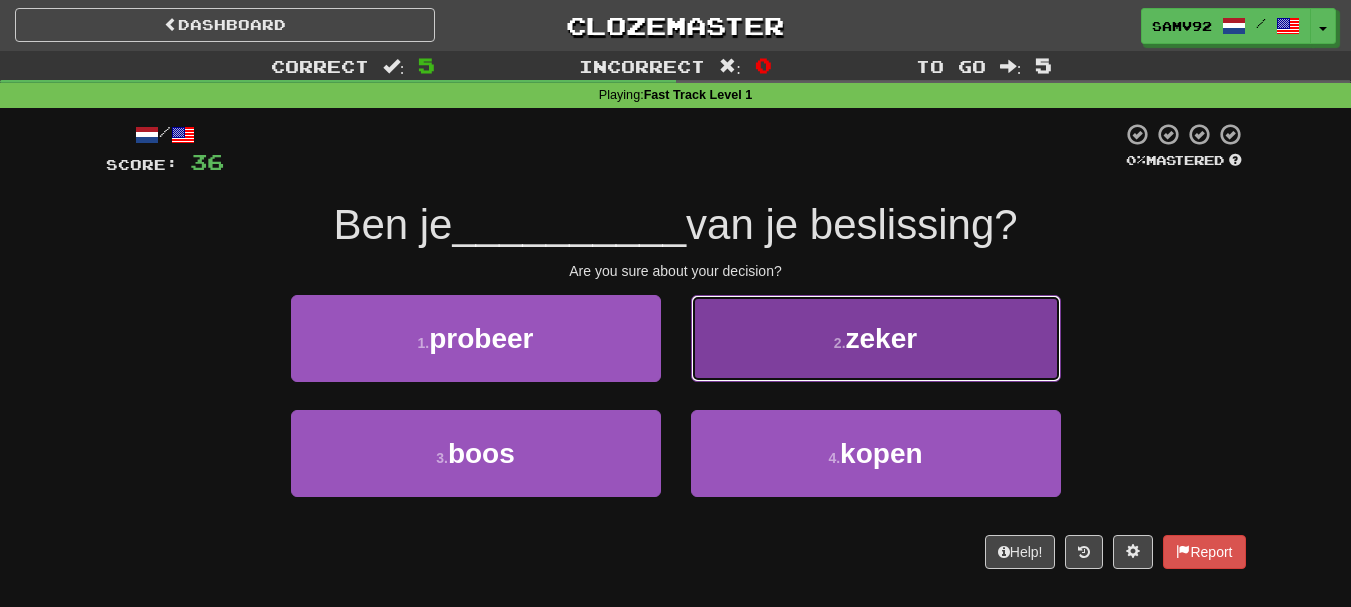 click on "2 .  zeker" at bounding box center [876, 338] 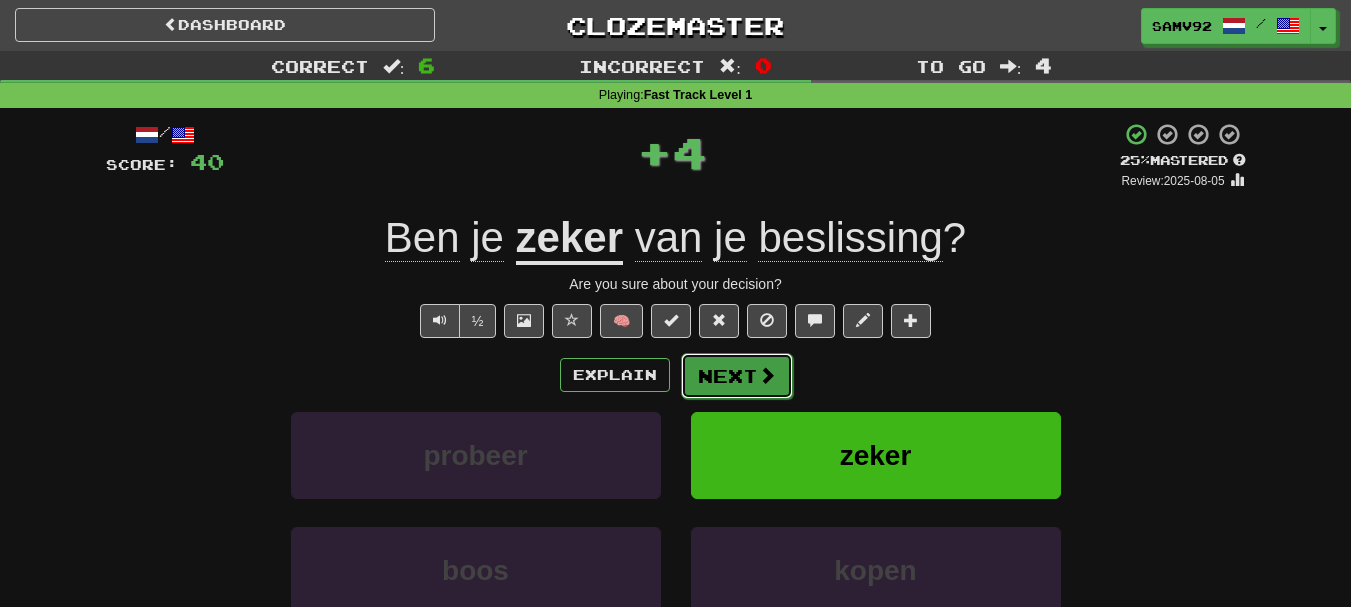 click at bounding box center [767, 375] 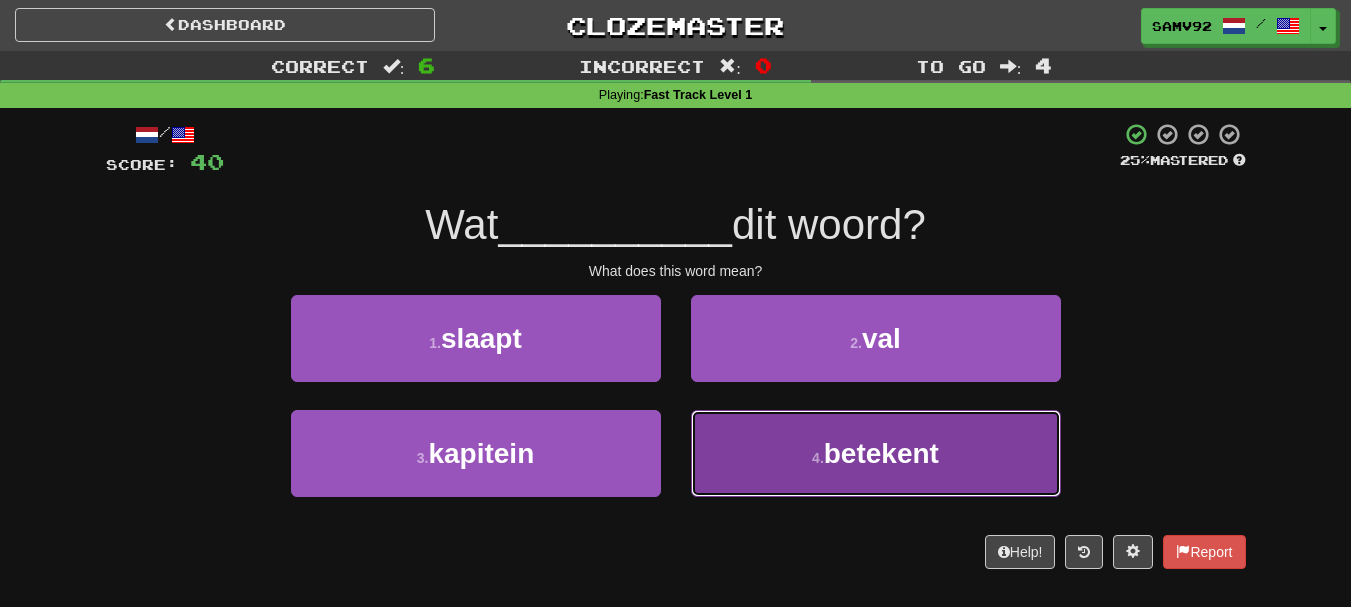 click on "4 .  betekent" at bounding box center [876, 453] 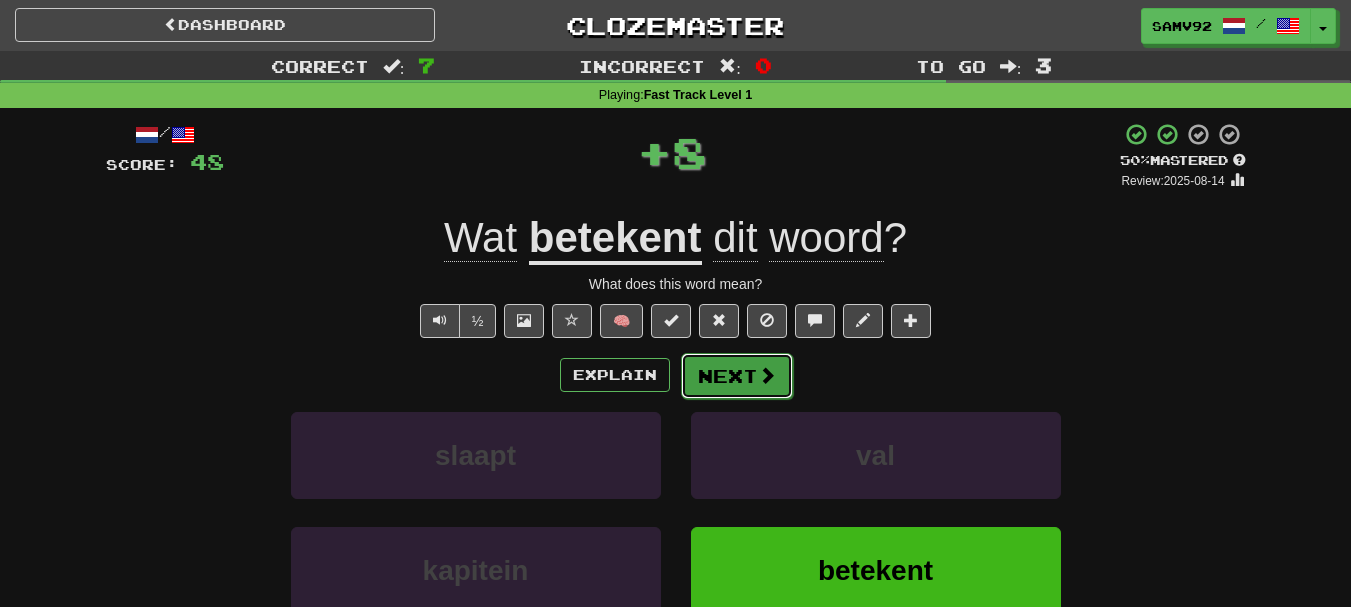 click on "Next" at bounding box center (737, 376) 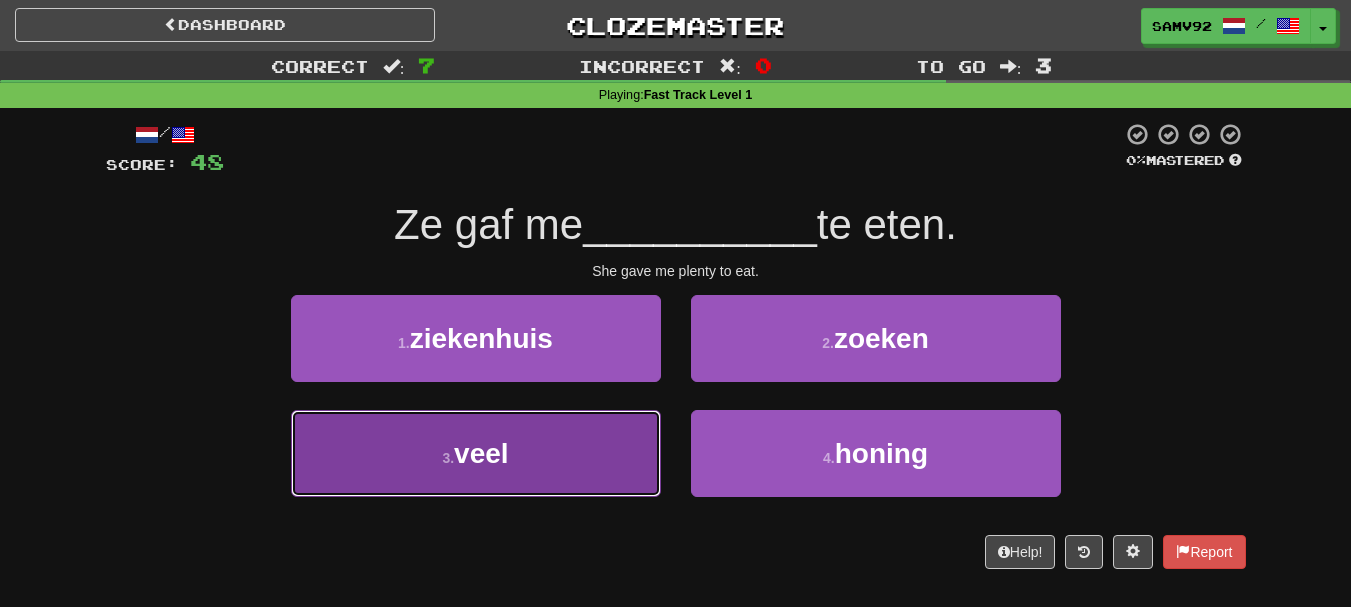 click on "3 .  veel" at bounding box center (476, 453) 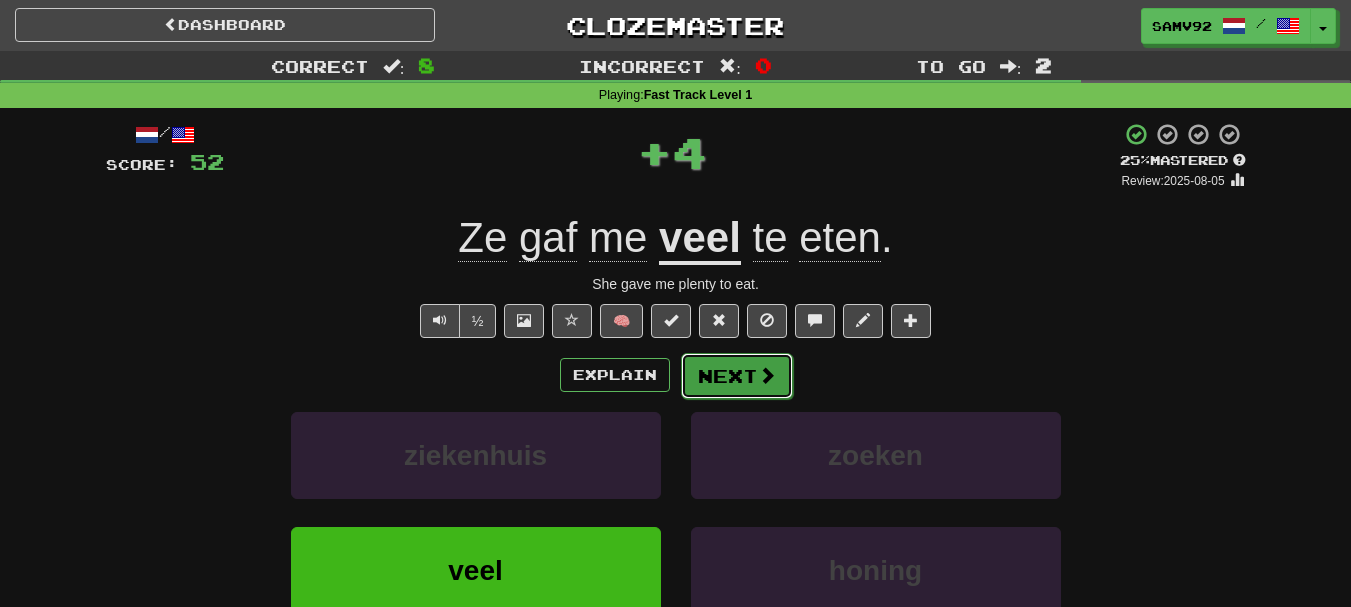 click on "Next" at bounding box center (737, 376) 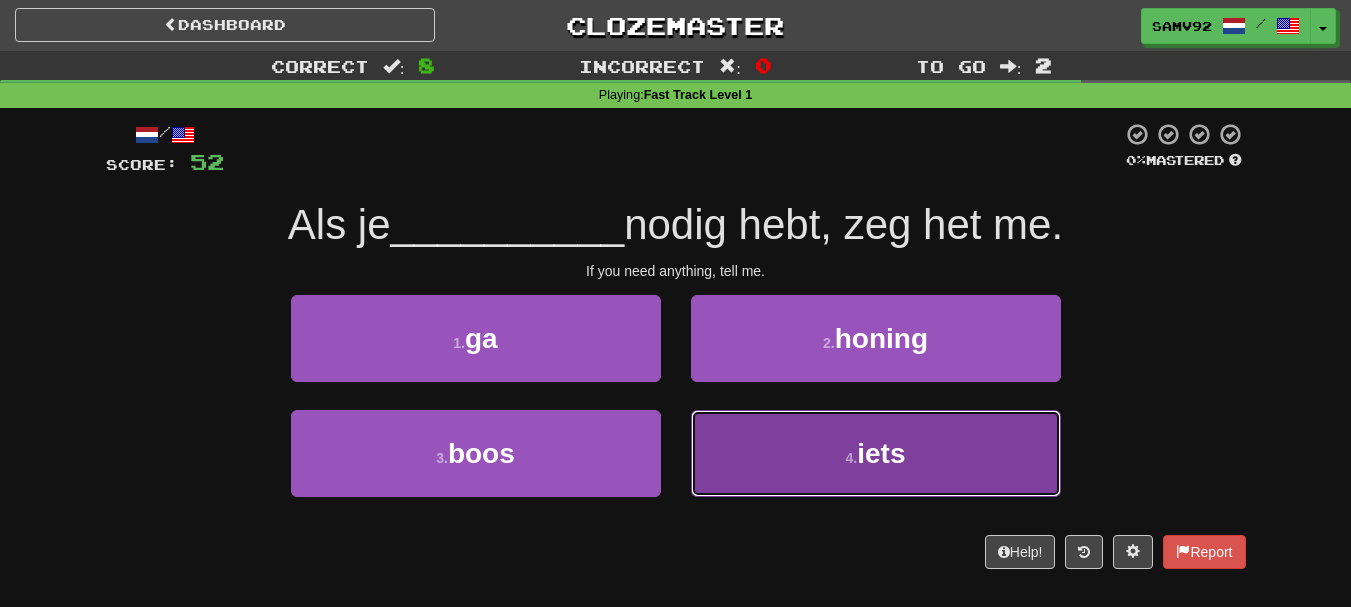 click on "4 .  iets" at bounding box center (876, 453) 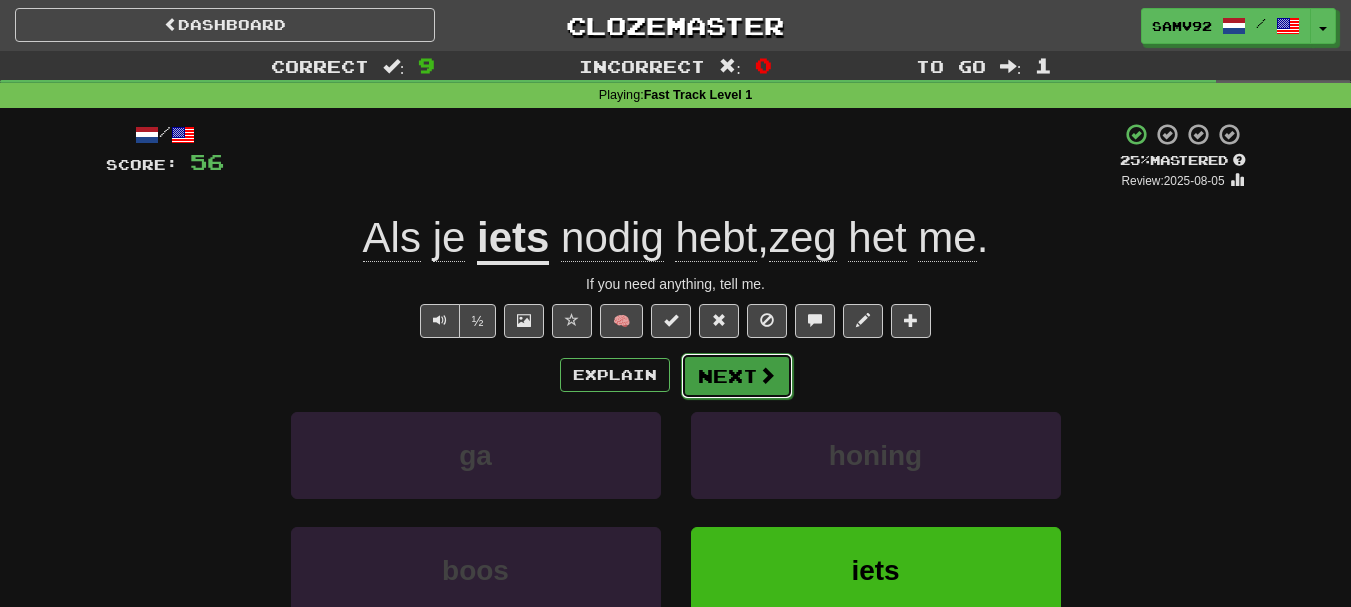 click on "Next" at bounding box center (737, 376) 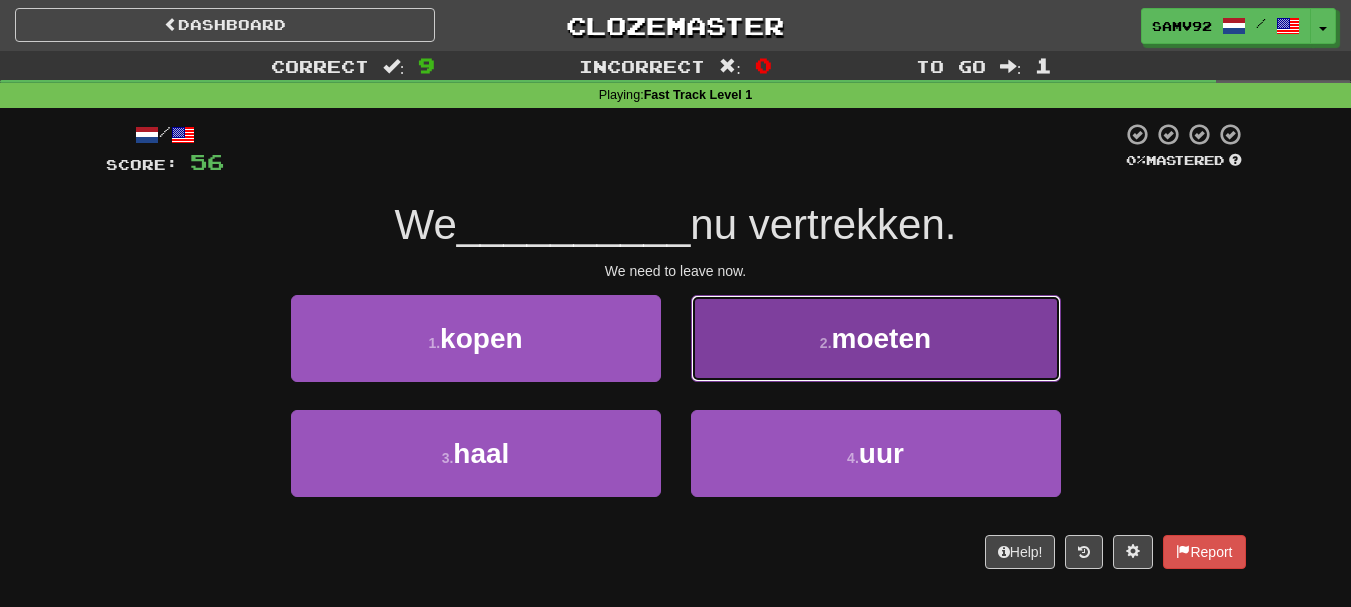 click on "2 .  moeten" at bounding box center [876, 338] 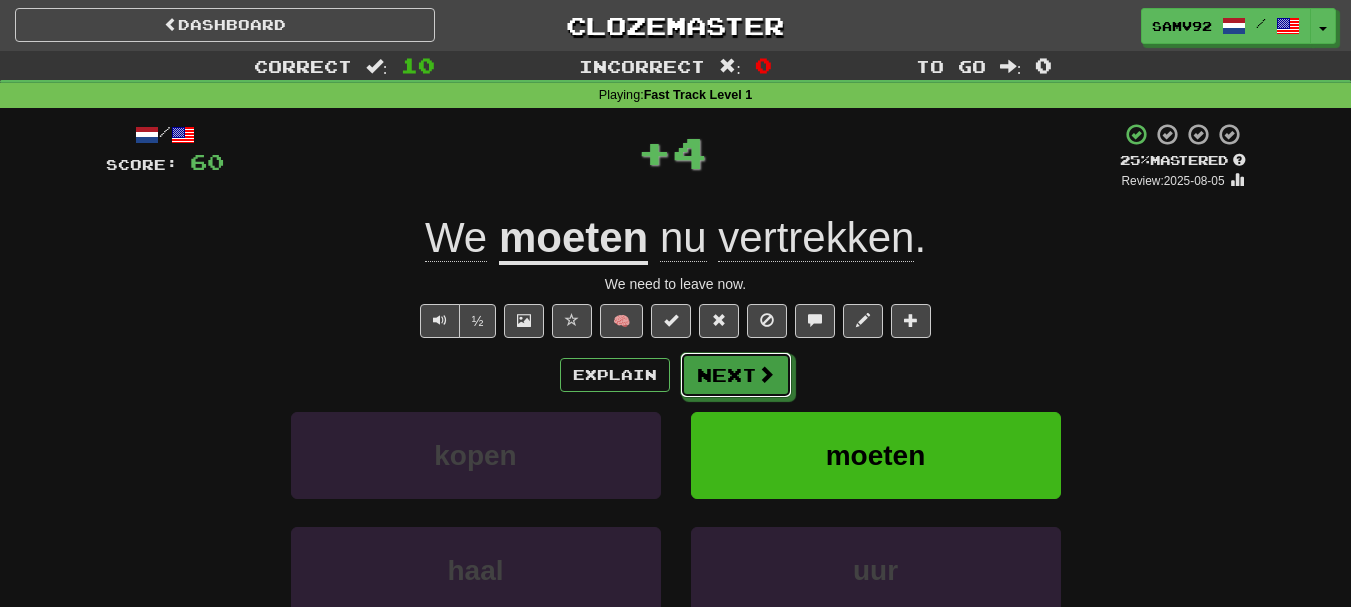 click on "Next" at bounding box center (736, 375) 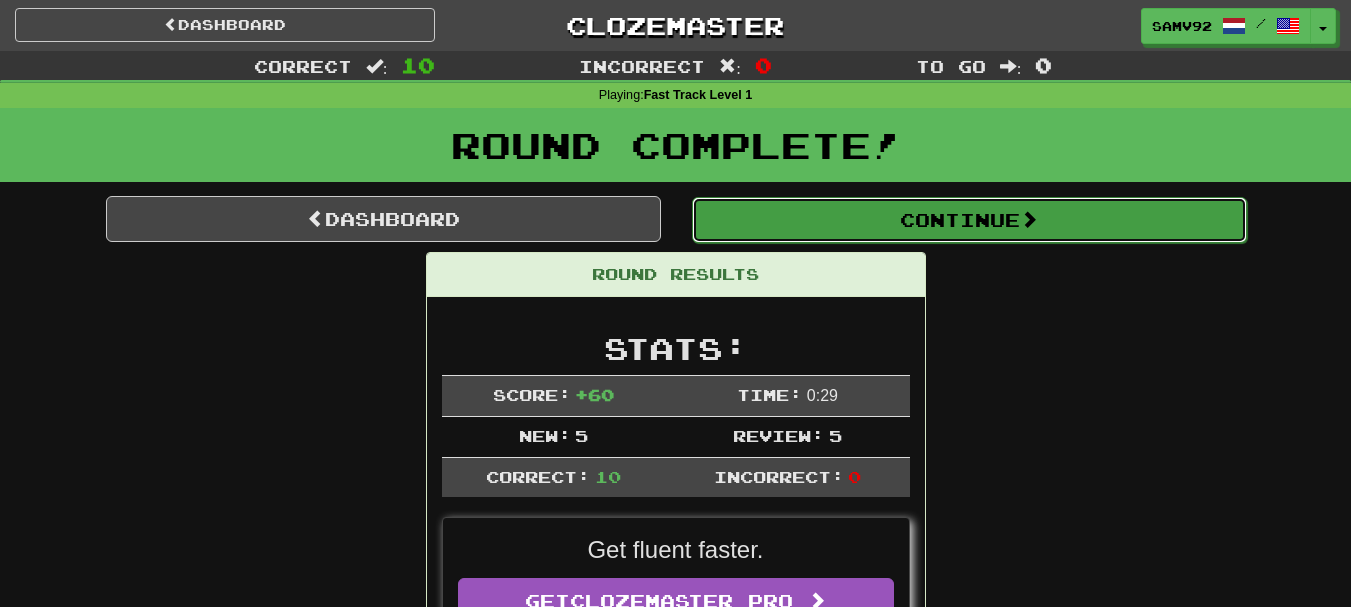 click on "Continue" at bounding box center [969, 220] 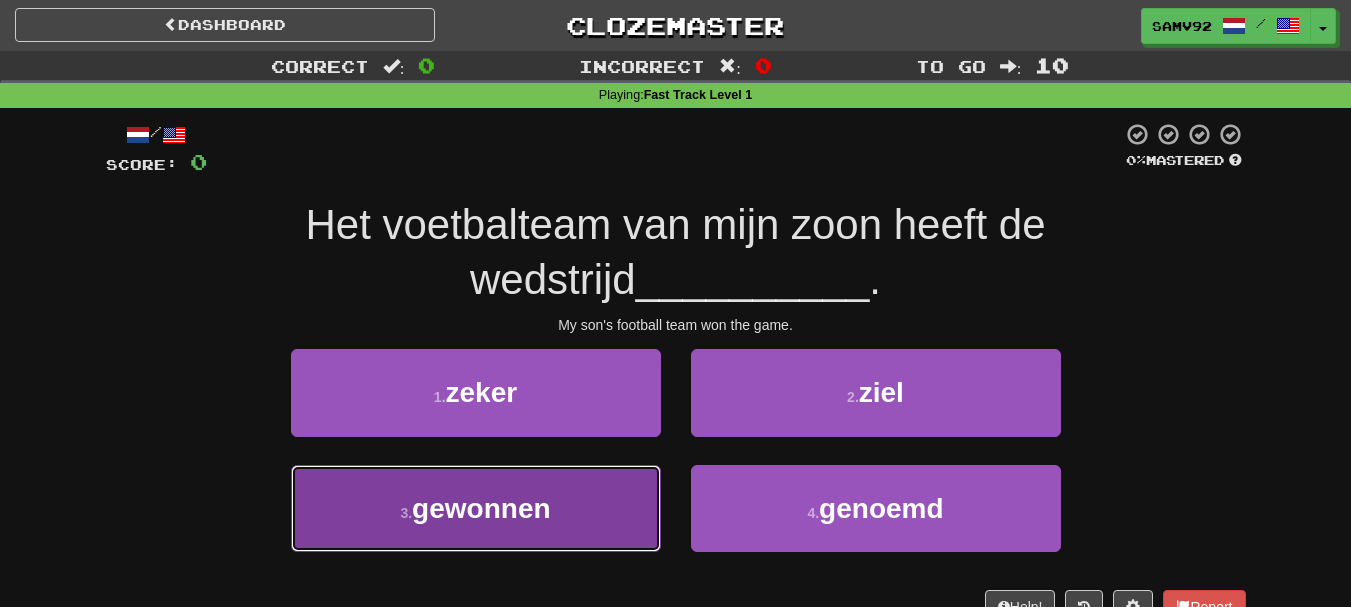 click on "3 .  gewonnen" at bounding box center (476, 508) 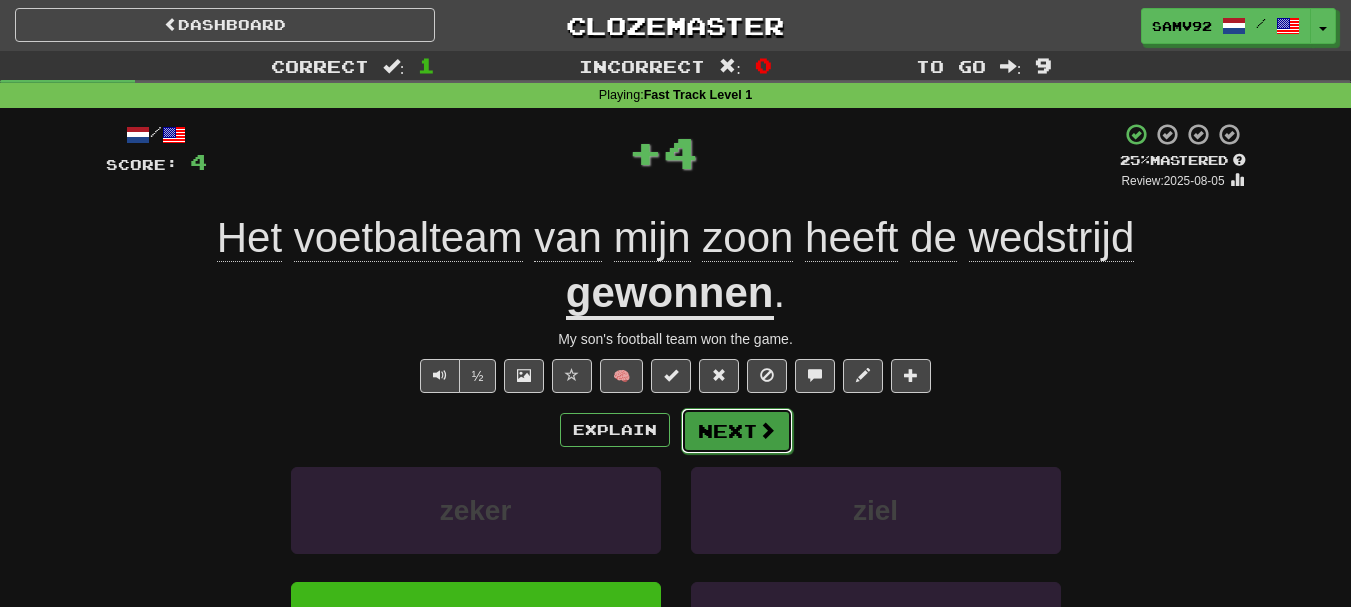 click on "Next" at bounding box center [737, 431] 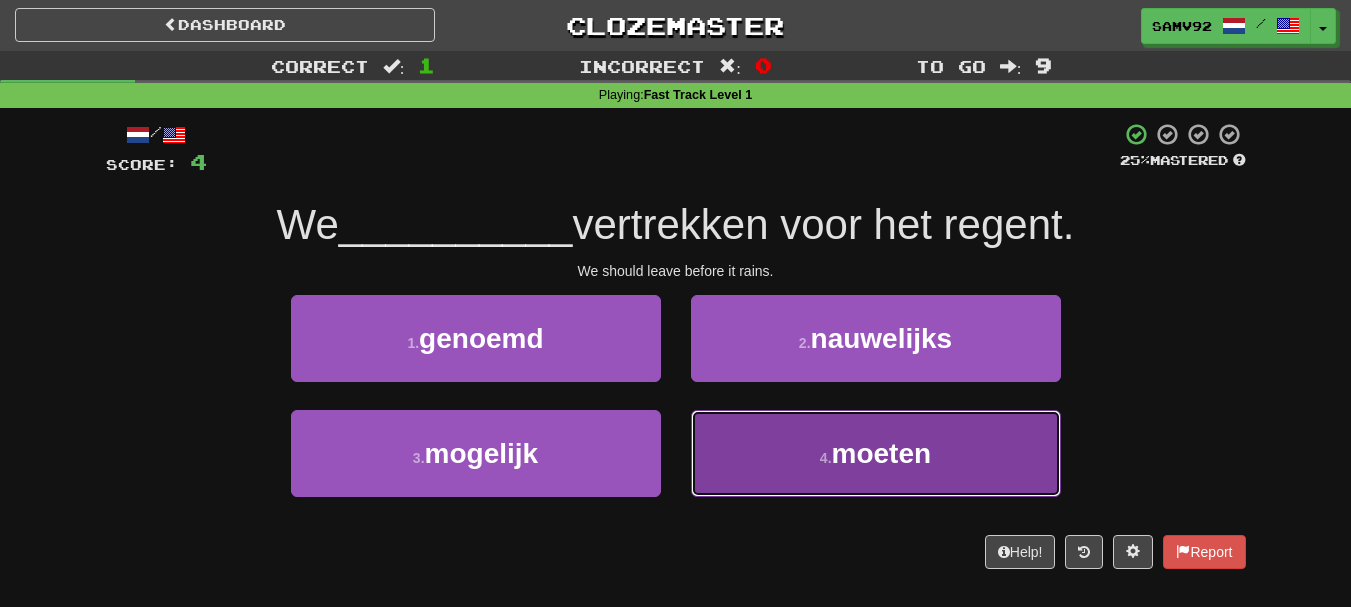 click on "4 .  moeten" at bounding box center [876, 453] 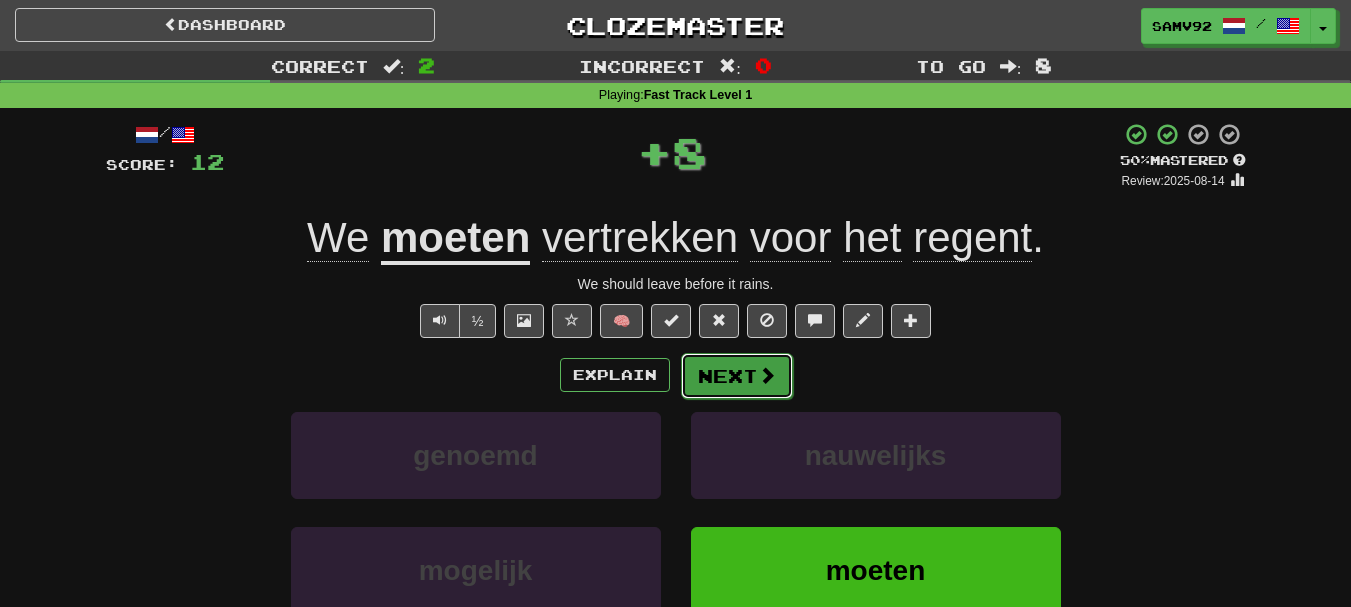 click on "Next" at bounding box center [737, 376] 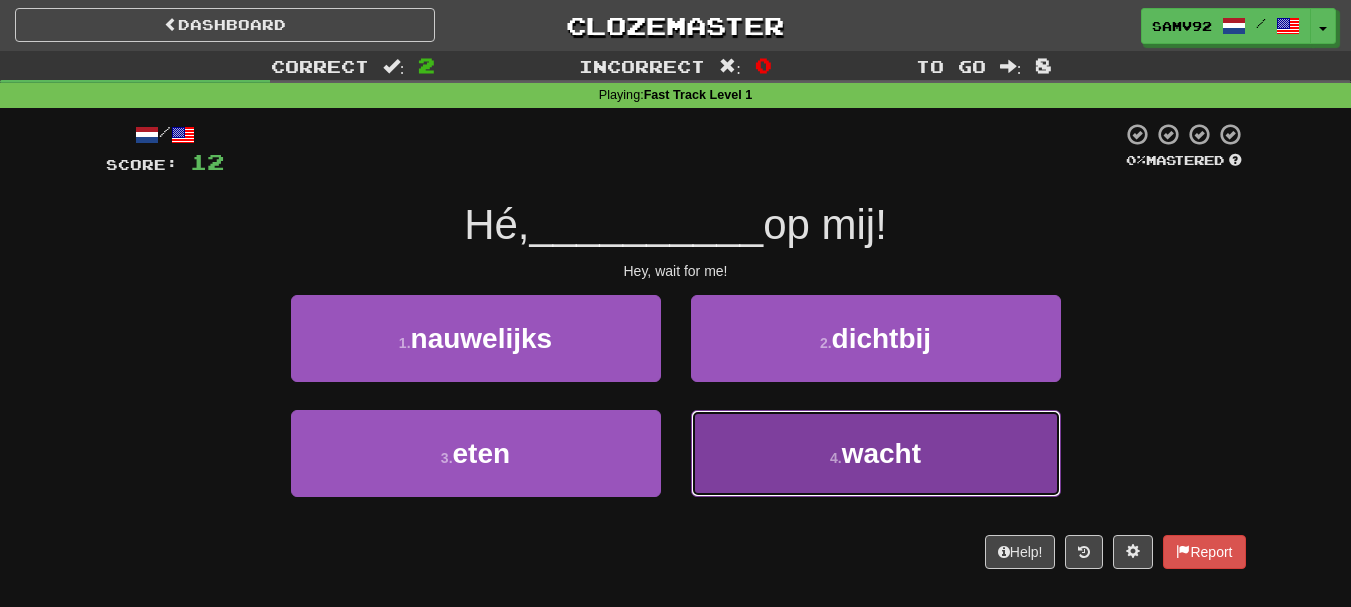 click on "4 .  wacht" at bounding box center (876, 453) 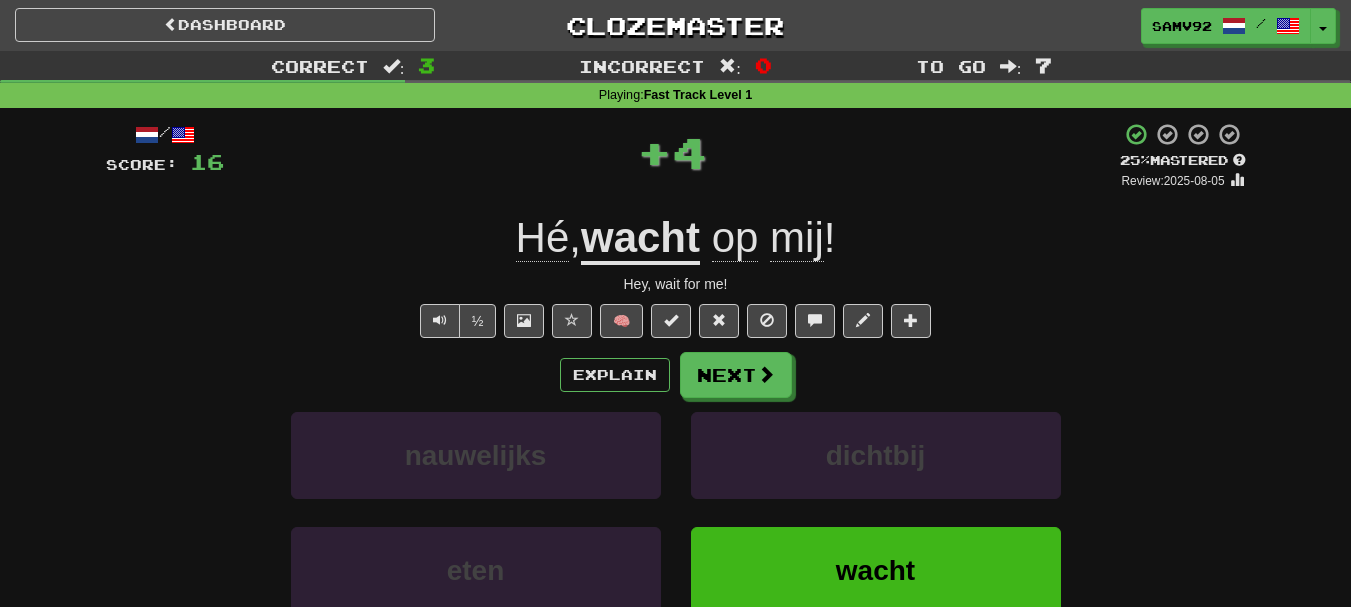 click on "Explain Next nauwelijks dichtbij eten wacht Learn more: nauwelijks dichtbij eten wacht" at bounding box center (676, 512) 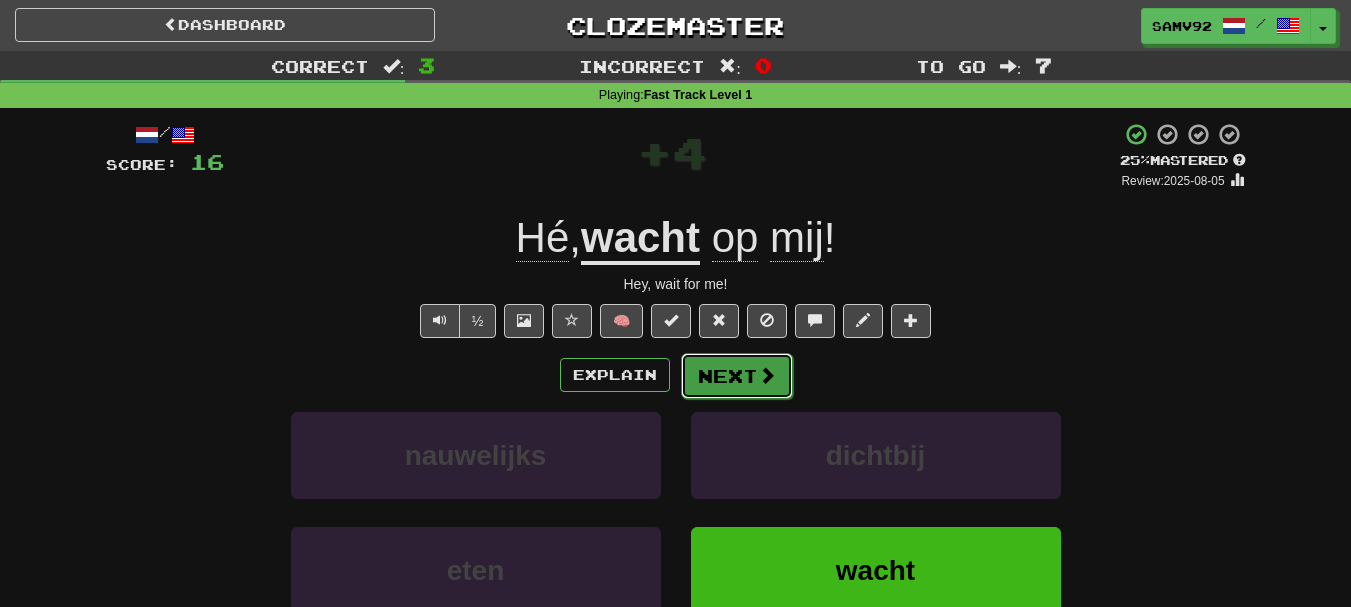click on "Next" at bounding box center [737, 376] 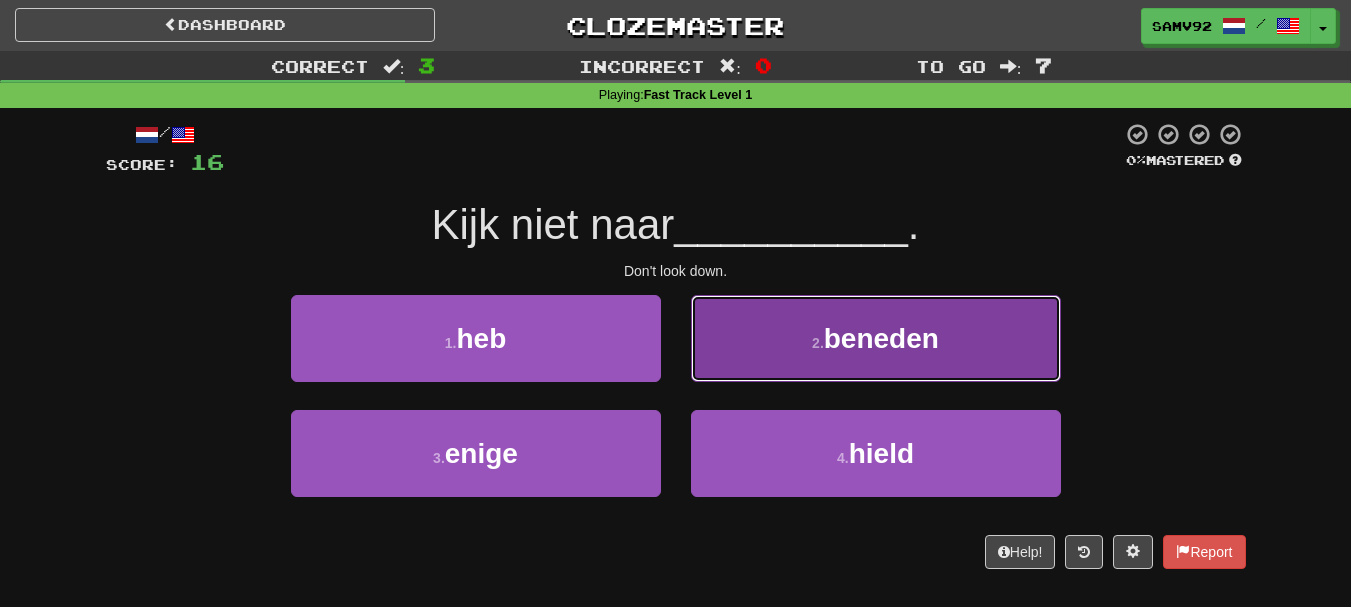 click on "2 .  beneden" at bounding box center (876, 338) 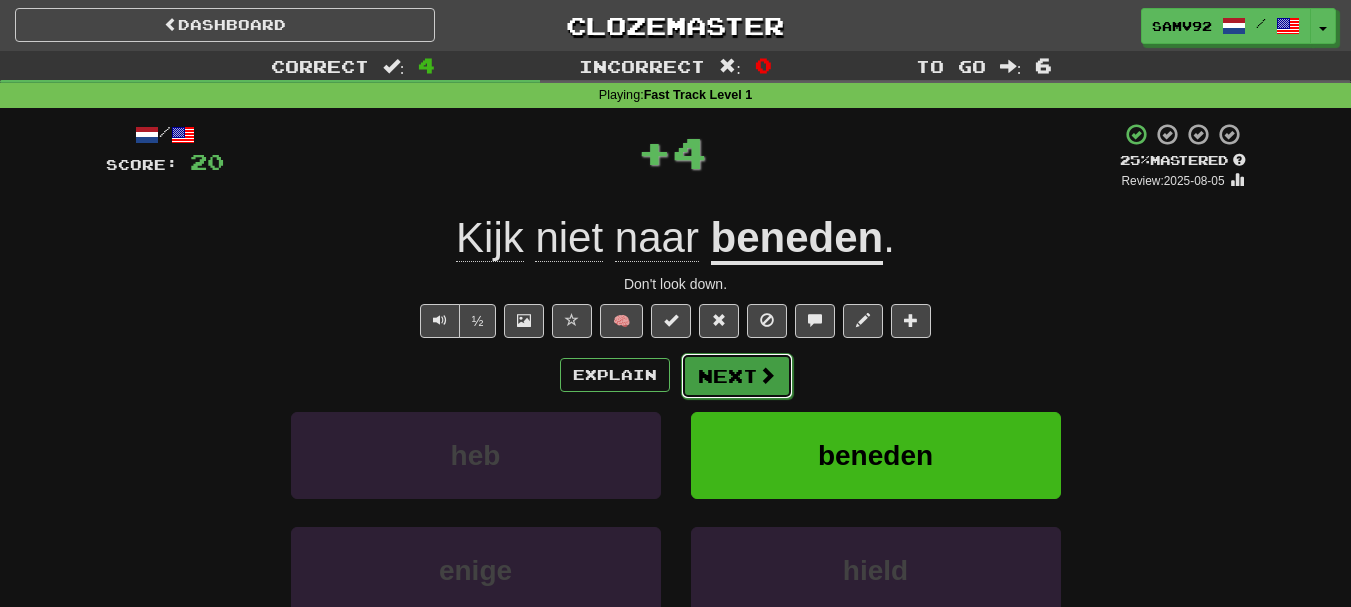 click on "Next" at bounding box center (737, 376) 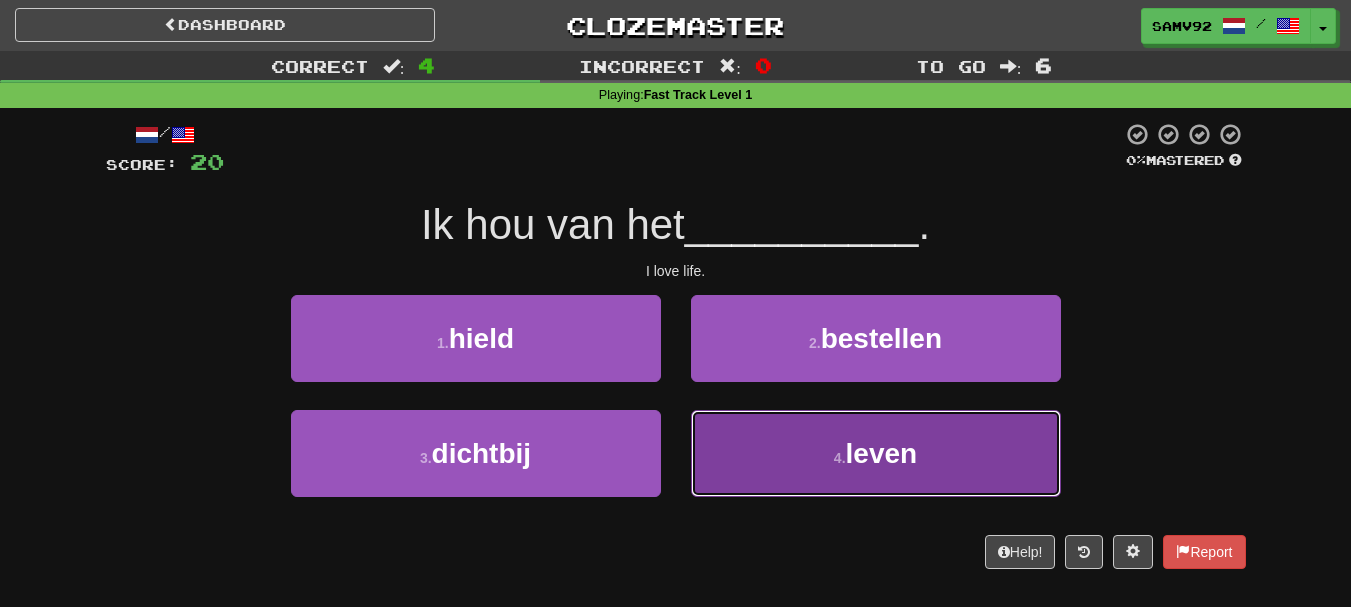 click on "4 .  leven" at bounding box center (876, 453) 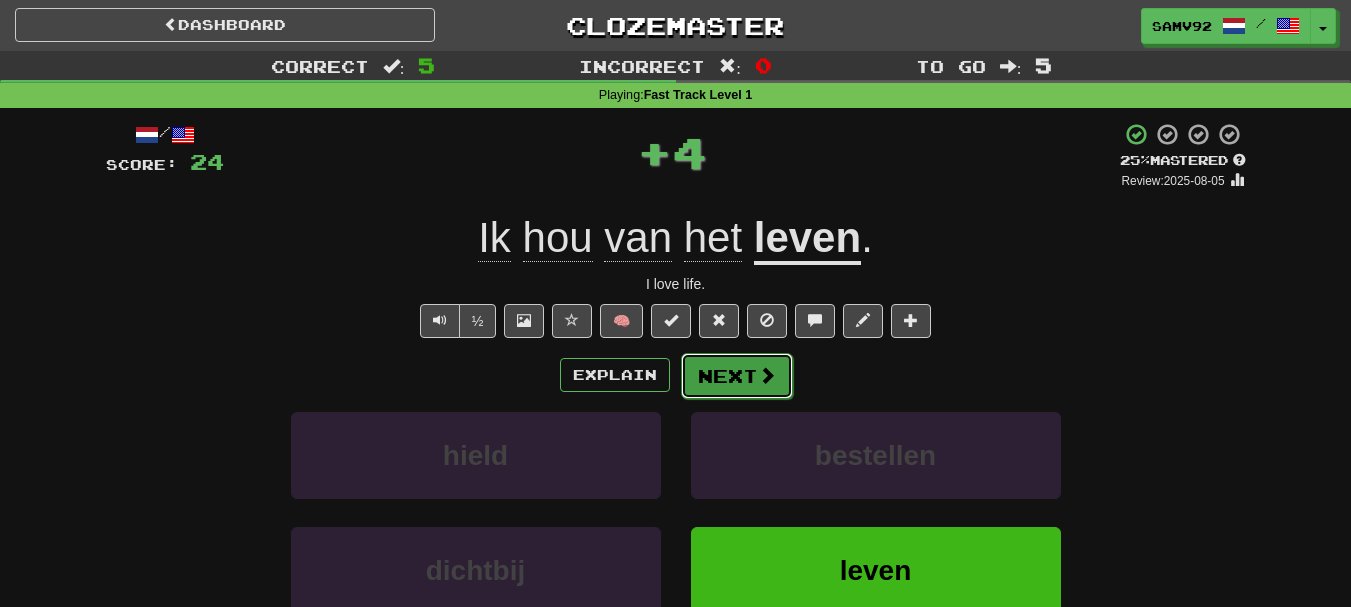 click on "Next" at bounding box center (737, 376) 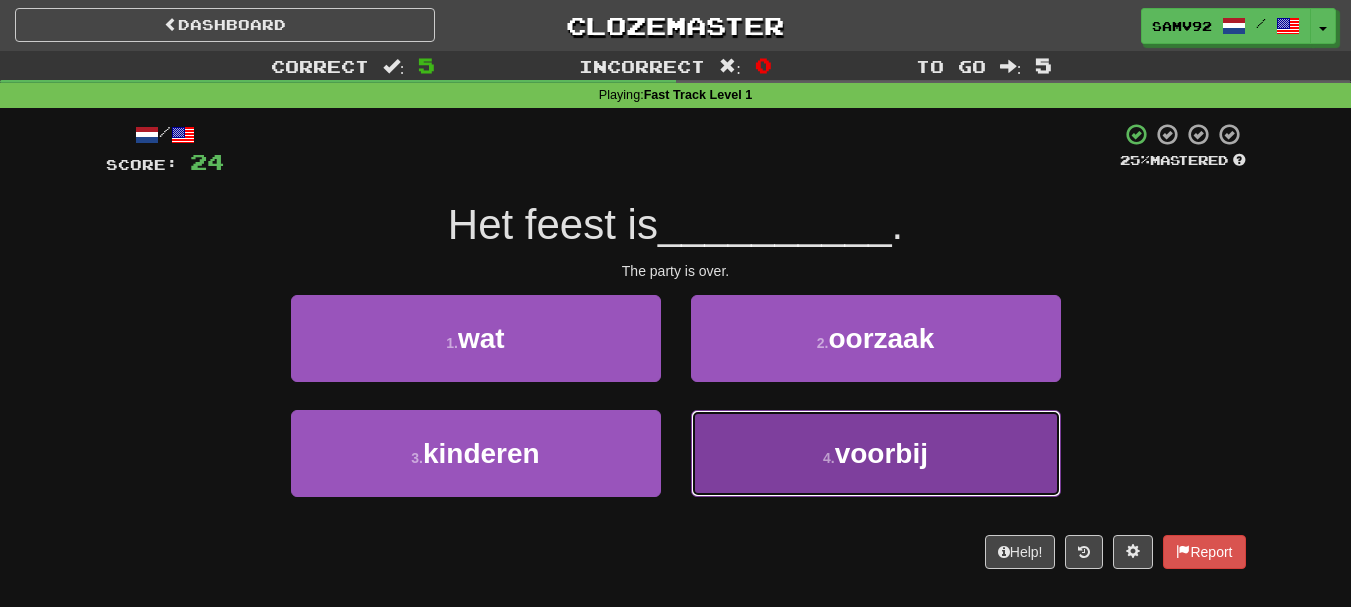 click on "4 .  voorbij" at bounding box center [876, 453] 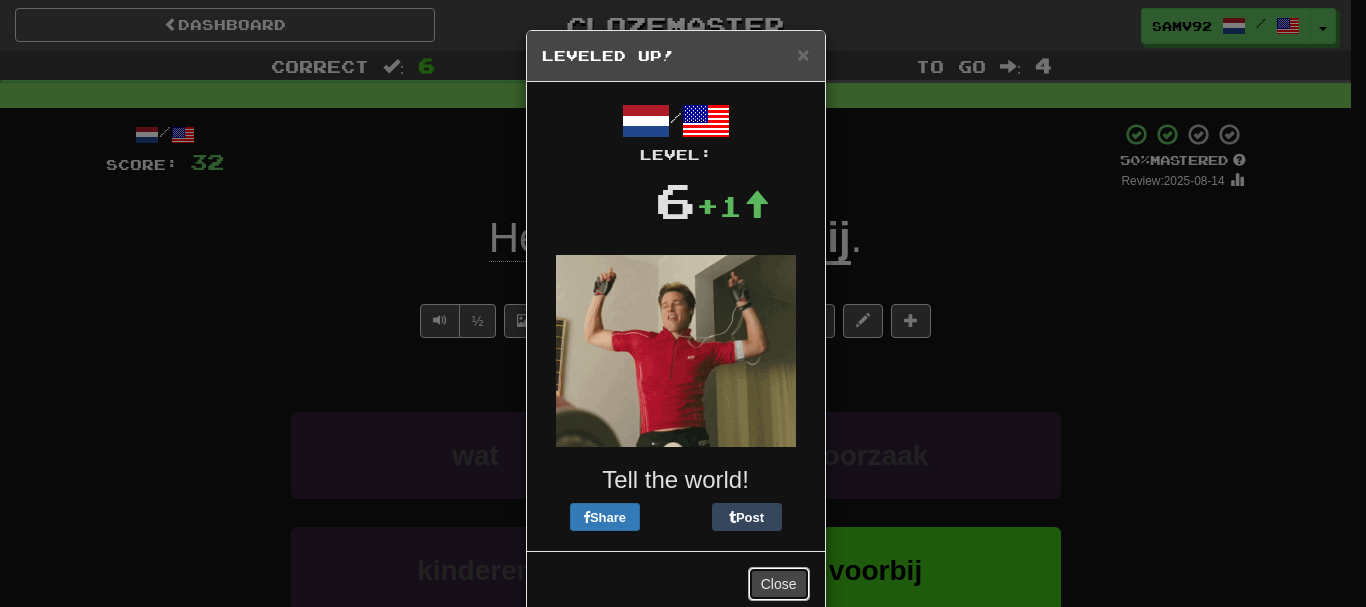 click on "Close" at bounding box center [779, 584] 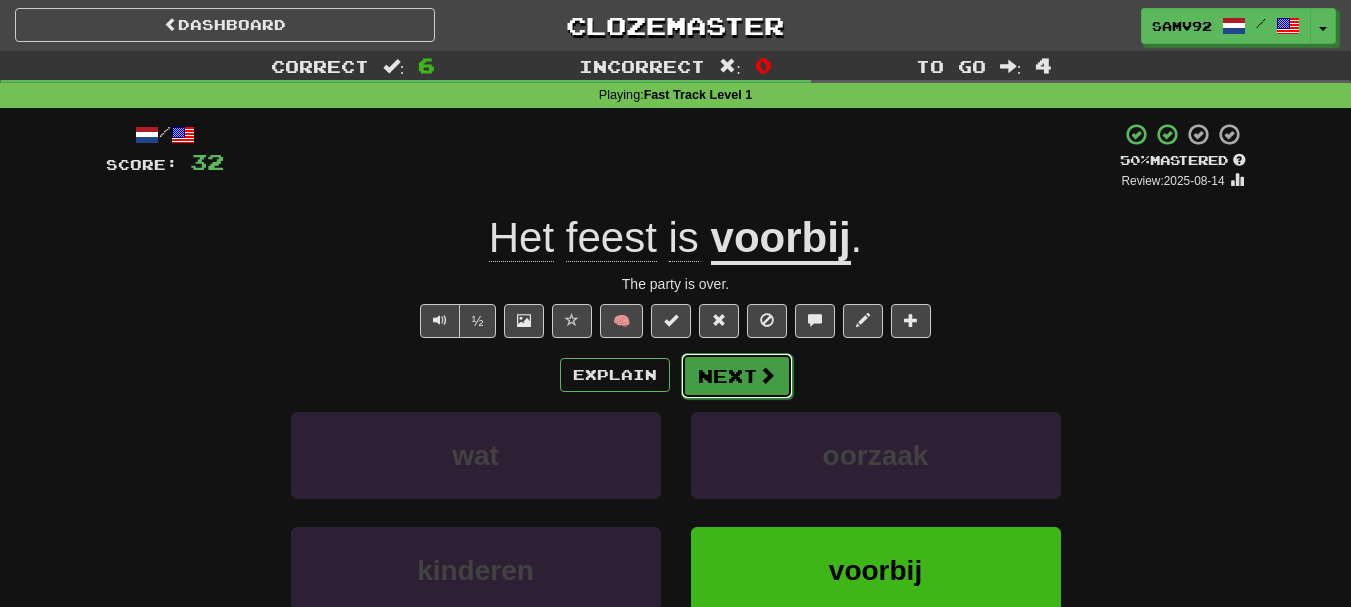 click at bounding box center [767, 375] 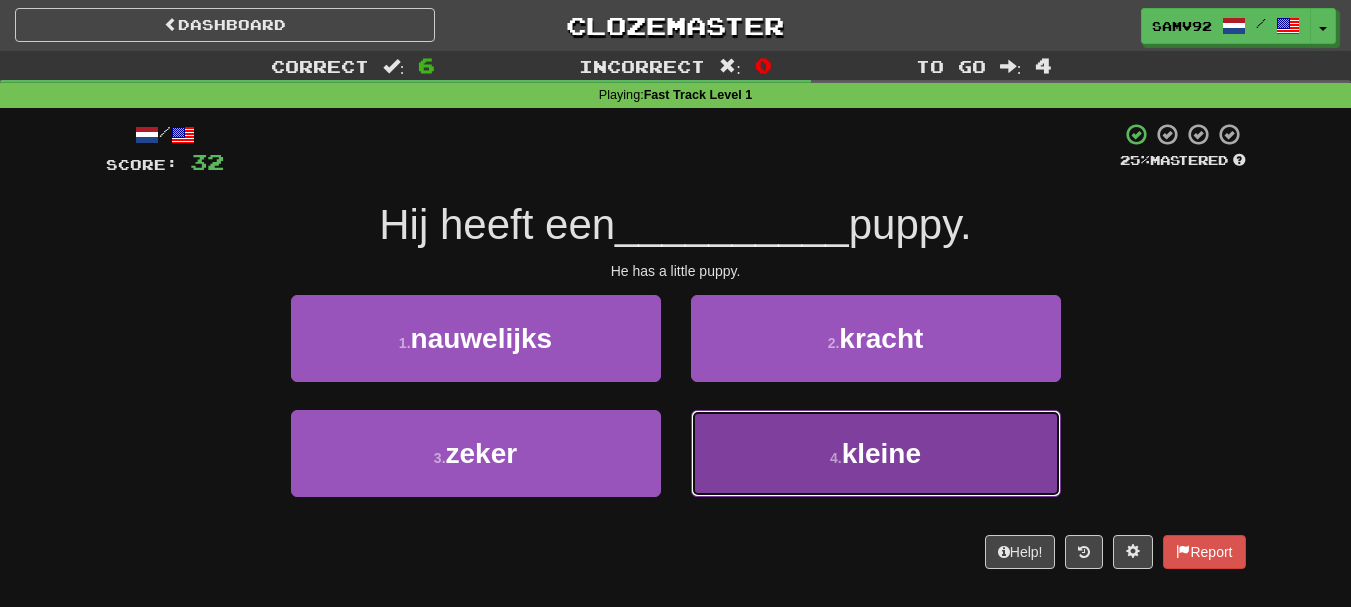 click on "4 .  kleine" at bounding box center [876, 453] 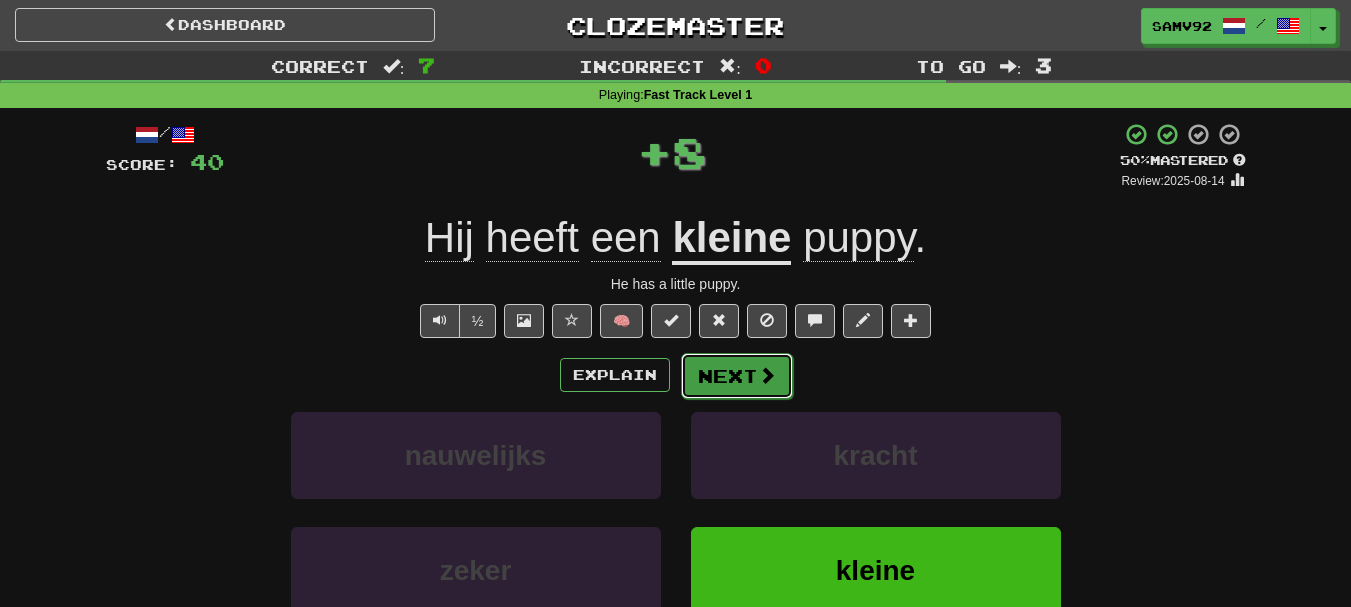 click on "Next" at bounding box center [737, 376] 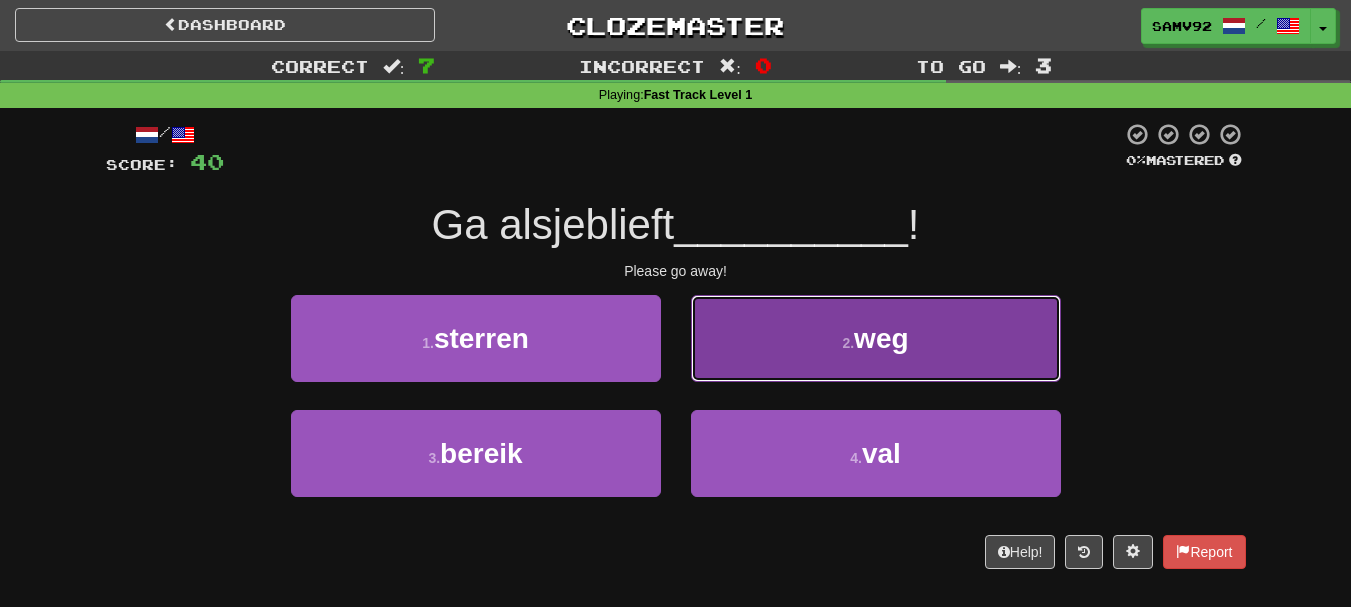 click on "2 .  weg" at bounding box center [876, 338] 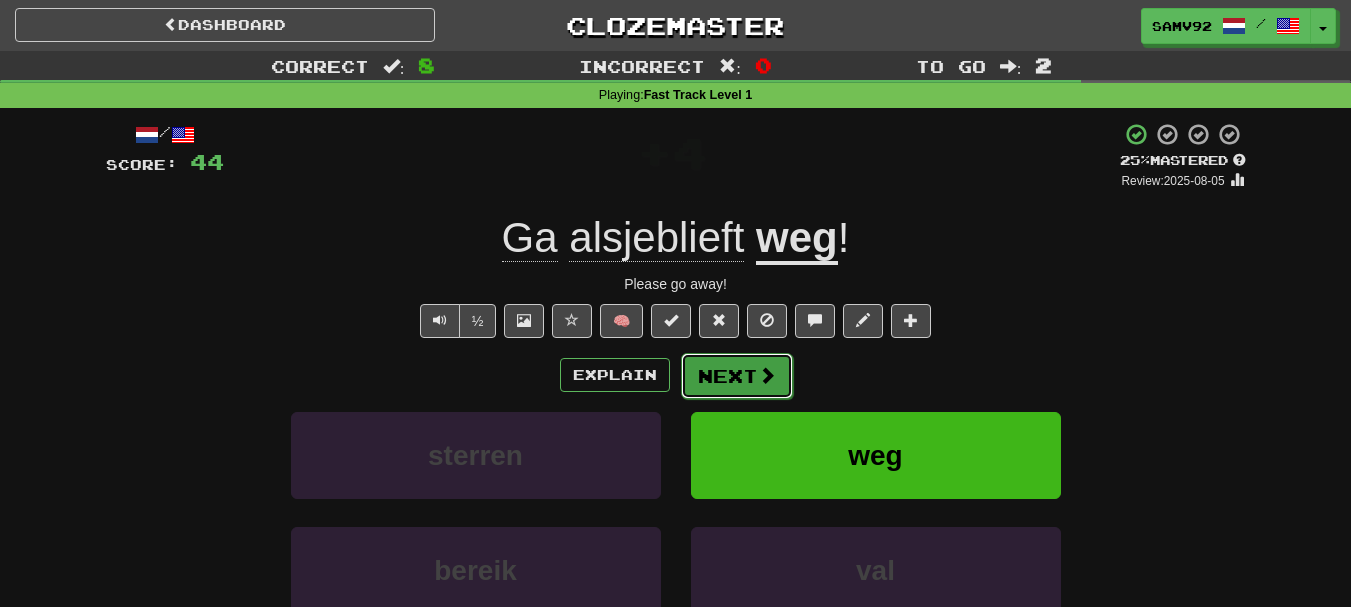 click on "Next" at bounding box center (737, 376) 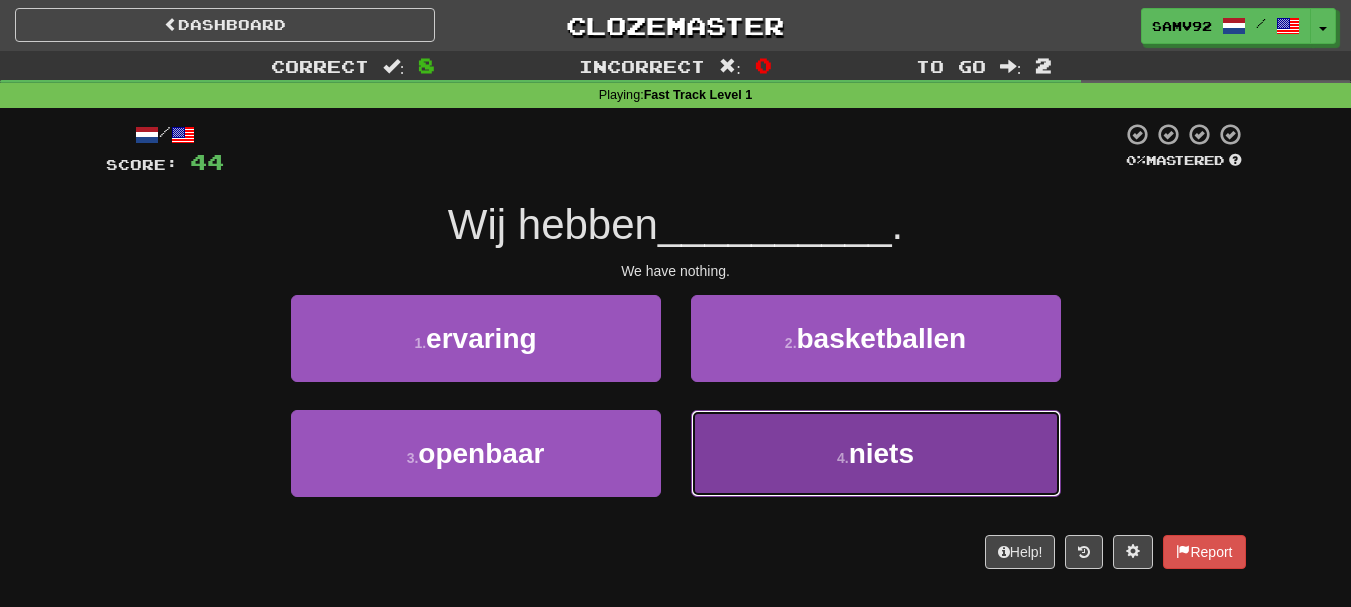 click on "4 .  niets" at bounding box center [876, 453] 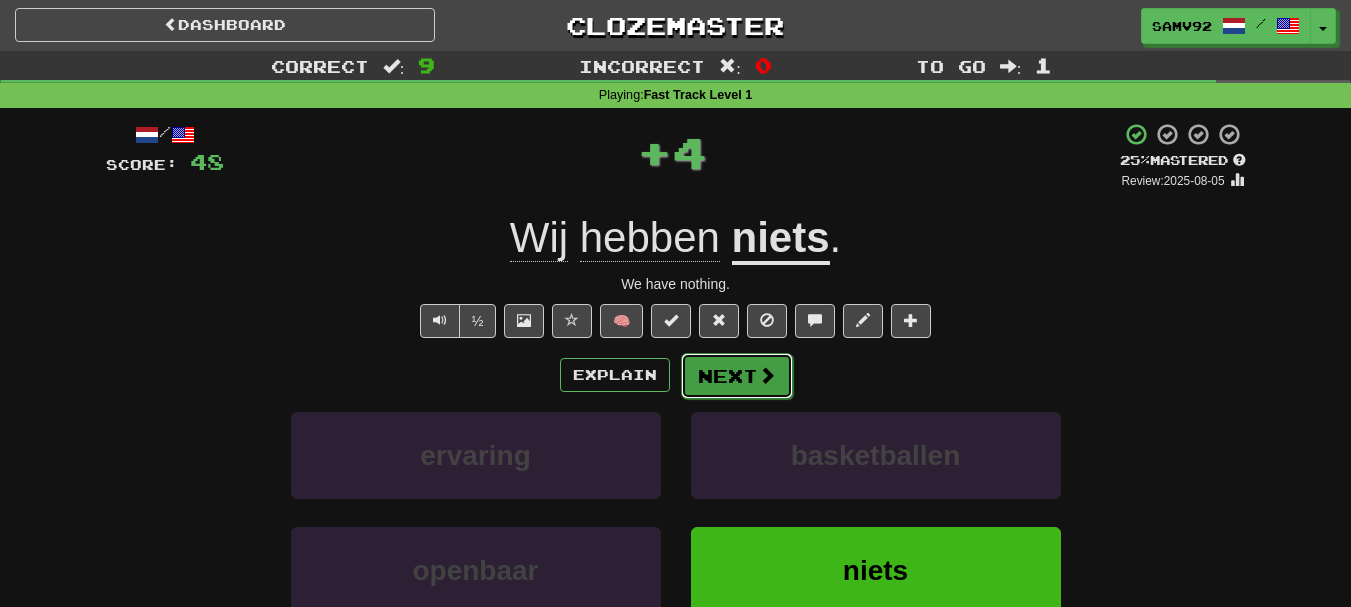 click on "Next" at bounding box center (737, 376) 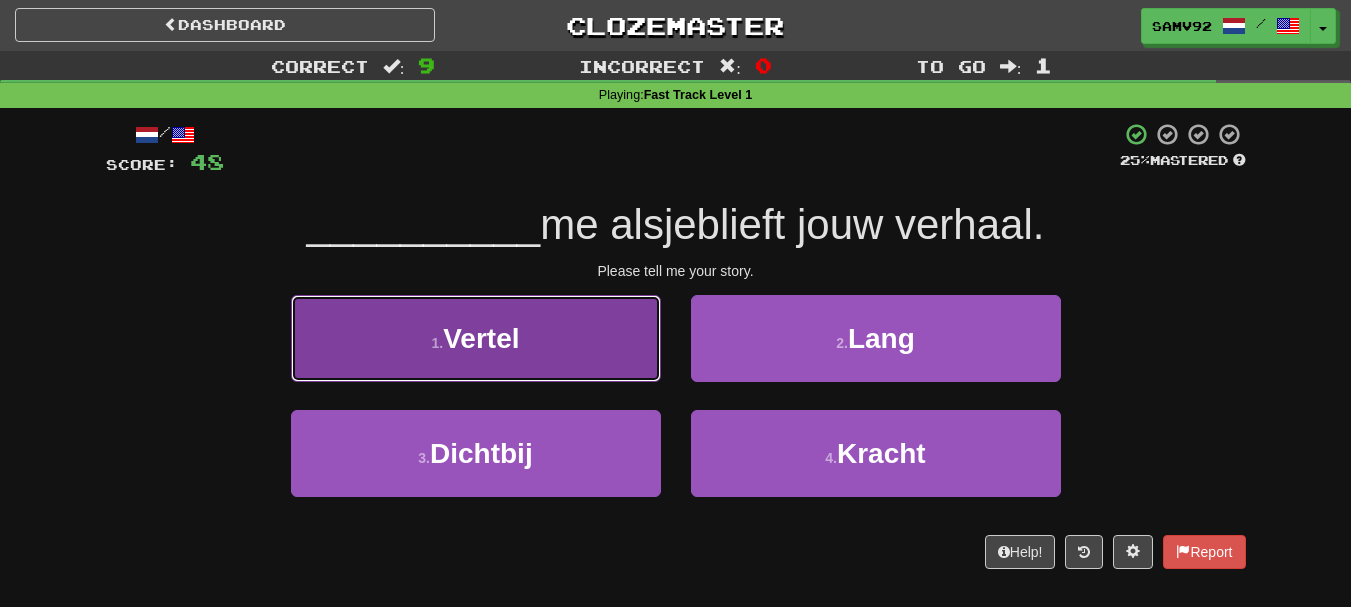 click on "1 .  Vertel" at bounding box center (476, 338) 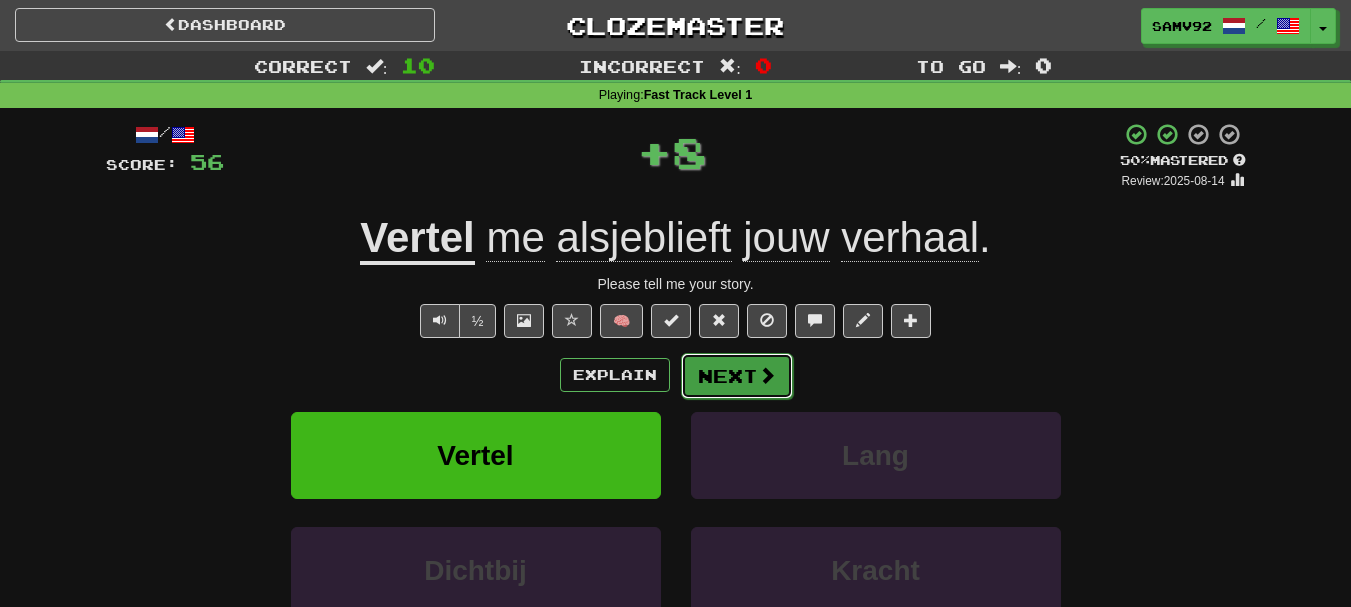 click on "Next" at bounding box center [737, 376] 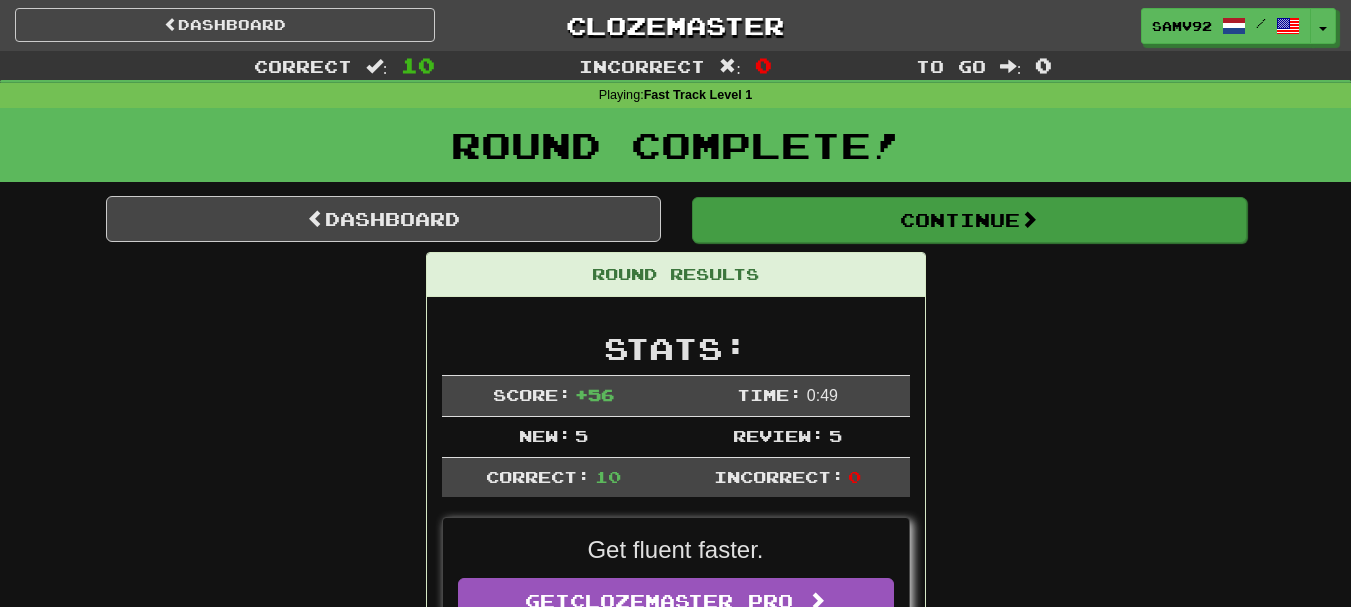 drag, startPoint x: 828, startPoint y: 250, endPoint x: 836, endPoint y: 228, distance: 23.409399 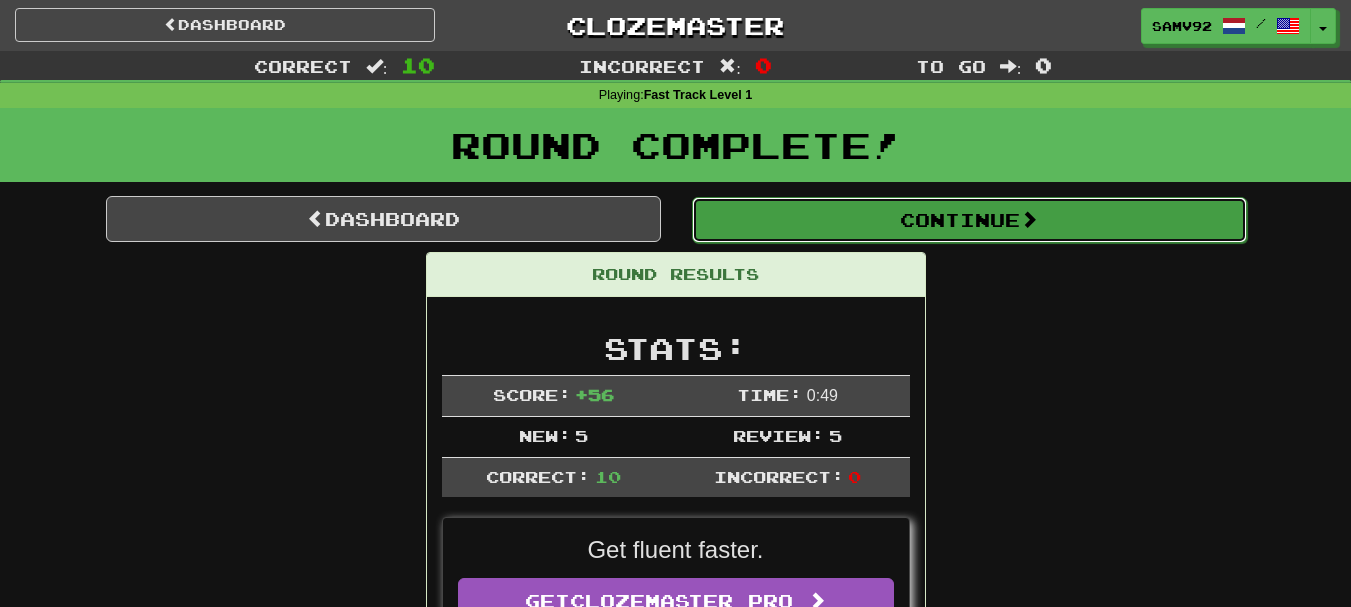 click on "Continue" at bounding box center (969, 220) 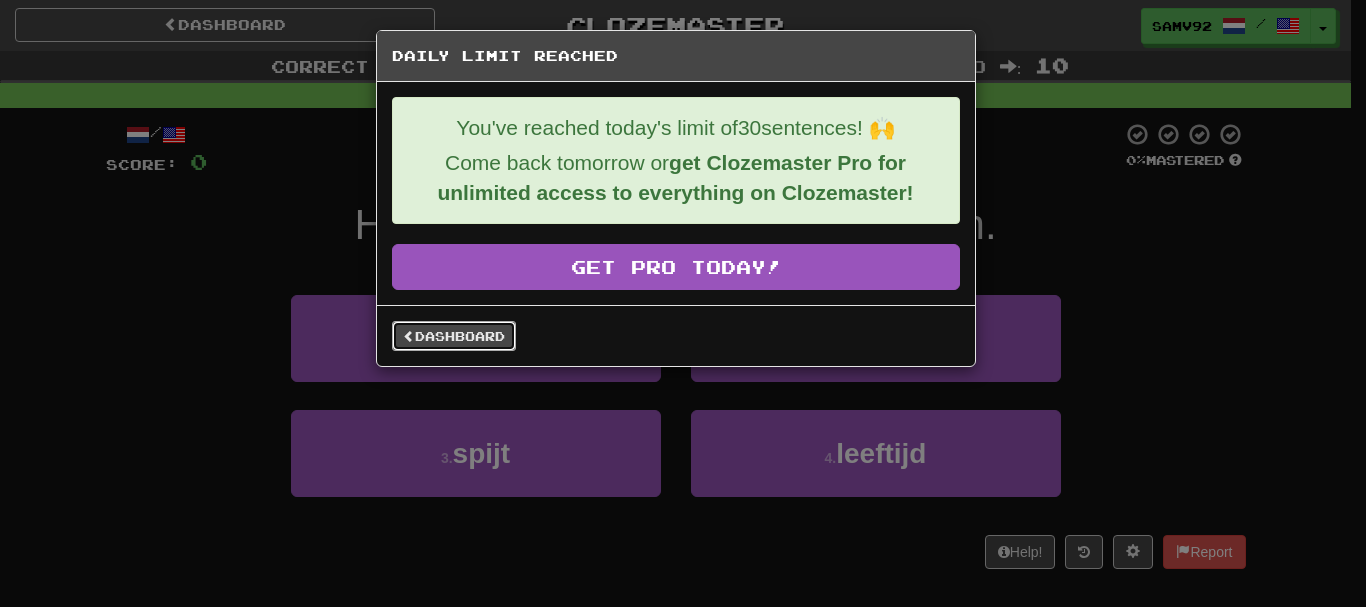 click on "Dashboard" at bounding box center (454, 336) 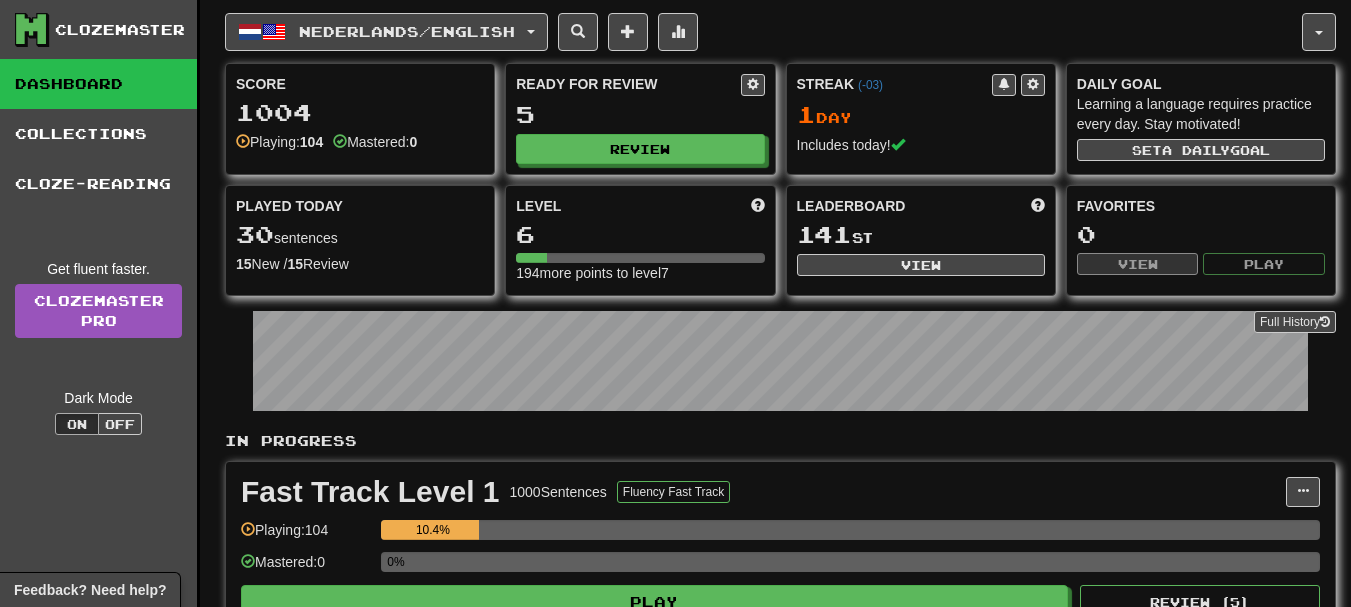 scroll, scrollTop: 0, scrollLeft: 0, axis: both 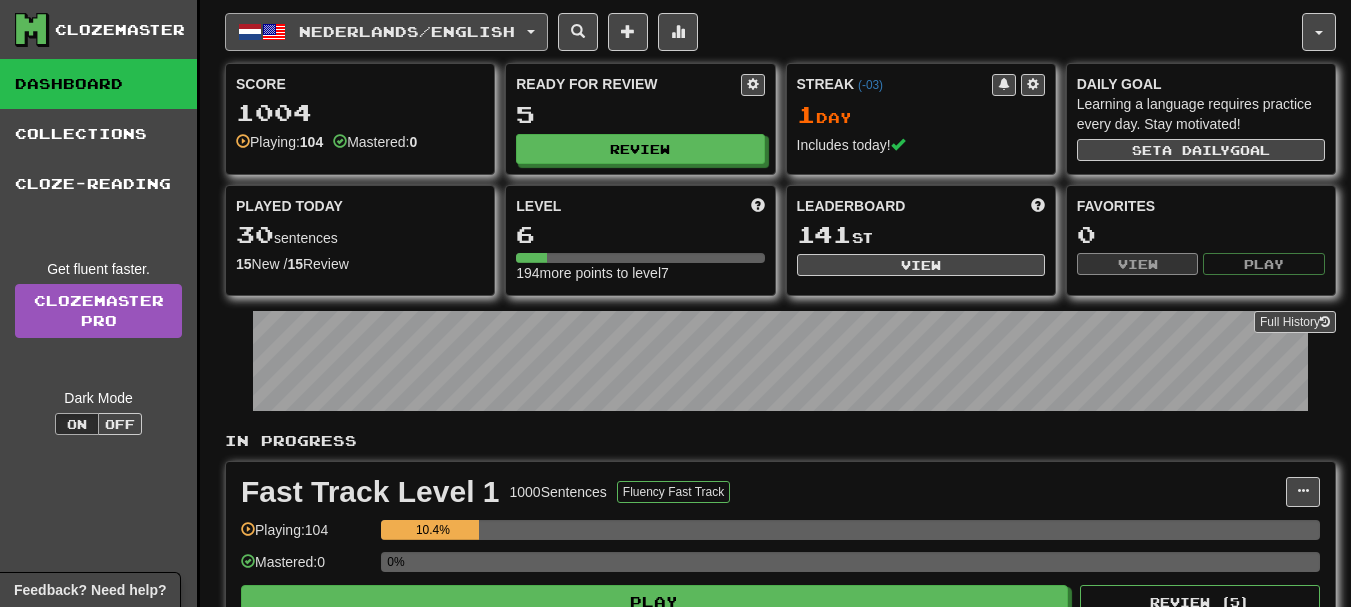 click on "Nederlands  /  English" at bounding box center [407, 31] 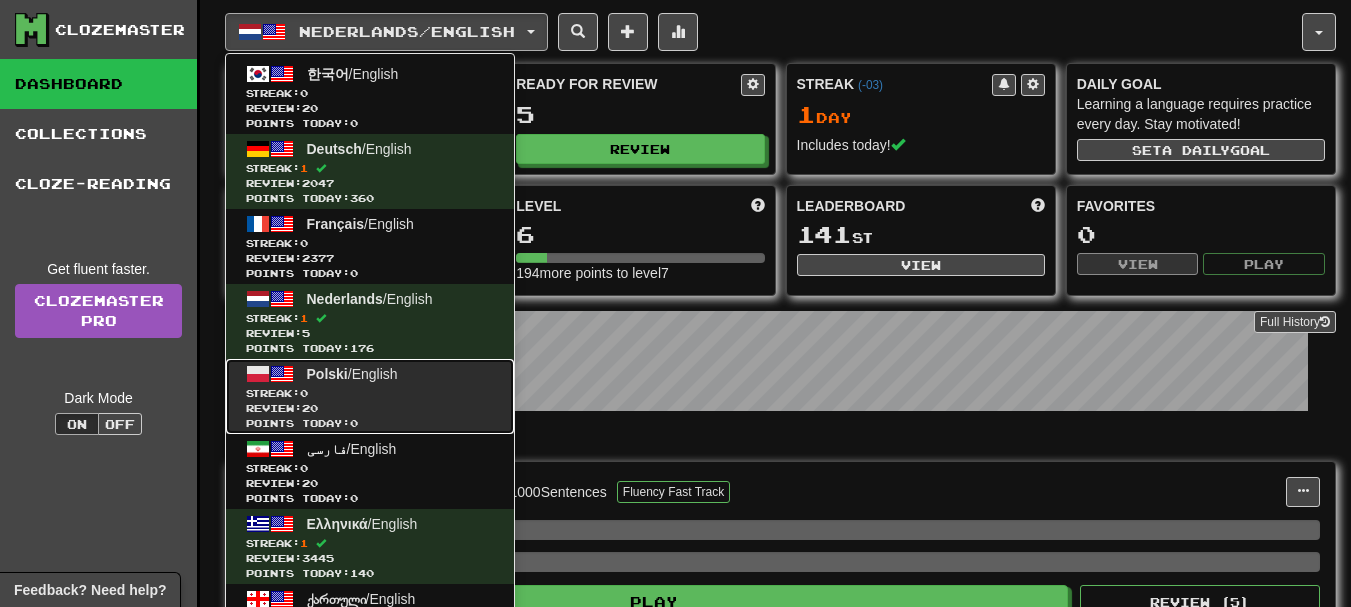 click on "Polski  /  English" at bounding box center (352, 374) 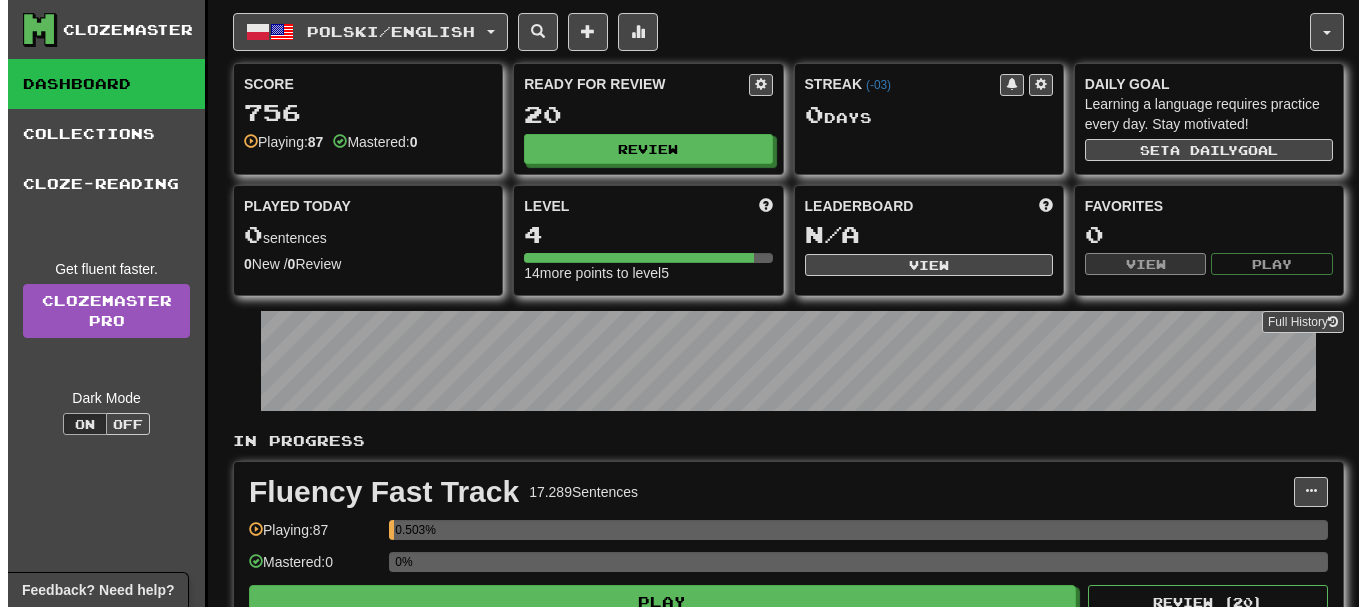 scroll, scrollTop: 67, scrollLeft: 0, axis: vertical 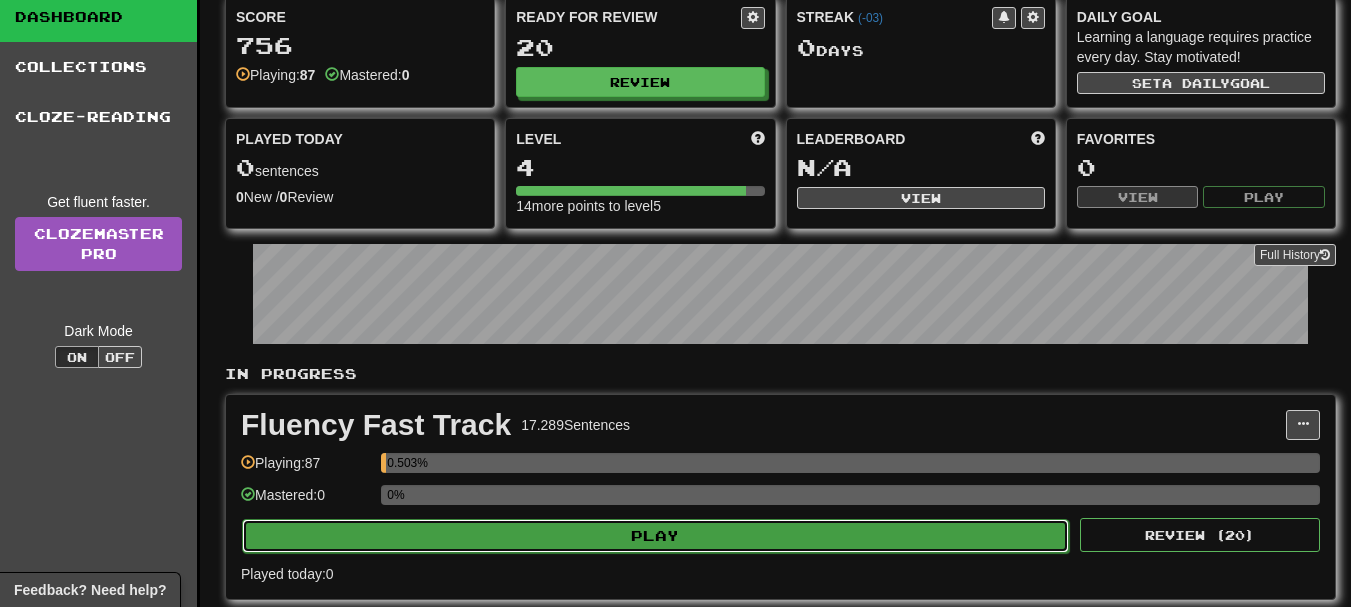 click on "Play" at bounding box center [655, 536] 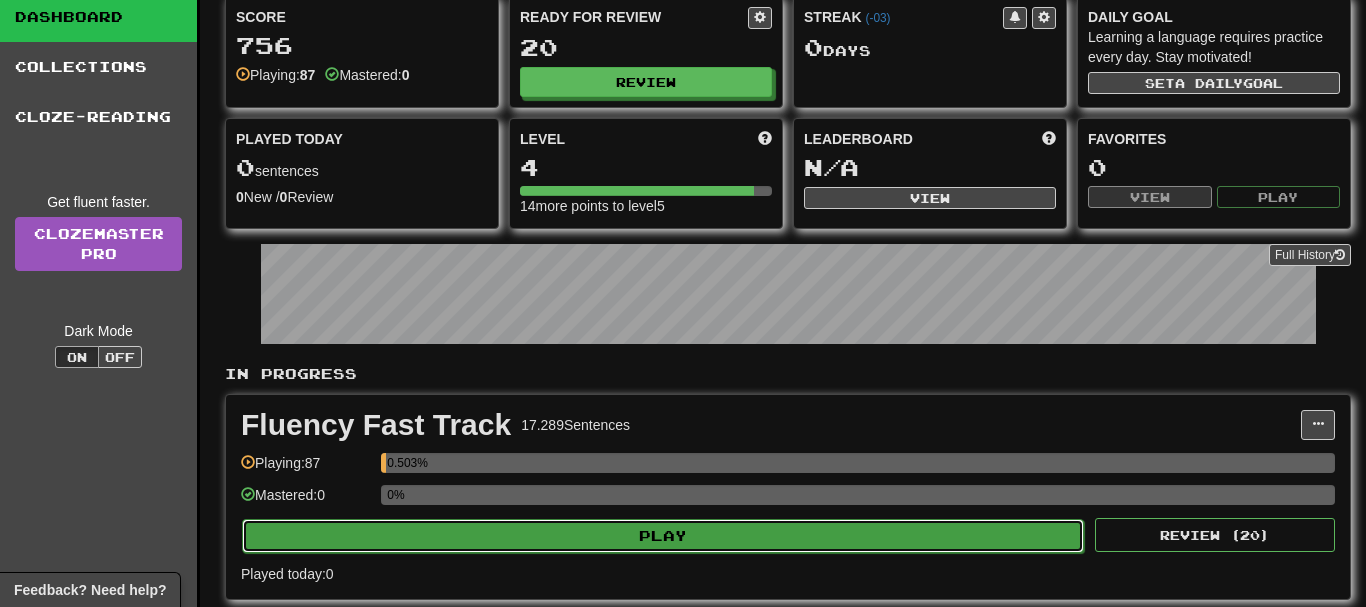select on "**" 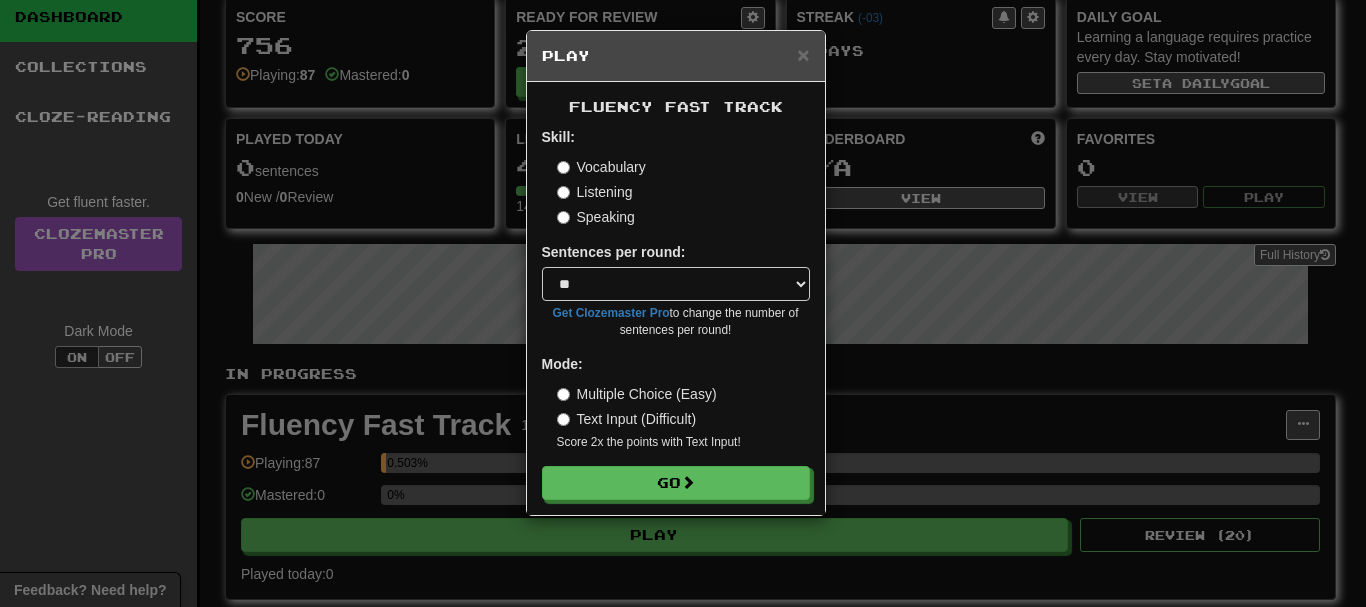 click on "Skill: Vocabulary Listening Speaking Sentences per round: * ** ** ** ** ** *** ******** Get Clozemaster Pro  to change the number of sentences per round! Mode: Multiple Choice (Easy) Text Input (Difficult) Score 2x the points with Text Input ! Go" at bounding box center [676, 313] 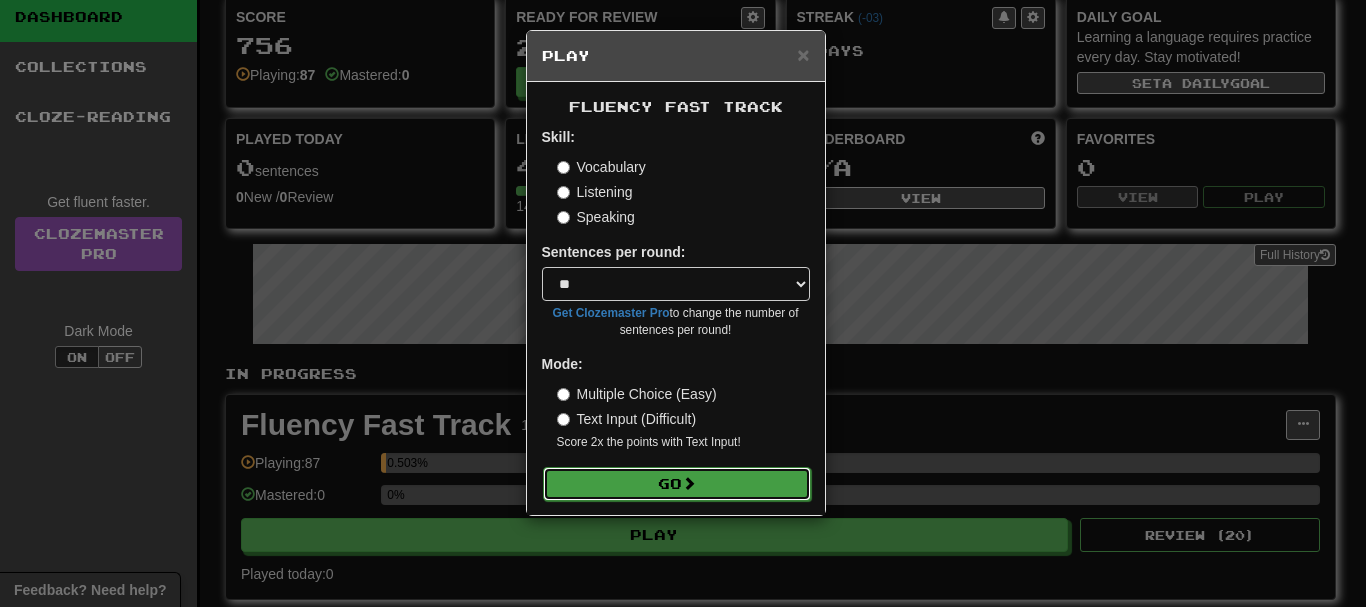 click on "Go" at bounding box center [677, 484] 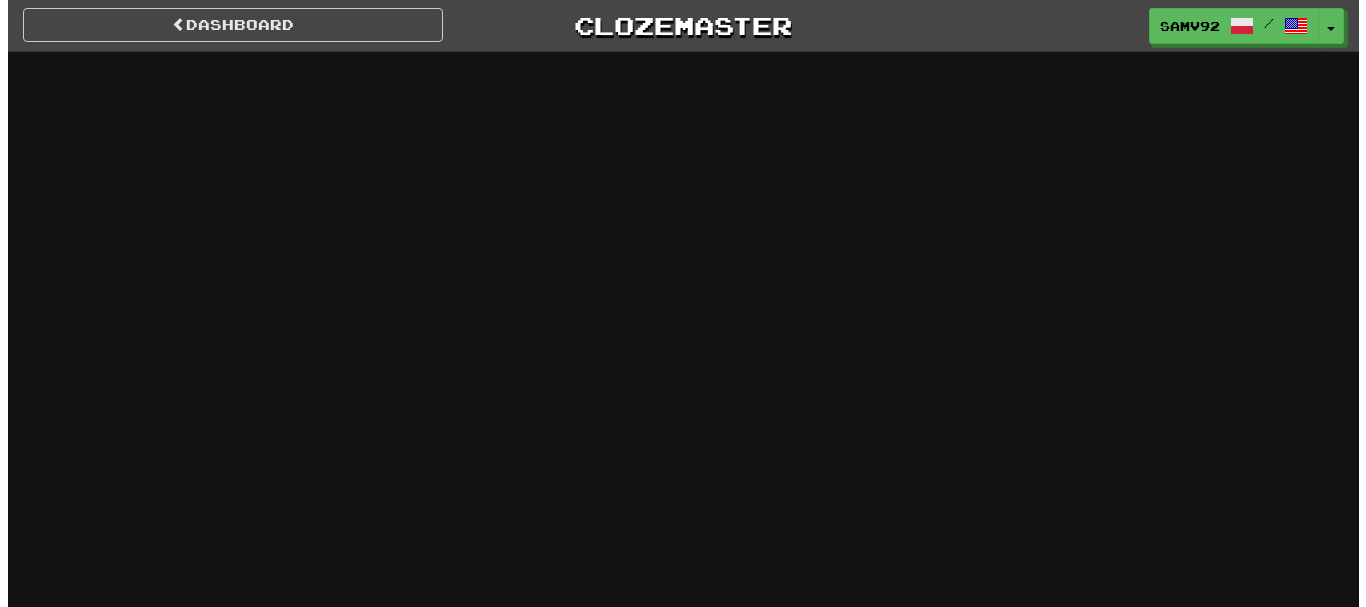 scroll, scrollTop: 0, scrollLeft: 0, axis: both 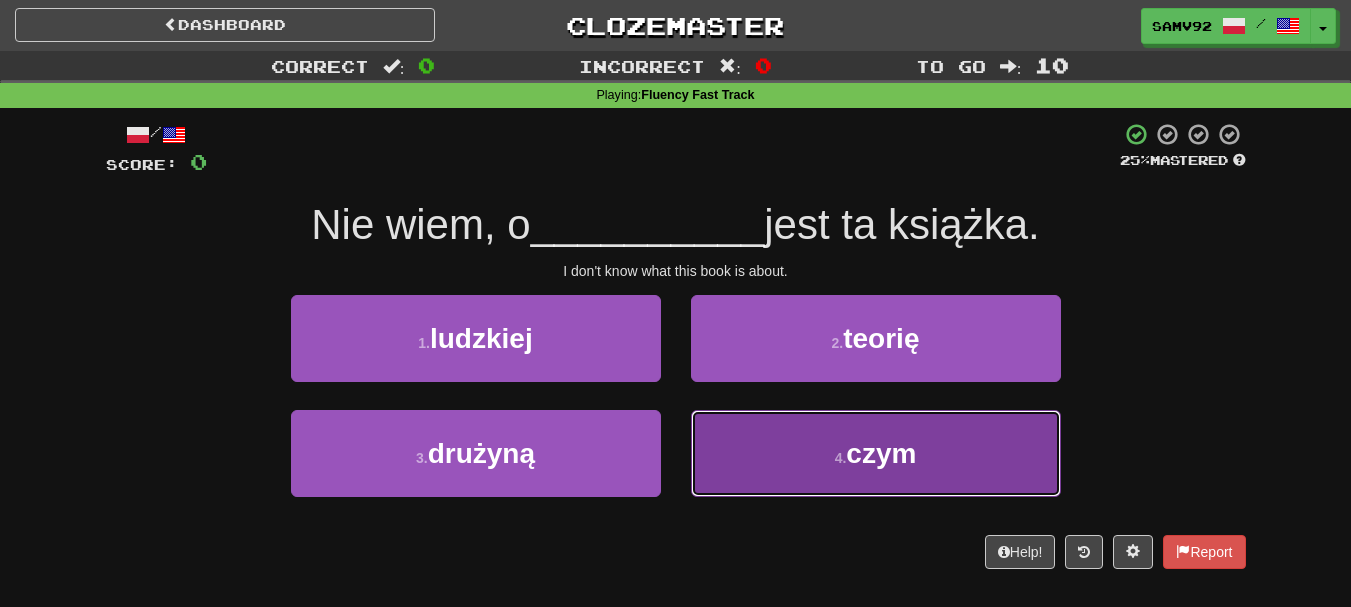 click on "4 .  czym" at bounding box center [876, 453] 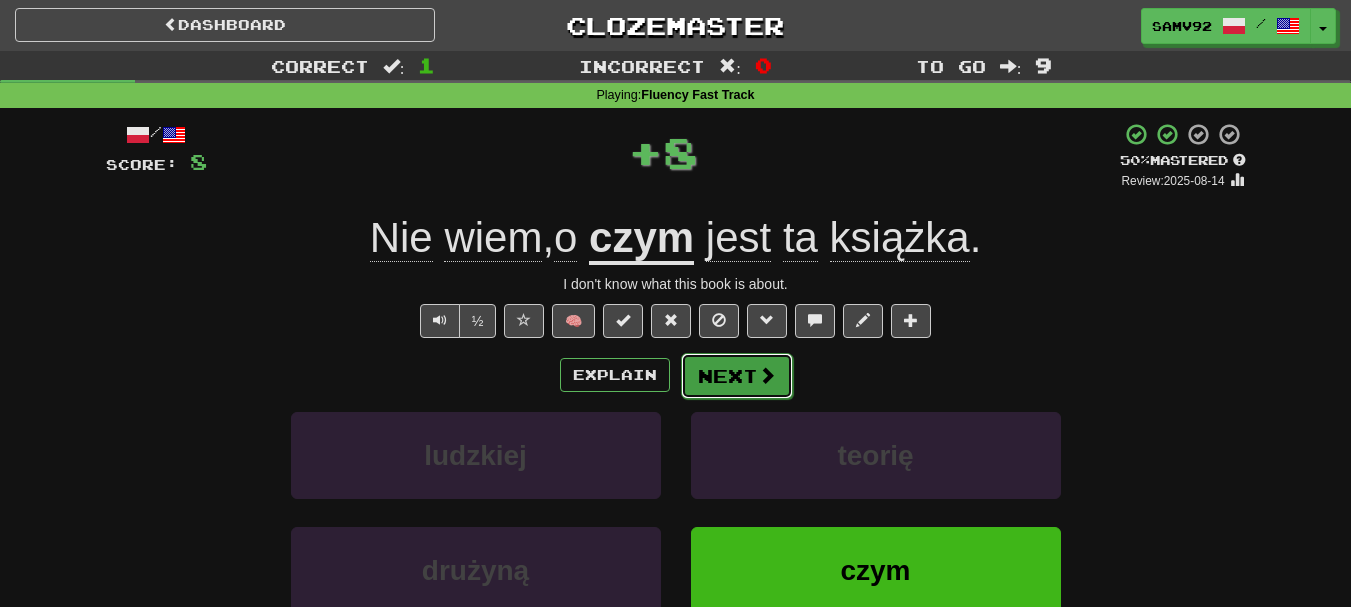 click at bounding box center (767, 375) 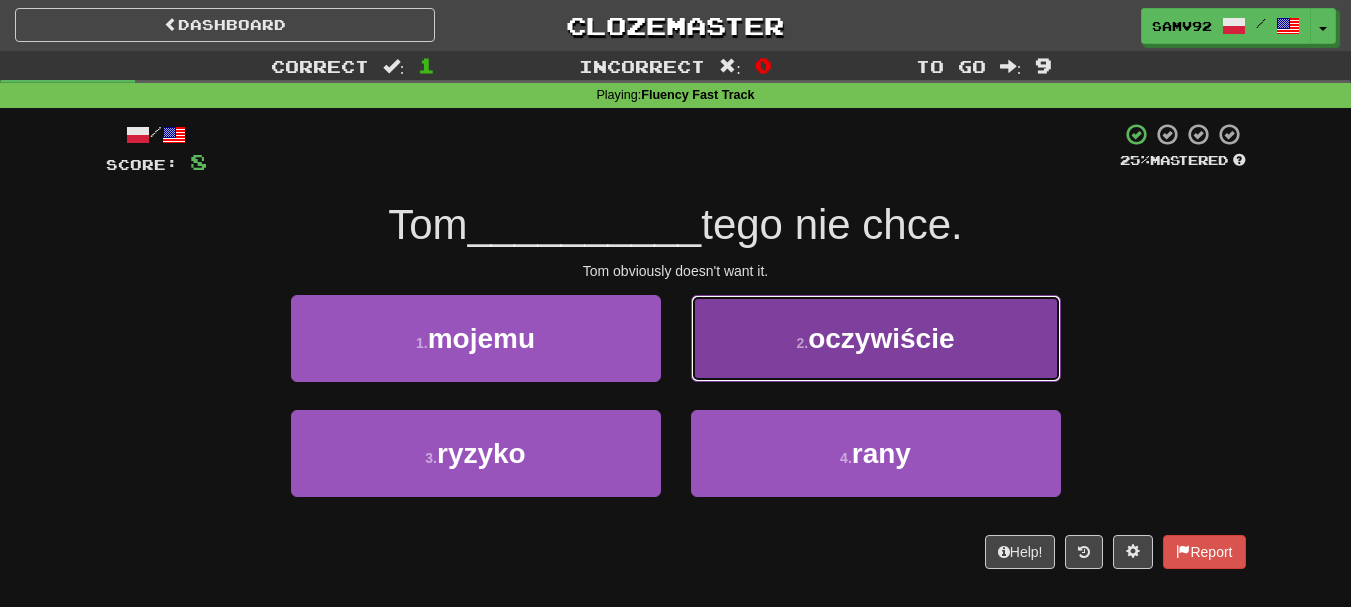 click on "2 .  oczywiście" at bounding box center (876, 338) 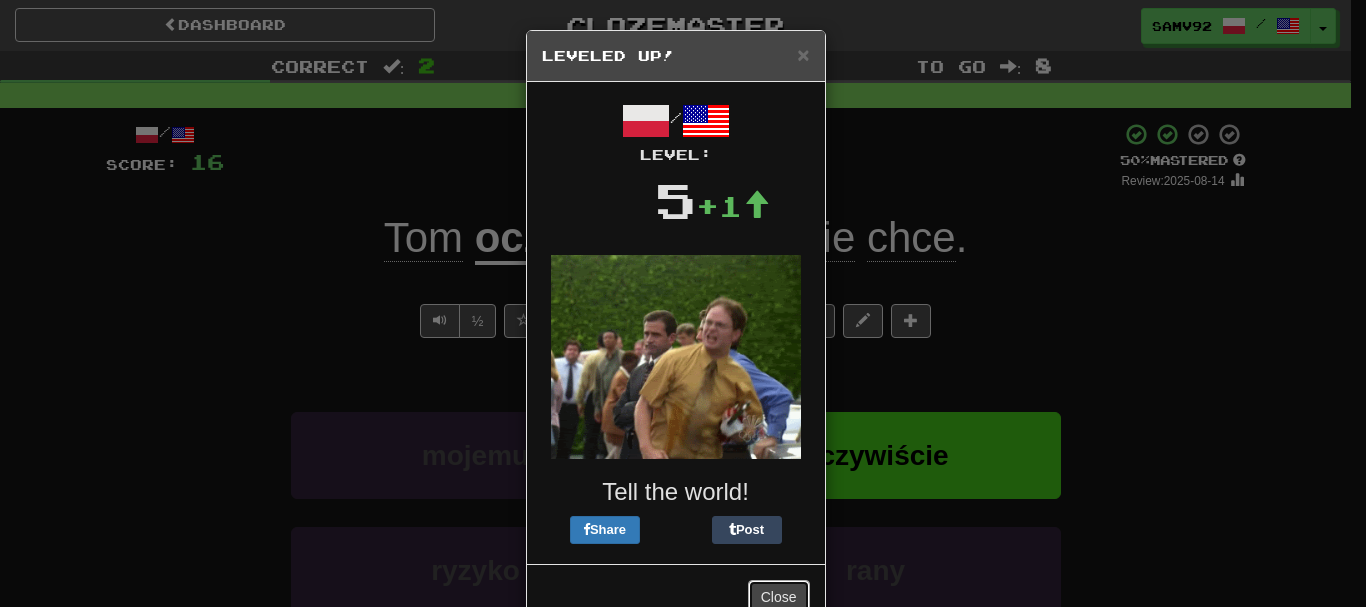 click on "Close" at bounding box center (779, 597) 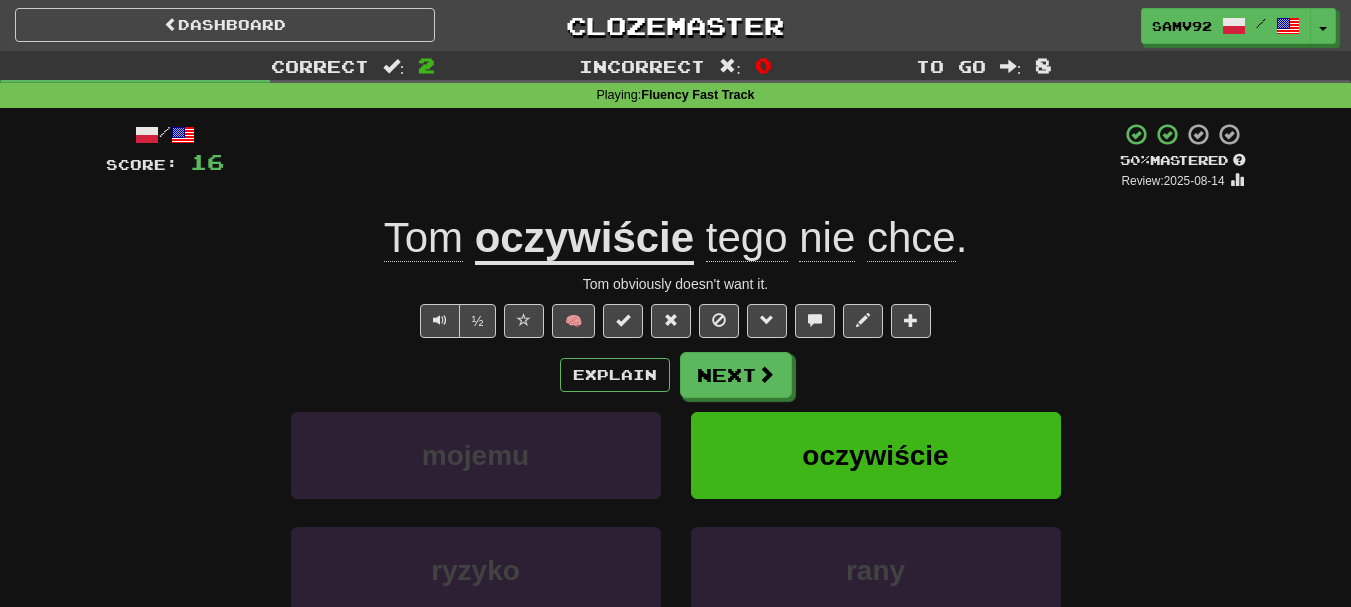click on "Explain Next mojemu oczywiście ryzyko rany Learn more: mojemu oczywiście ryzyko rany" at bounding box center [676, 512] 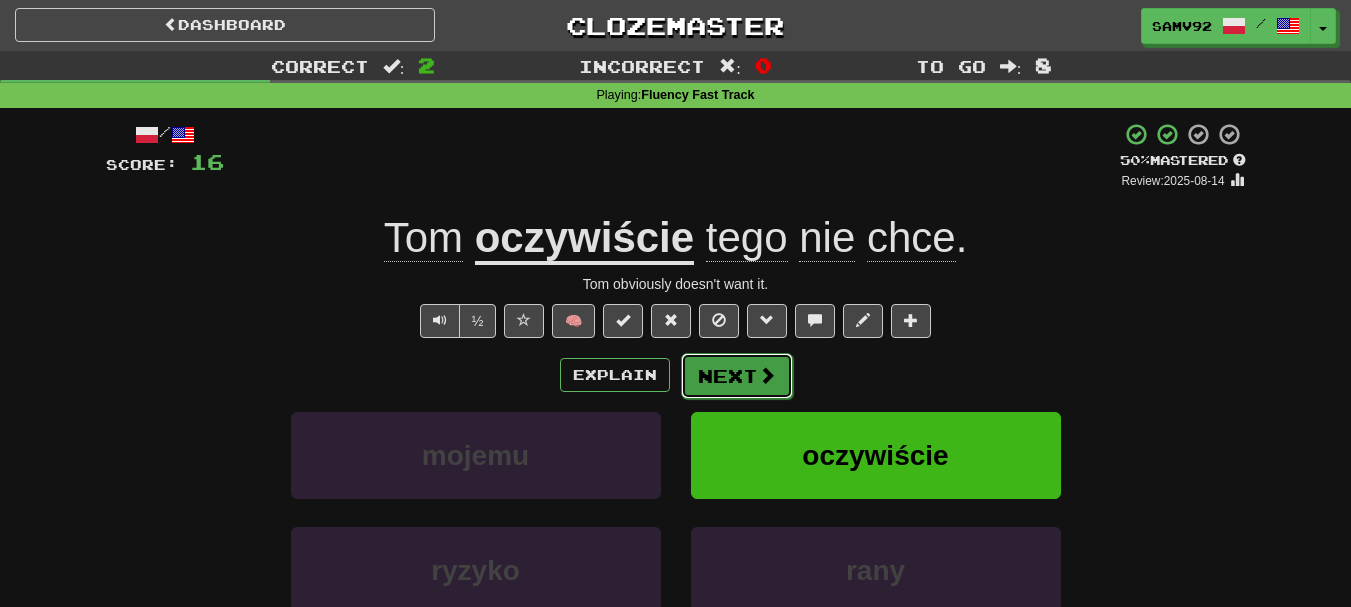click on "Next" at bounding box center [737, 376] 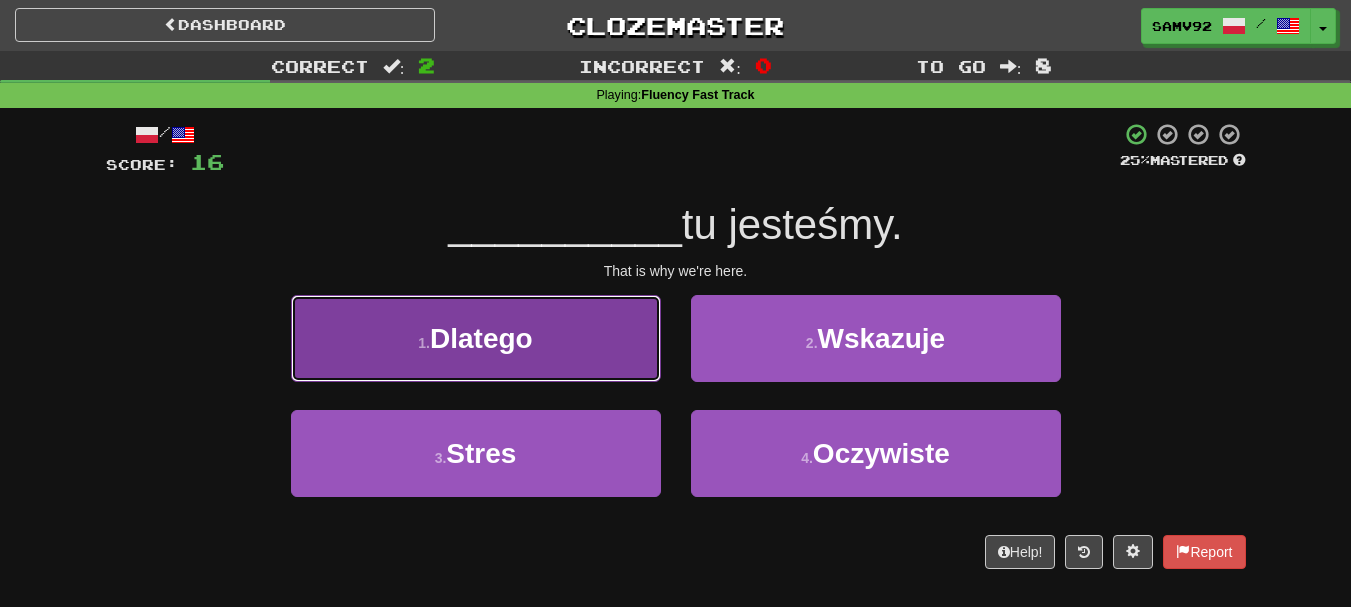 click on "1 .  Dlatego" at bounding box center (476, 338) 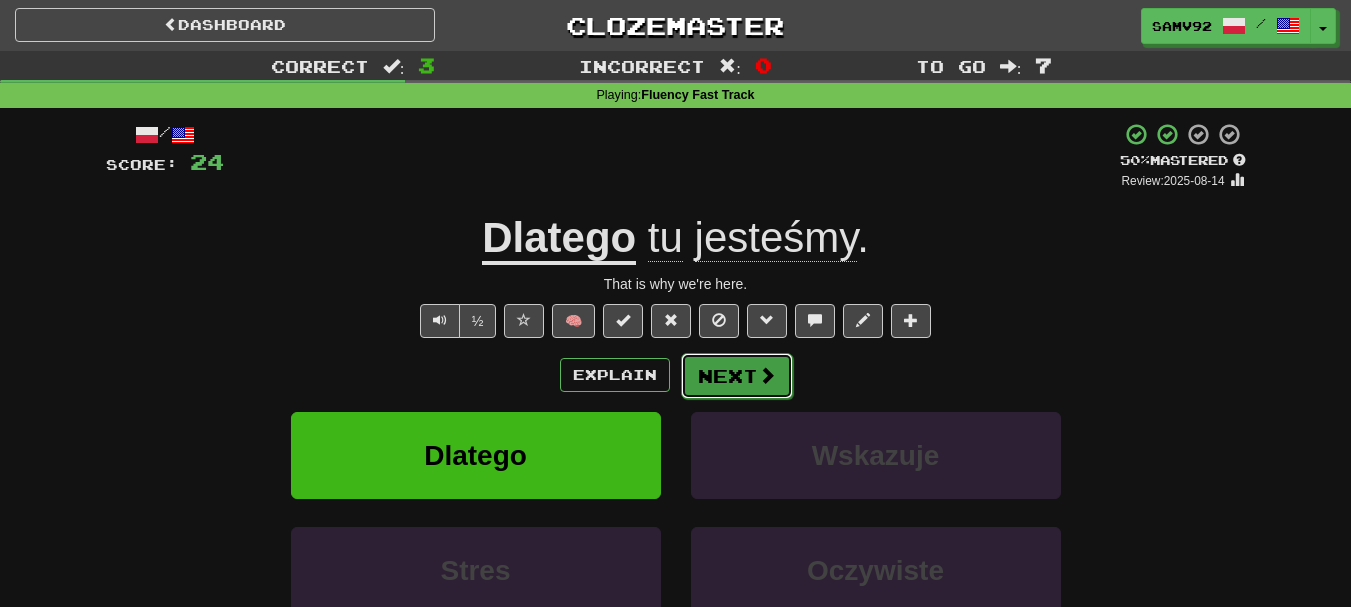 click on "Next" at bounding box center [737, 376] 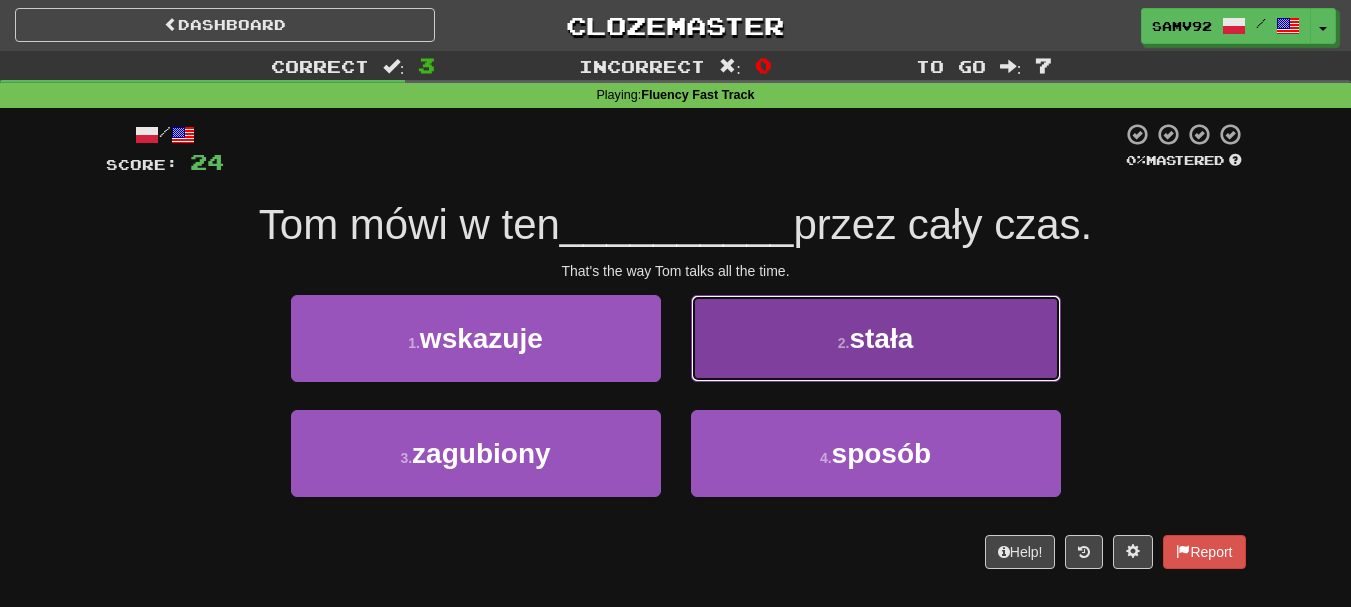 click on "2 .  stała" at bounding box center (876, 338) 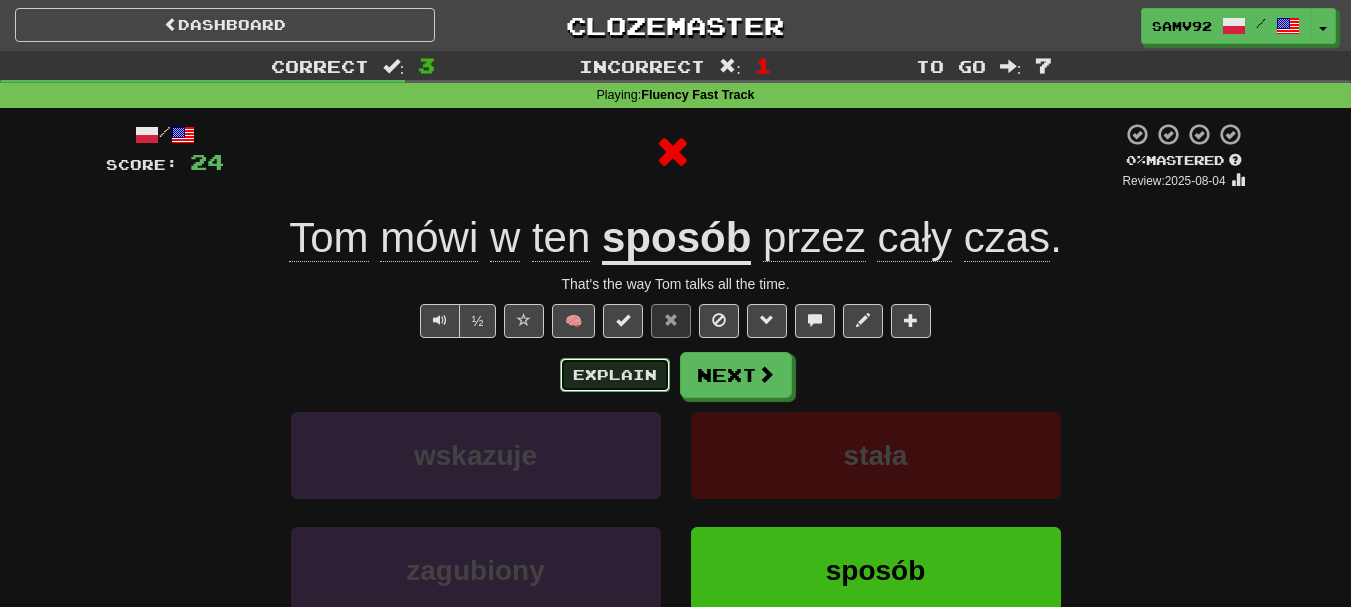 click on "Explain" at bounding box center (615, 375) 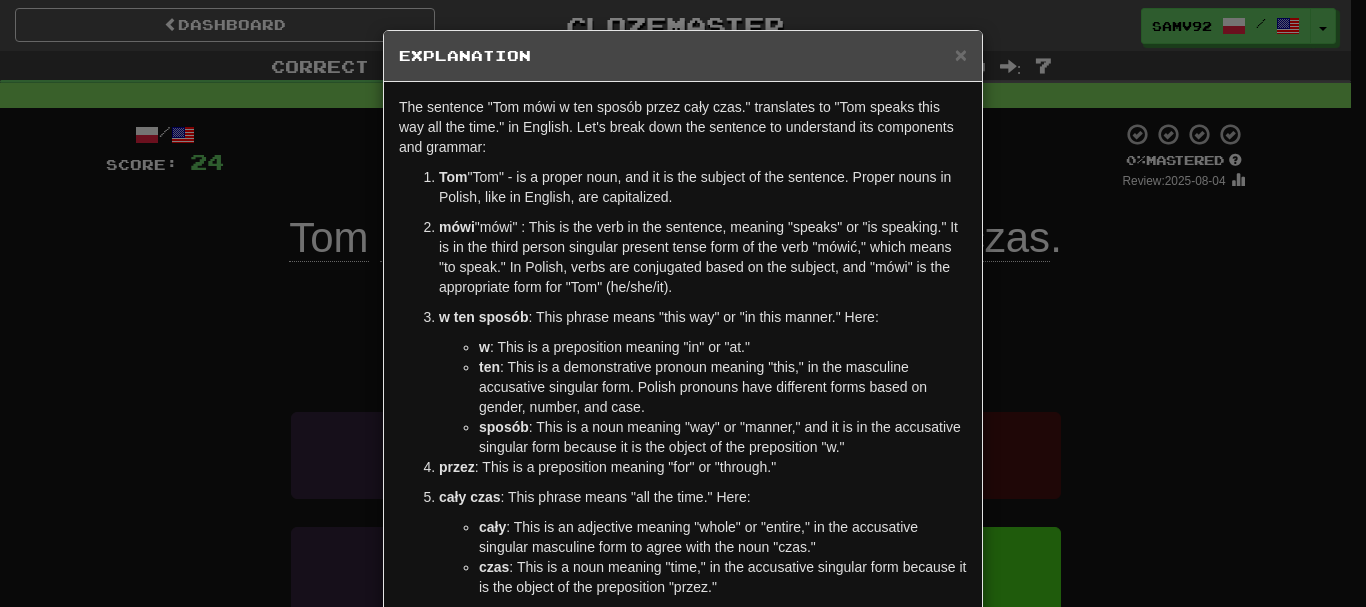 click on "× Explanation The sentence "Tom mówi w ten sposób przez cały czas." translates to "Tom speaks this way all the time." in English. Let's break down the sentence to understand its components and grammar:
Tom : This is a proper noun, and it is the subject of the sentence. Proper nouns in Polish, like in English, are capitalized.
mówi : This is the verb in the sentence, meaning "speaks" or "is speaking." It is in the third person singular present tense form of the verb "mówić," which means "to speak." In Polish, verbs are conjugated based on the subject, and "mówi" is the appropriate form for "Tom" (he/she/it).
w ten sposób : This phrase means "this way" or "in this manner." Here:
w : This is a preposition meaning "in" or "at."
ten : This is a demonstrative pronoun meaning "this," in the masculine accusative singular form. Polish pronouns have different forms based on gender, number, and case.
sposób
przez : This is a preposition meaning "for" or "through."" at bounding box center [683, 303] 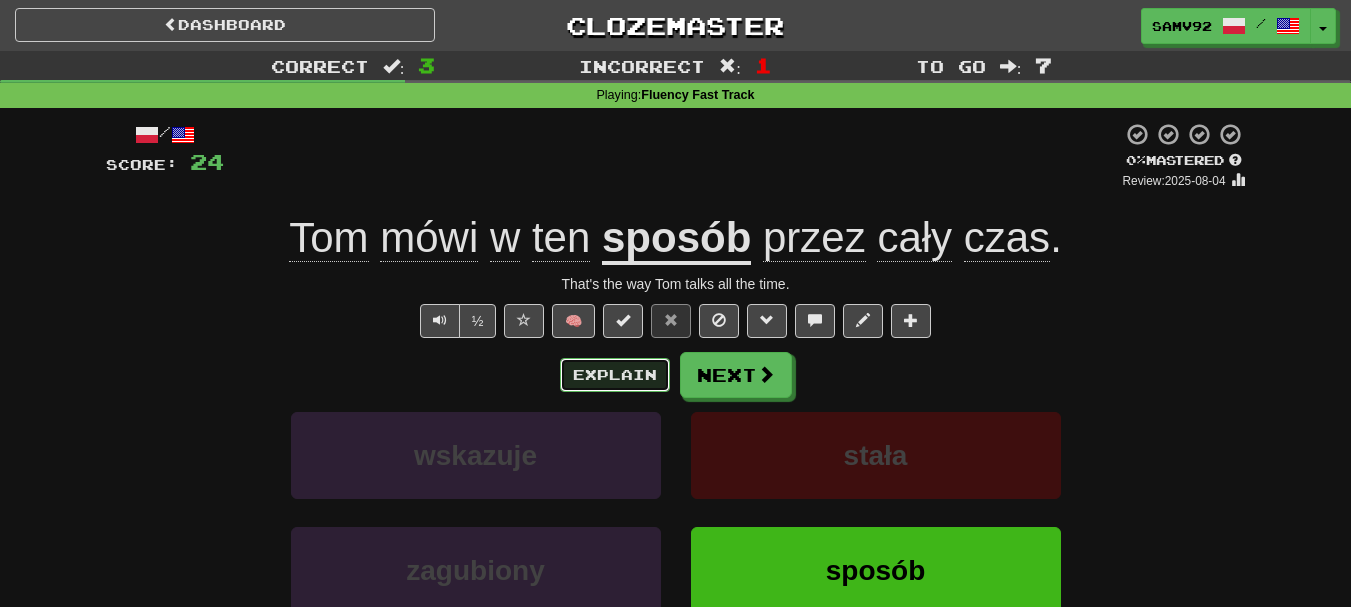 click on "Explain" at bounding box center [615, 375] 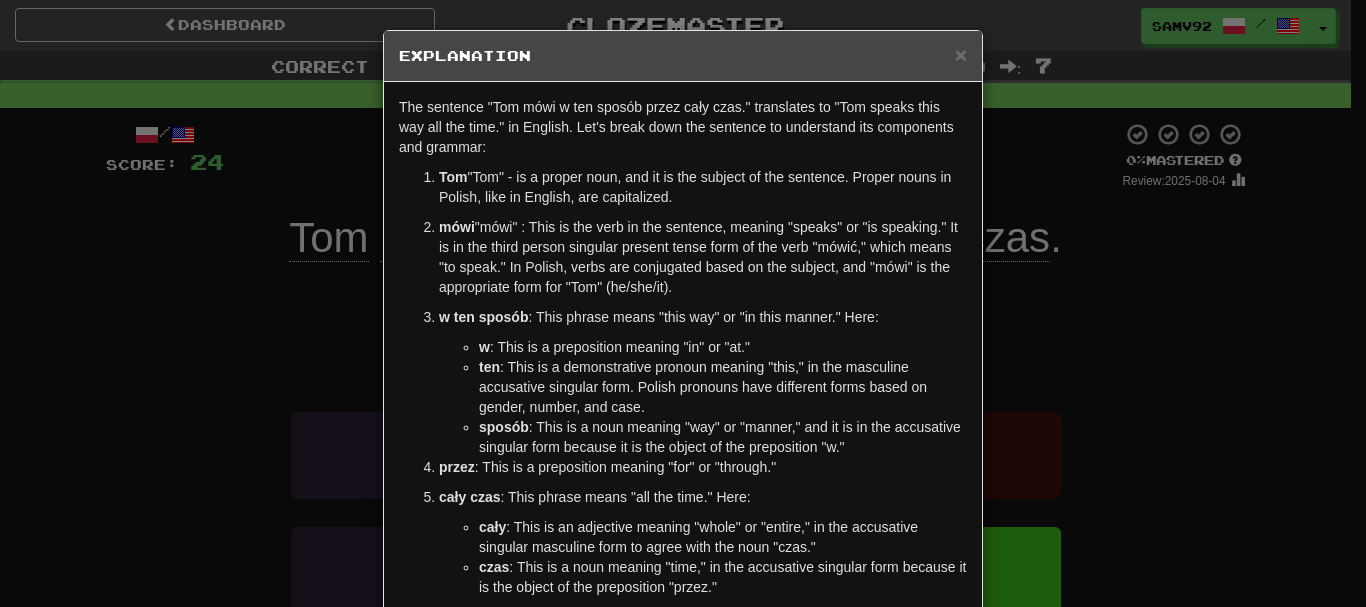click on "× Explanation The sentence "Tom mówi w ten sposób przez cały czas." translates to "Tom speaks this way all the time." in English. Let's break down the sentence to understand its components and grammar:
Tom : This is a proper noun, and it is the subject of the sentence. Proper nouns in Polish, like in English, are capitalized.
mówi : This is the verb in the sentence, meaning "speaks" or "is speaking." It is in the third person singular present tense form of the verb "mówić," which means "to speak." In Polish, verbs are conjugated based on the subject, and "mówi" is the appropriate form for "Tom" (he/she/it).
w ten sposób : This phrase means "this way" or "in this manner." Here:
w : This is a preposition meaning "in" or "at."
ten : This is a demonstrative pronoun meaning "this," in the masculine accusative singular form. Polish pronouns have different forms based on gender, number, and case.
sposób
przez : This is a preposition meaning "for" or "through."" at bounding box center (683, 303) 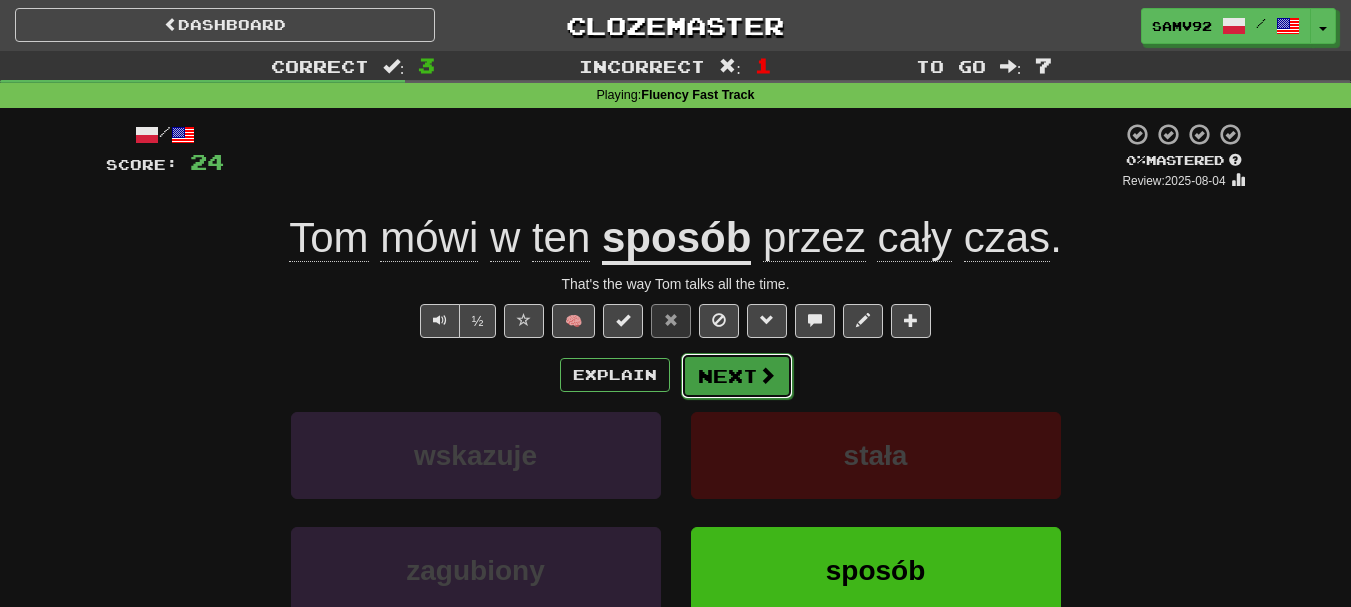 click at bounding box center (767, 375) 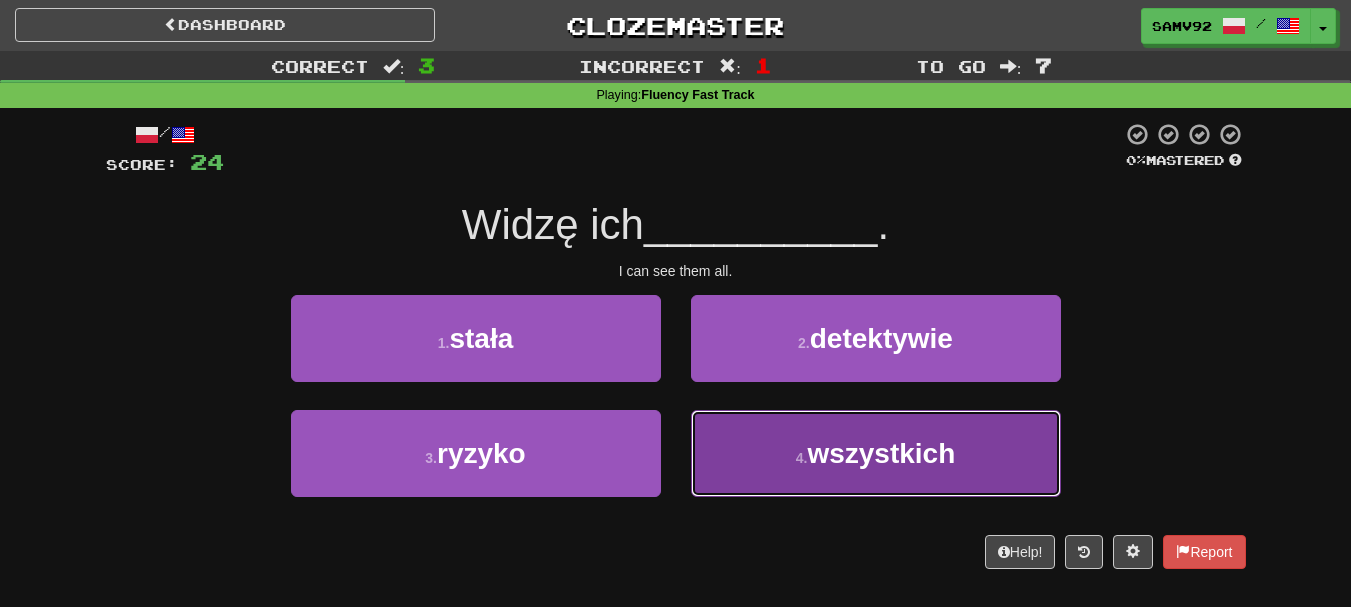 click on "4 .  wszystkich" at bounding box center [876, 453] 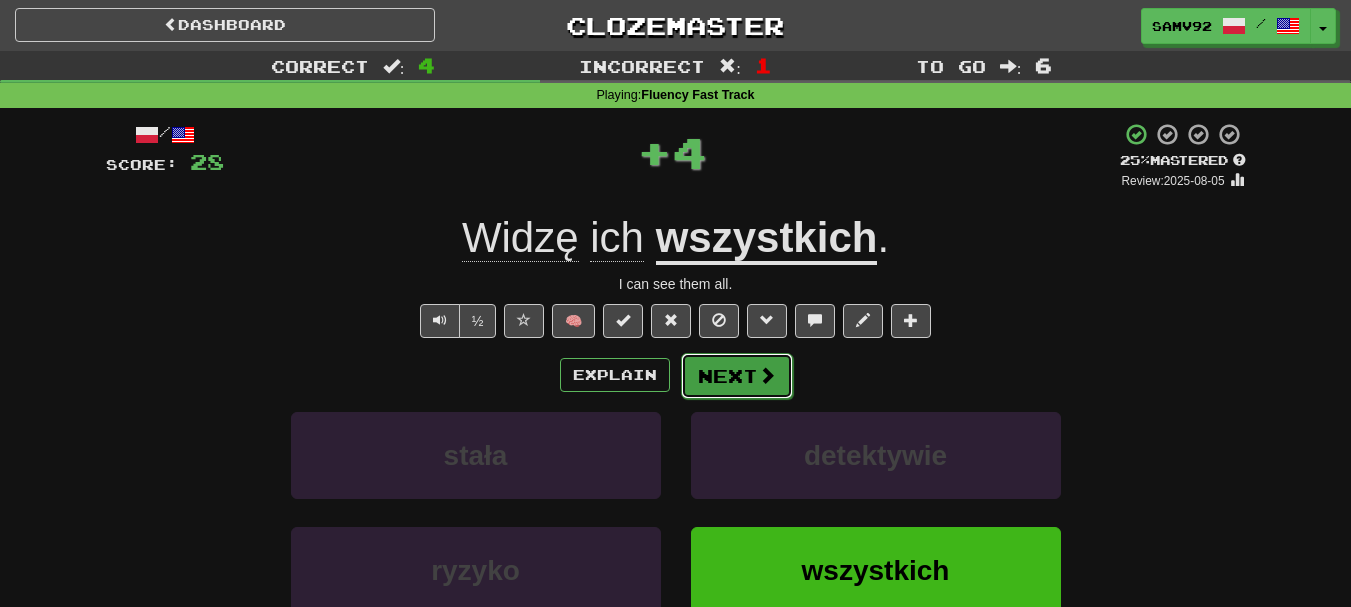 click on "Next" at bounding box center (737, 376) 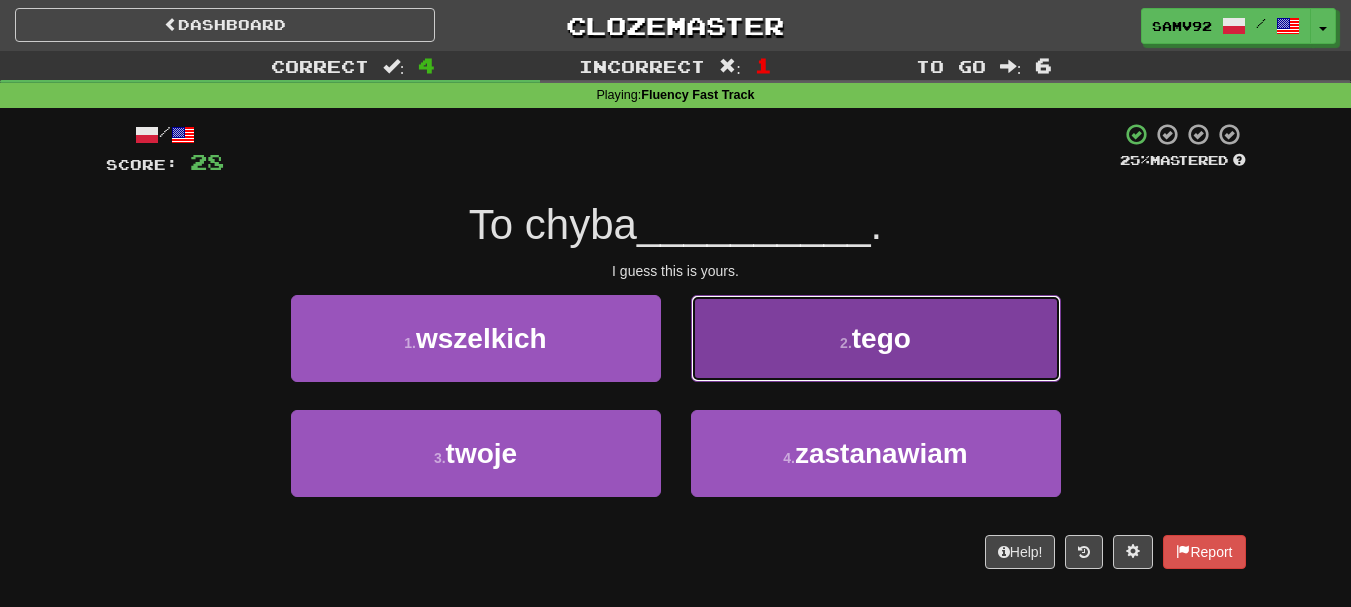 click on "2 .  tego" at bounding box center (876, 338) 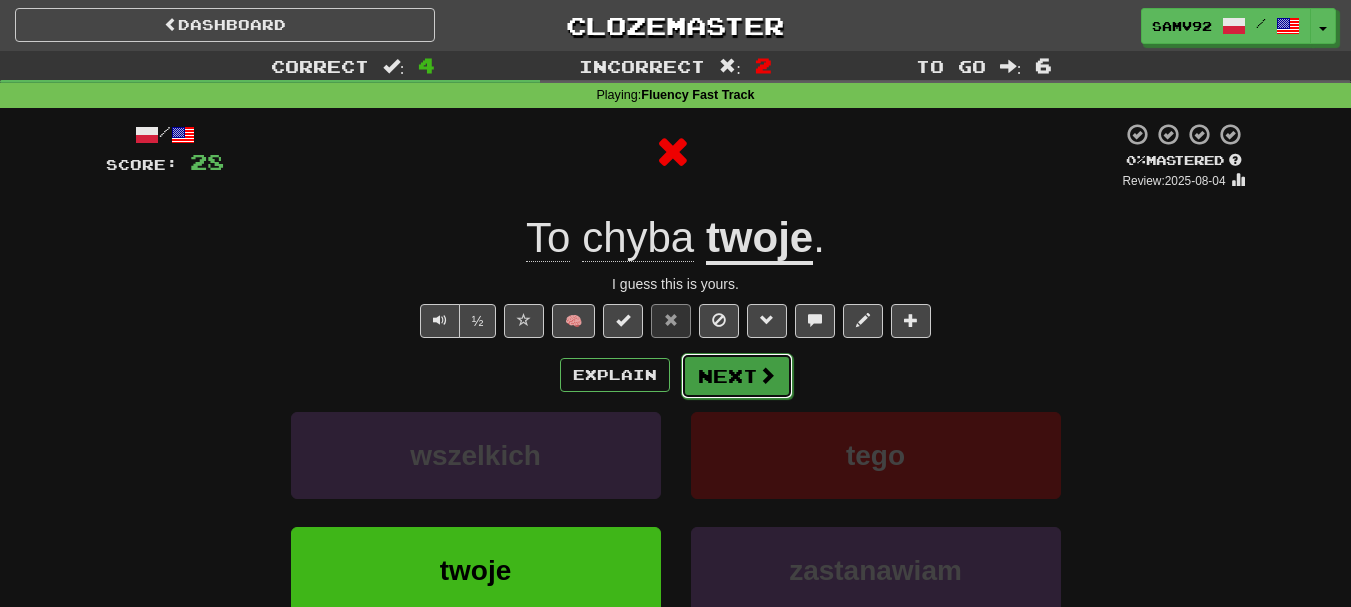 click on "Next" at bounding box center [737, 376] 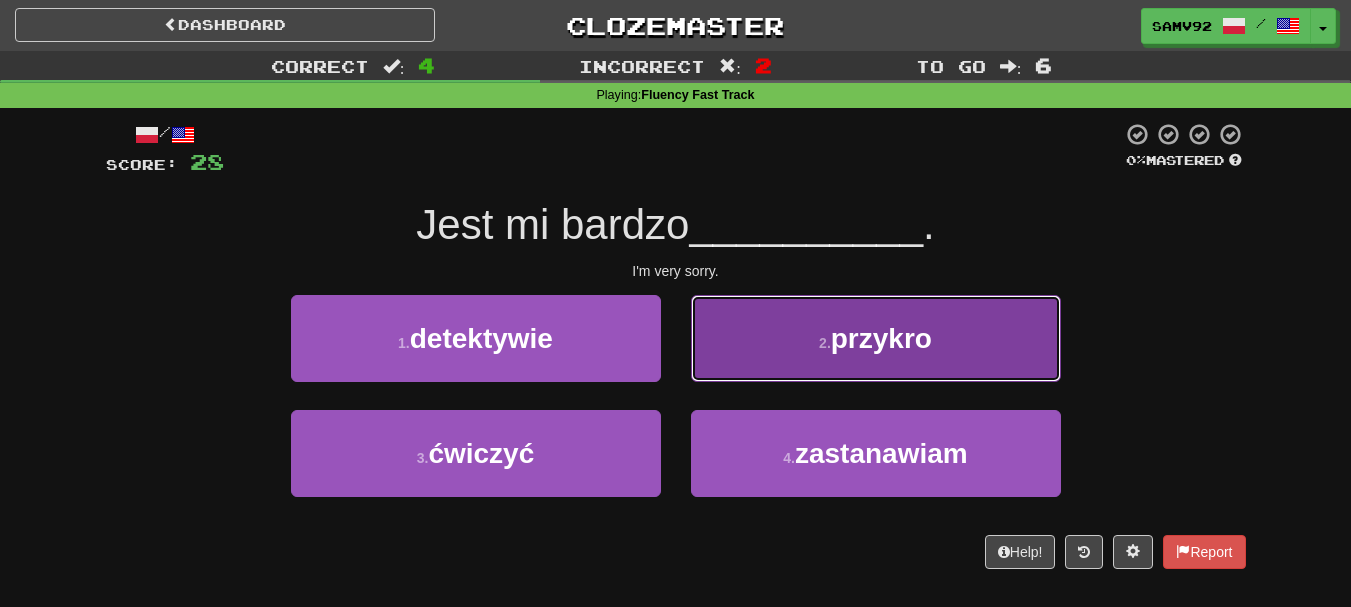 click on "2 .  przykro" at bounding box center [876, 338] 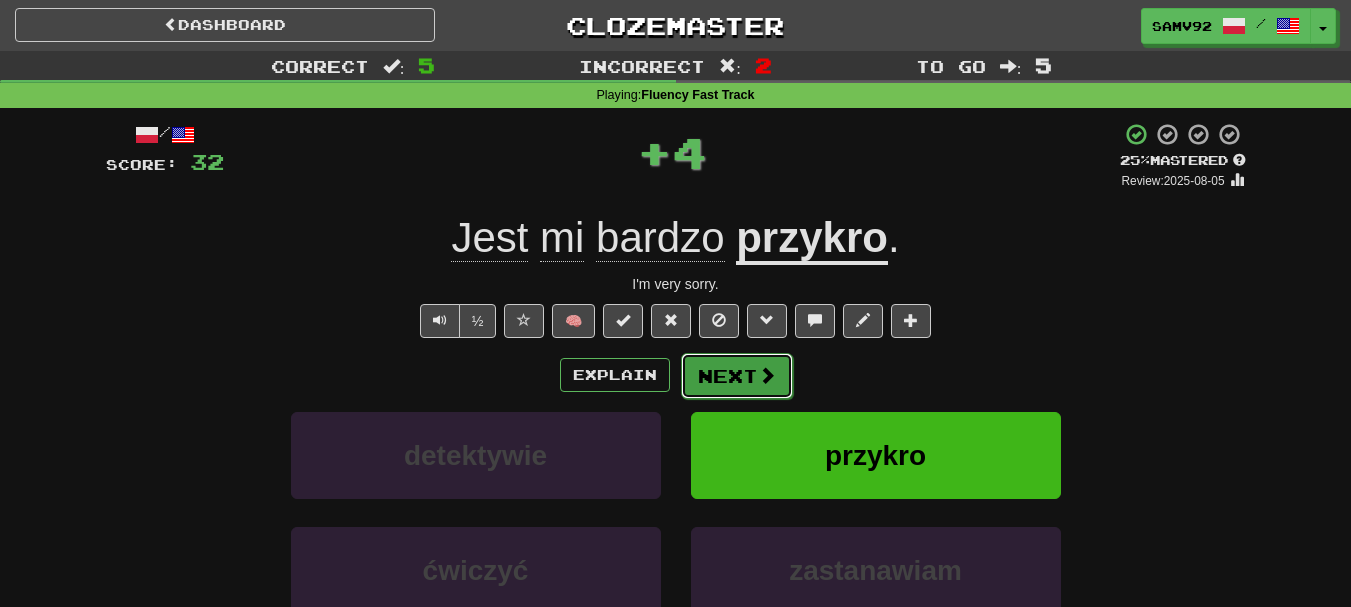 click on "Next" at bounding box center (737, 376) 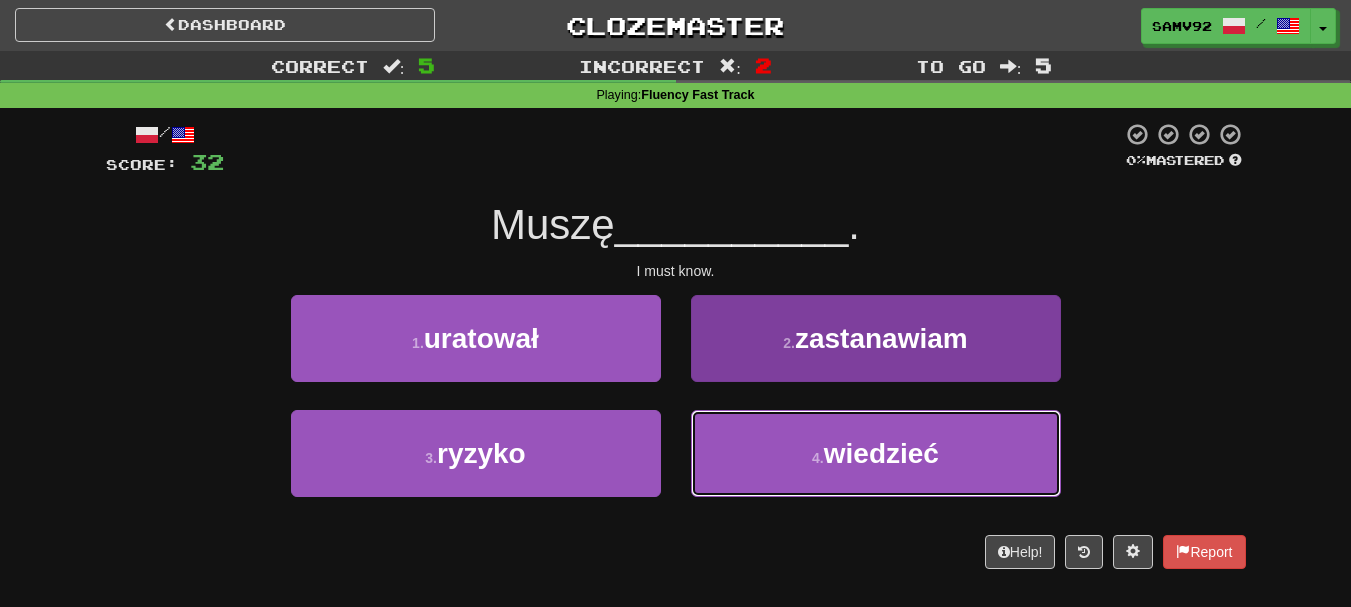 click on "4 .  wiedzieć" at bounding box center [876, 453] 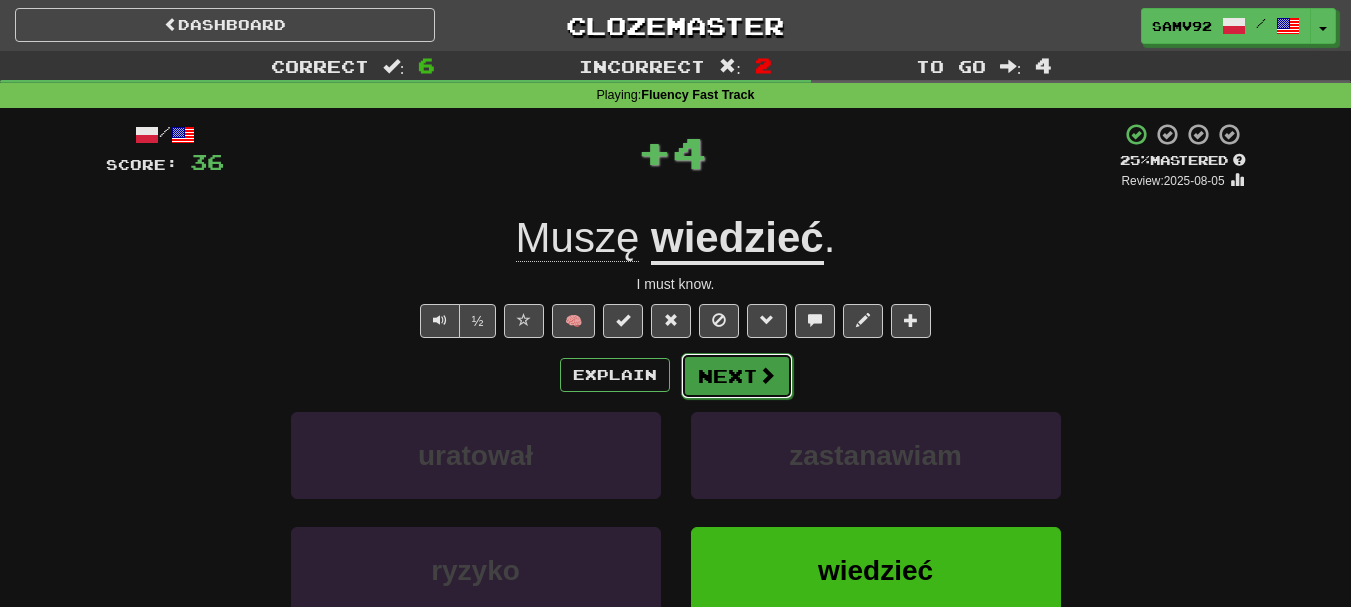 click at bounding box center [767, 375] 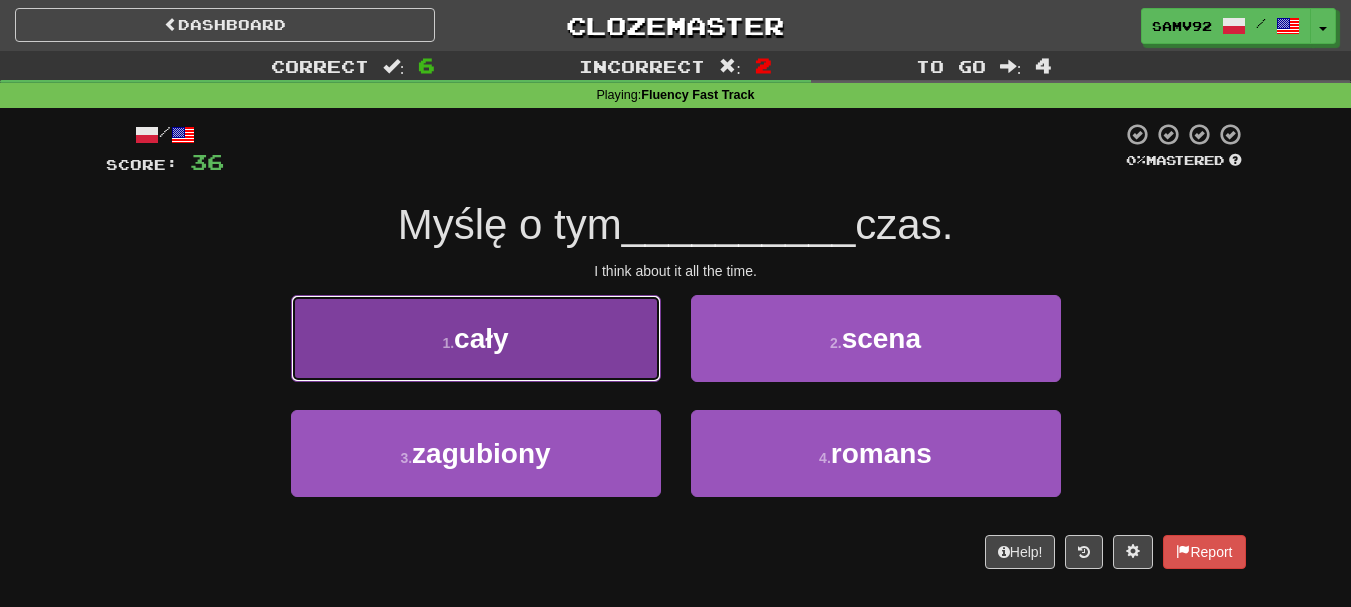 click on "1 .  cały" at bounding box center [476, 338] 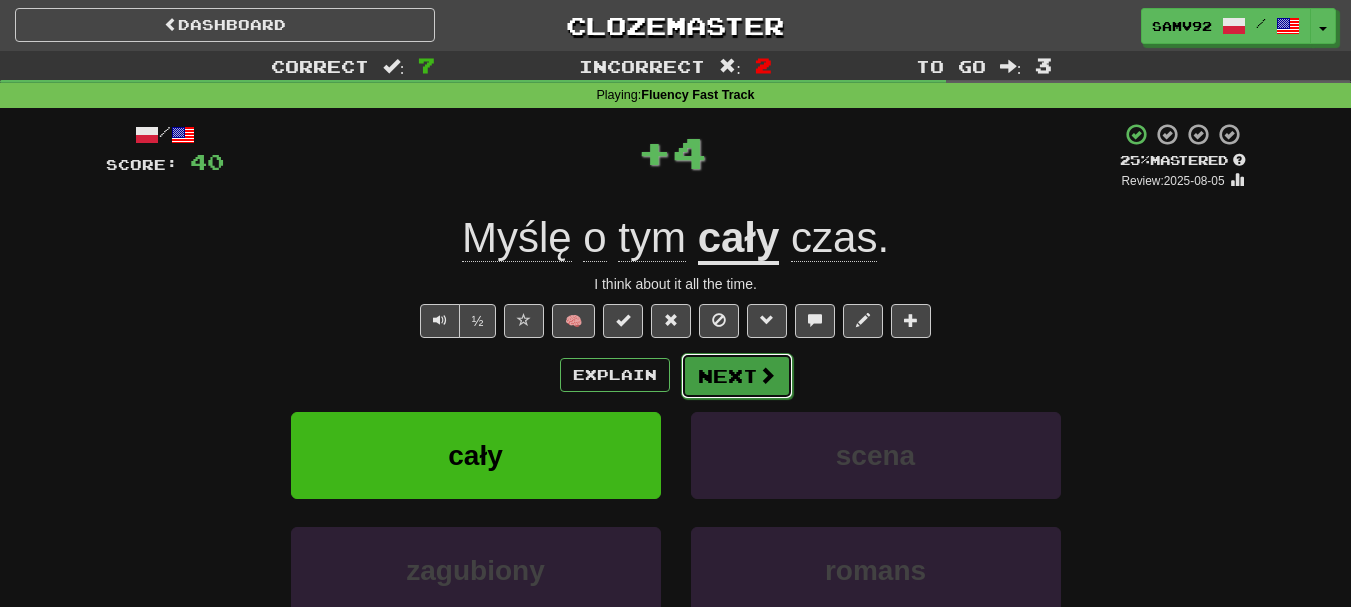 click on "Next" at bounding box center [737, 376] 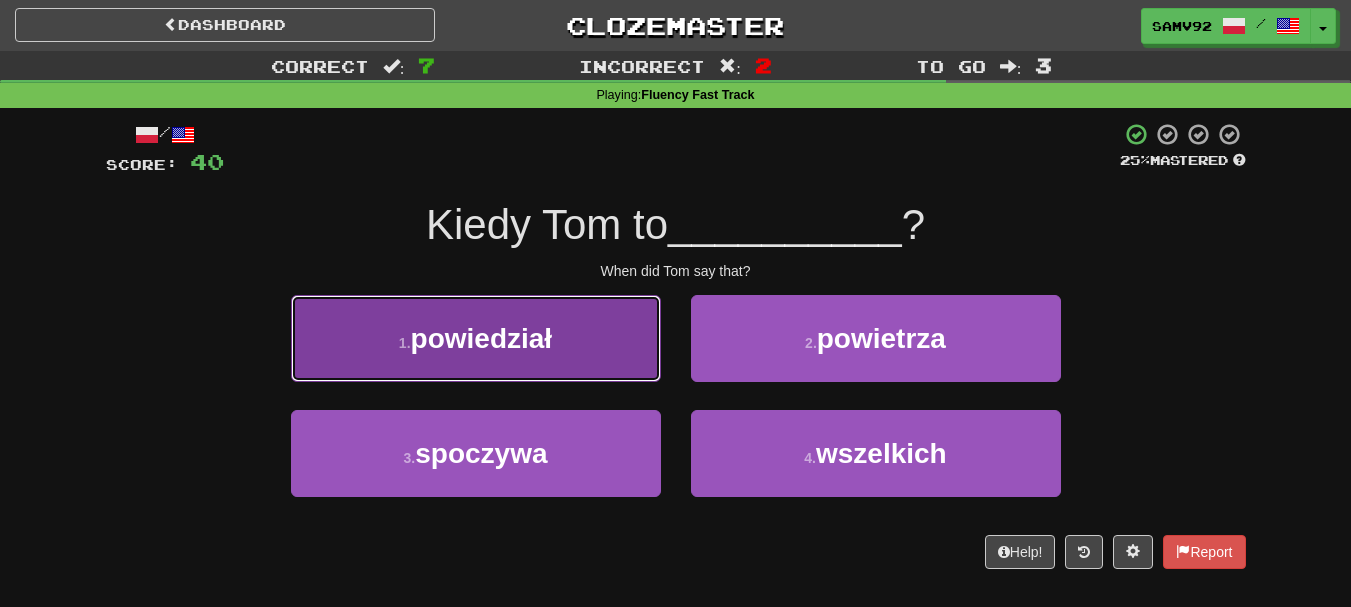 click on "1 .  powiedział" at bounding box center (476, 338) 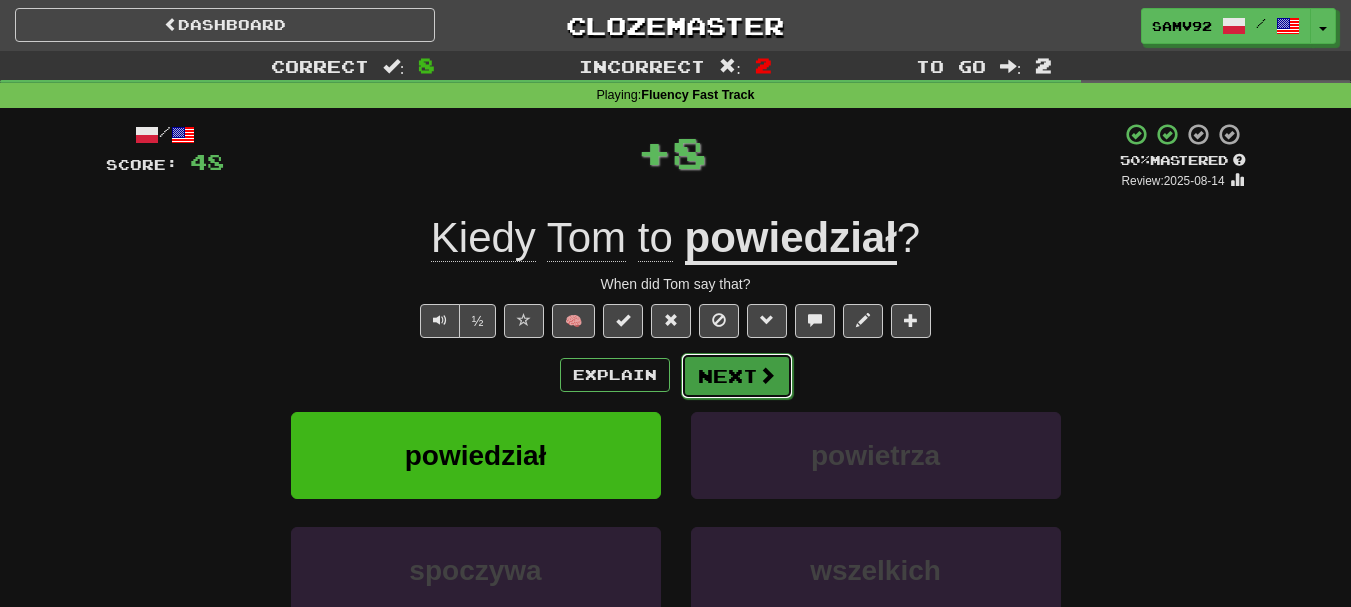 click on "Next" at bounding box center [737, 376] 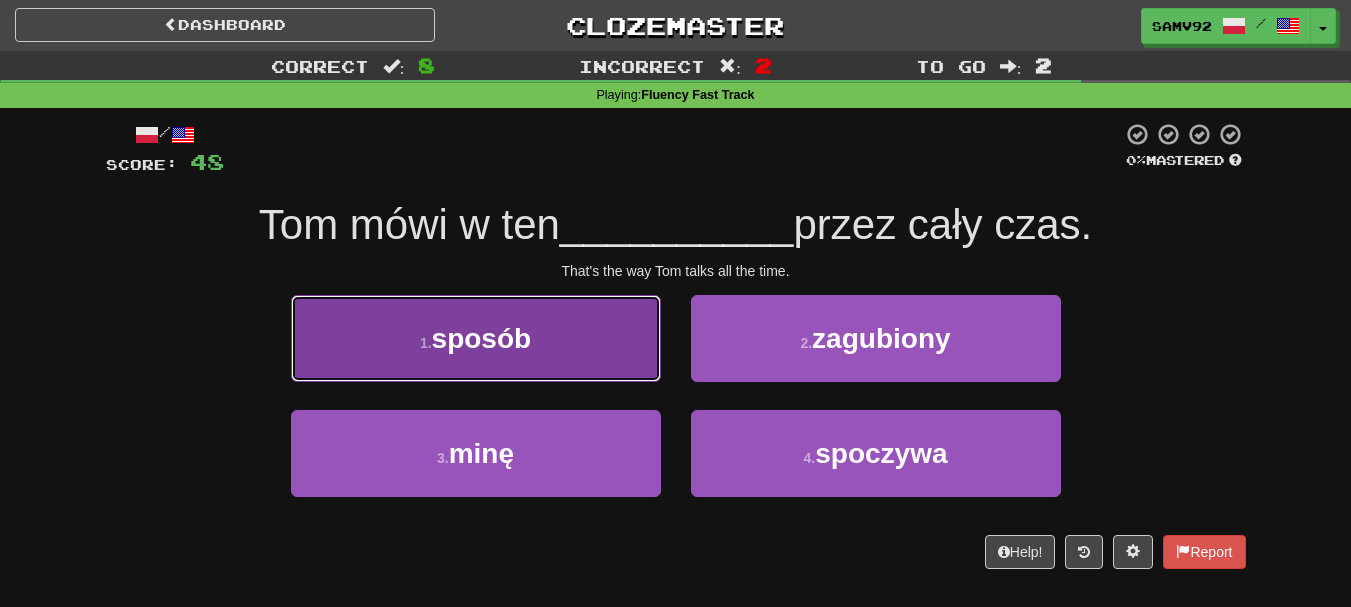 click on "1 .  sposób" at bounding box center [476, 338] 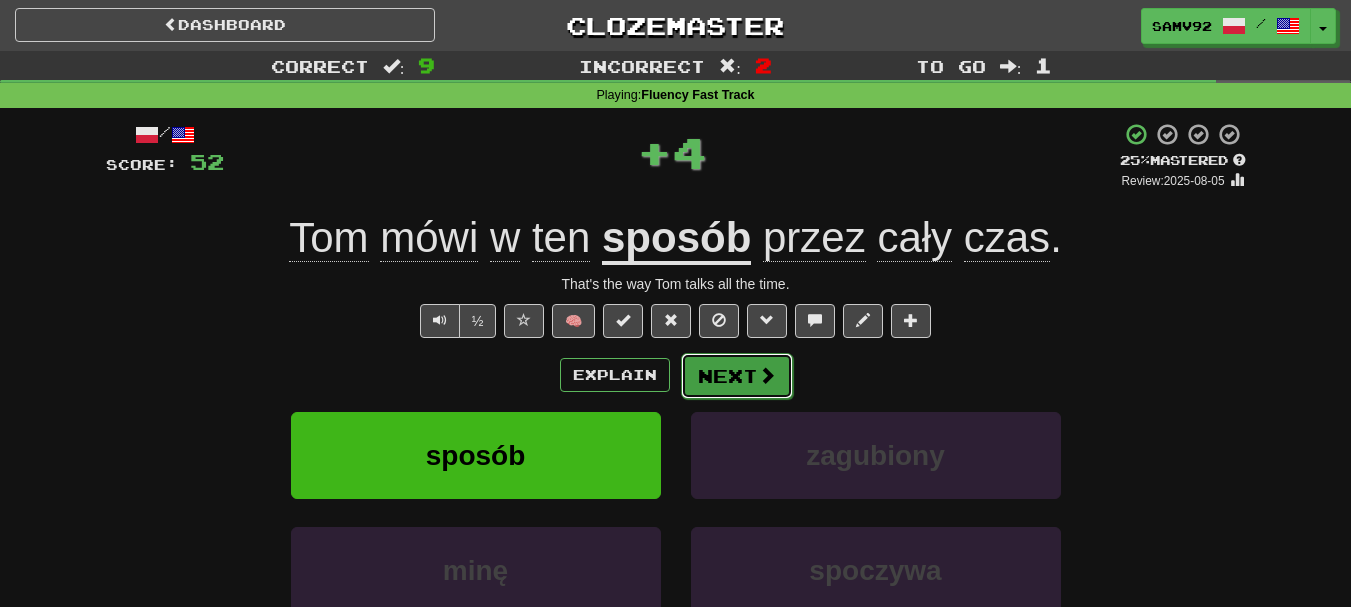 click on "Next" at bounding box center [737, 376] 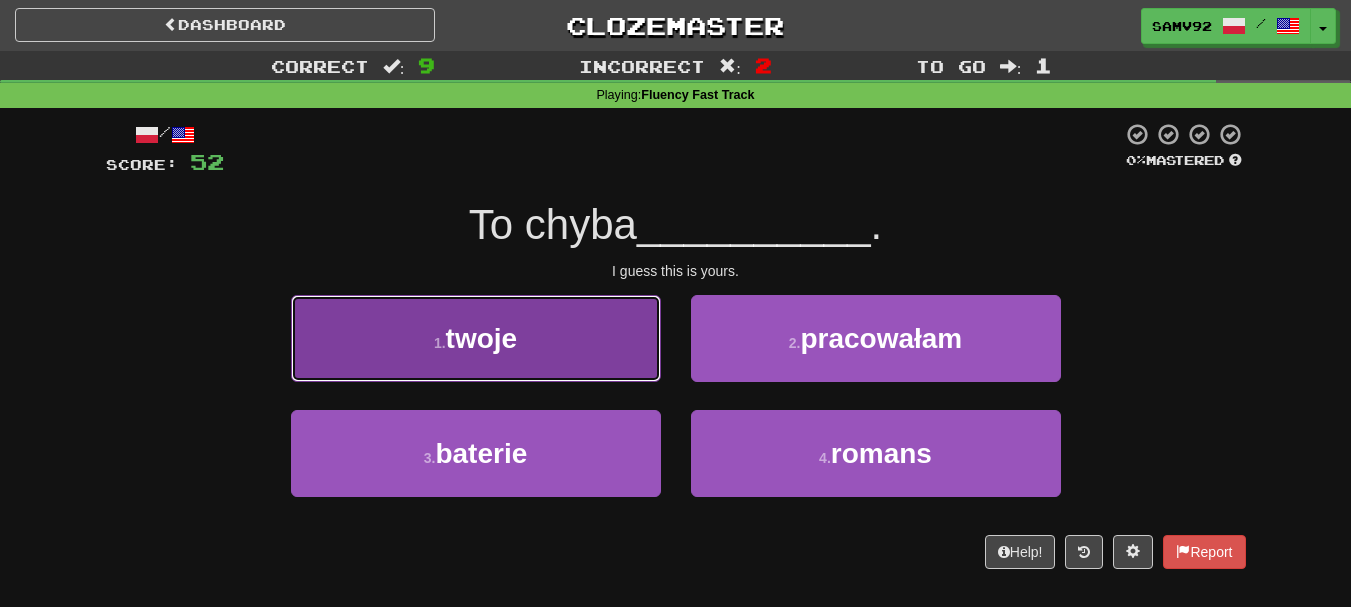click on "1 .  twoje" at bounding box center [476, 338] 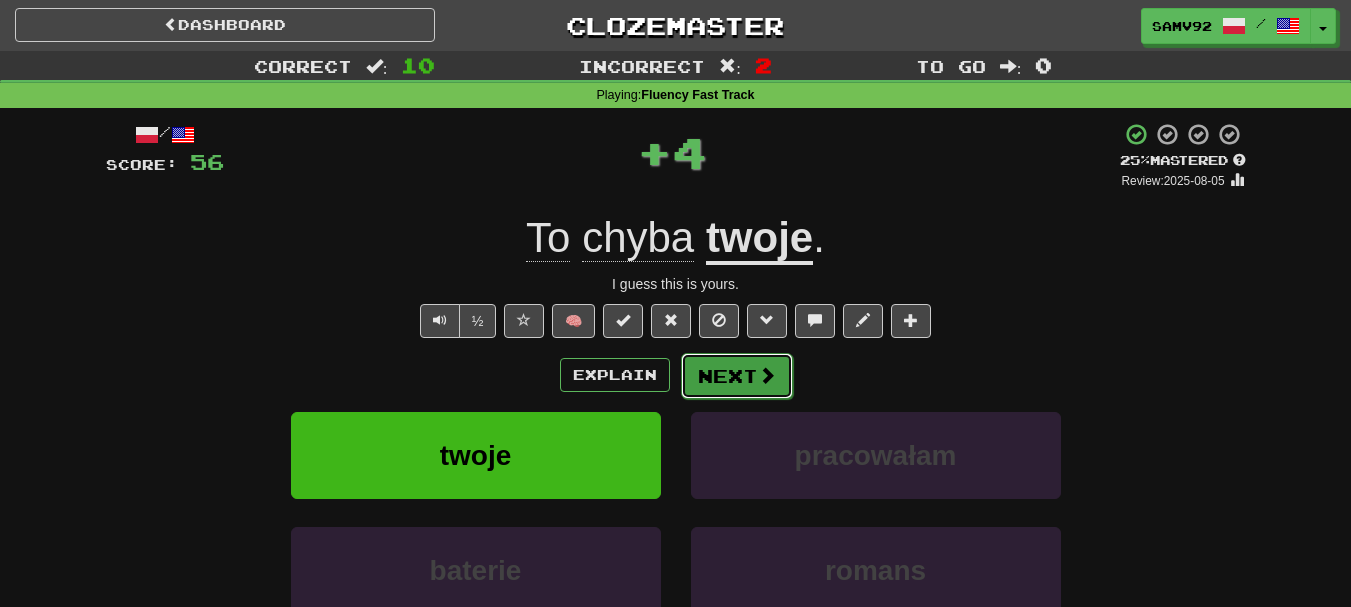 click on "Next" at bounding box center (737, 376) 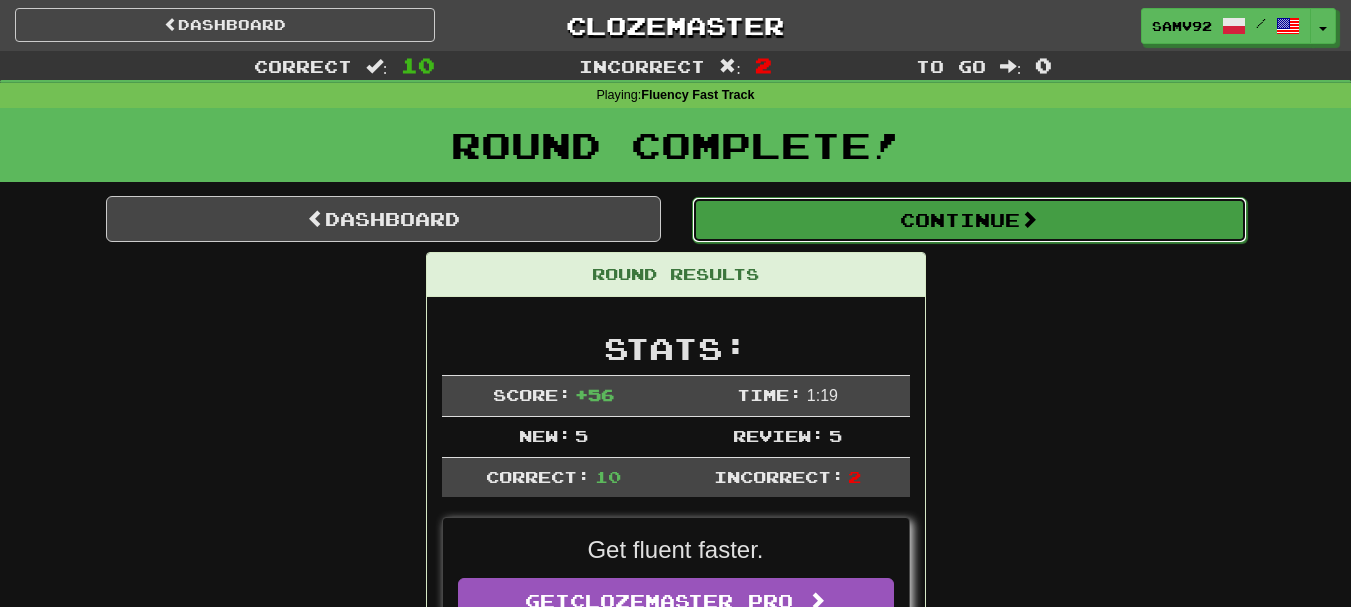 click on "Continue" at bounding box center (969, 220) 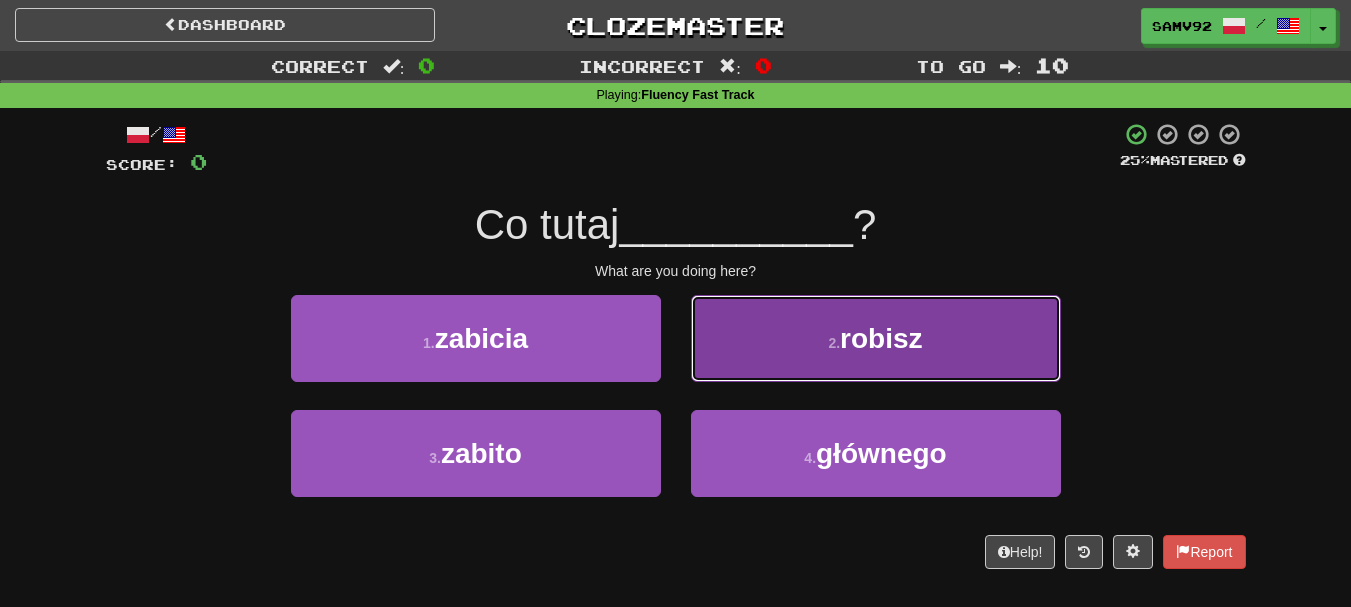 click on "2 .  robisz" at bounding box center [876, 338] 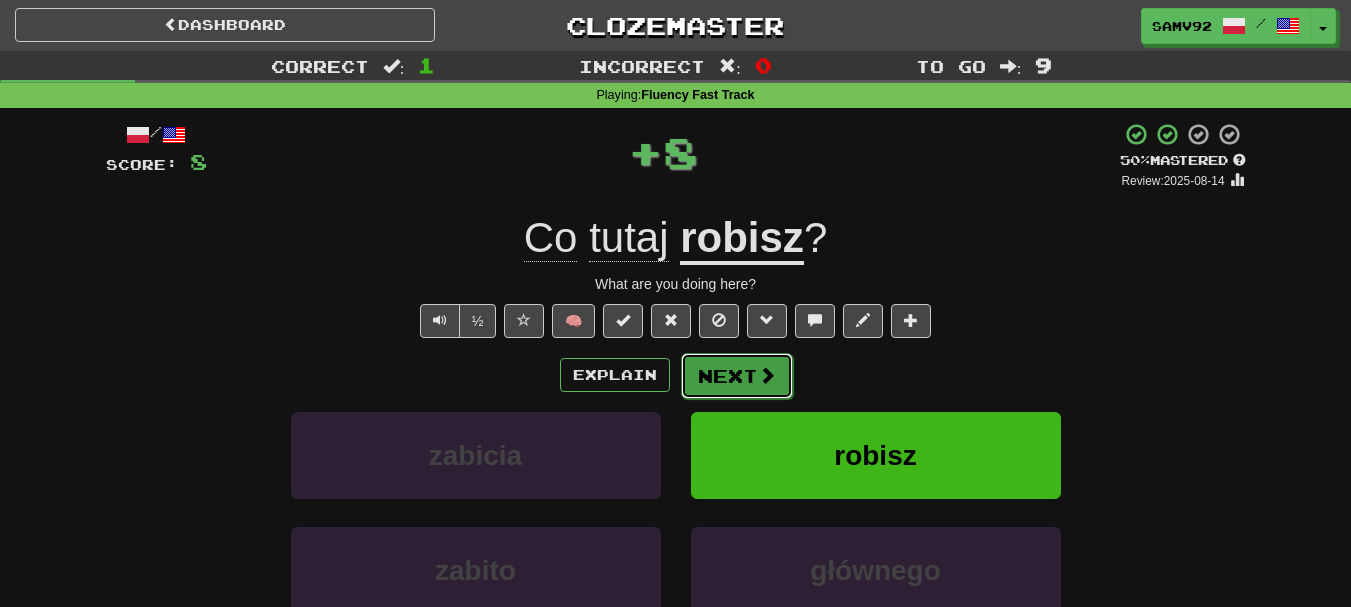 click at bounding box center (767, 375) 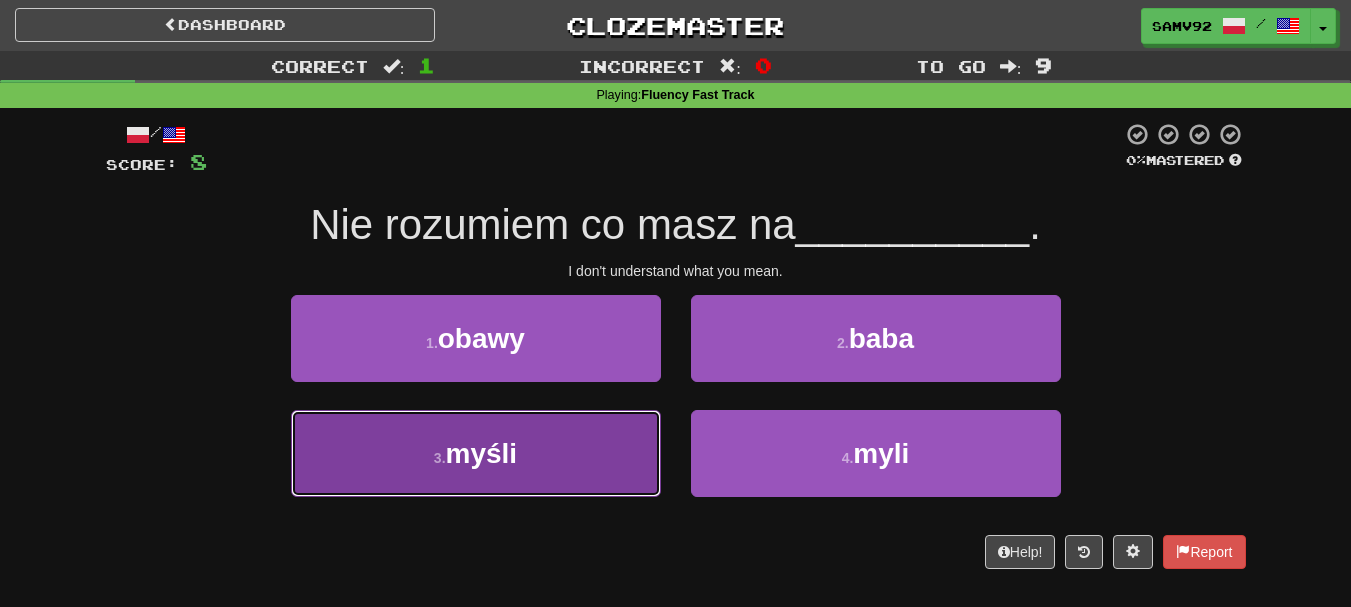 click on "3 .  myśli" at bounding box center [476, 453] 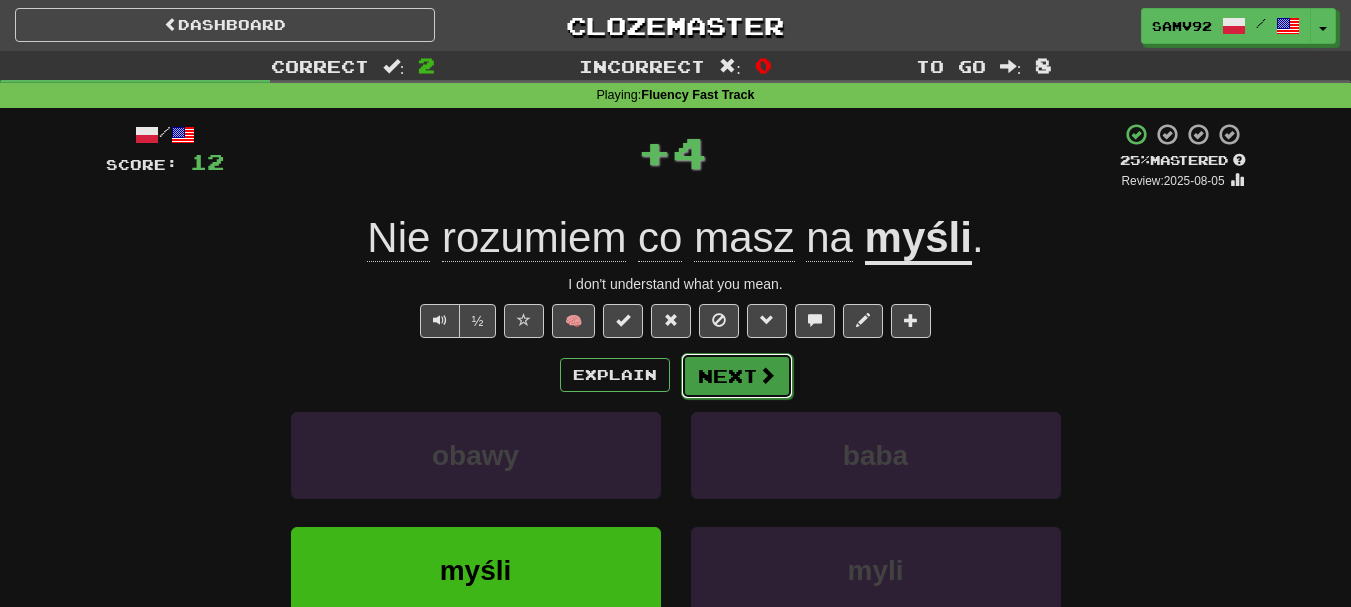 click on "Next" at bounding box center [737, 376] 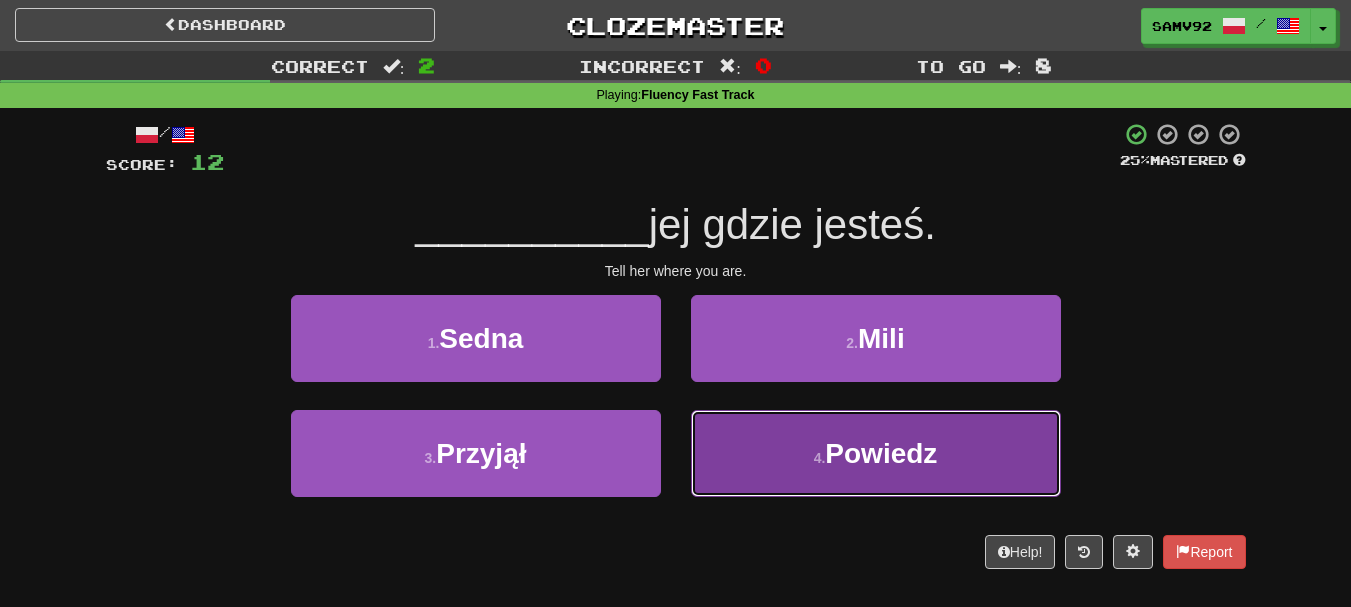 click on "4 .  Powiedz" at bounding box center [876, 453] 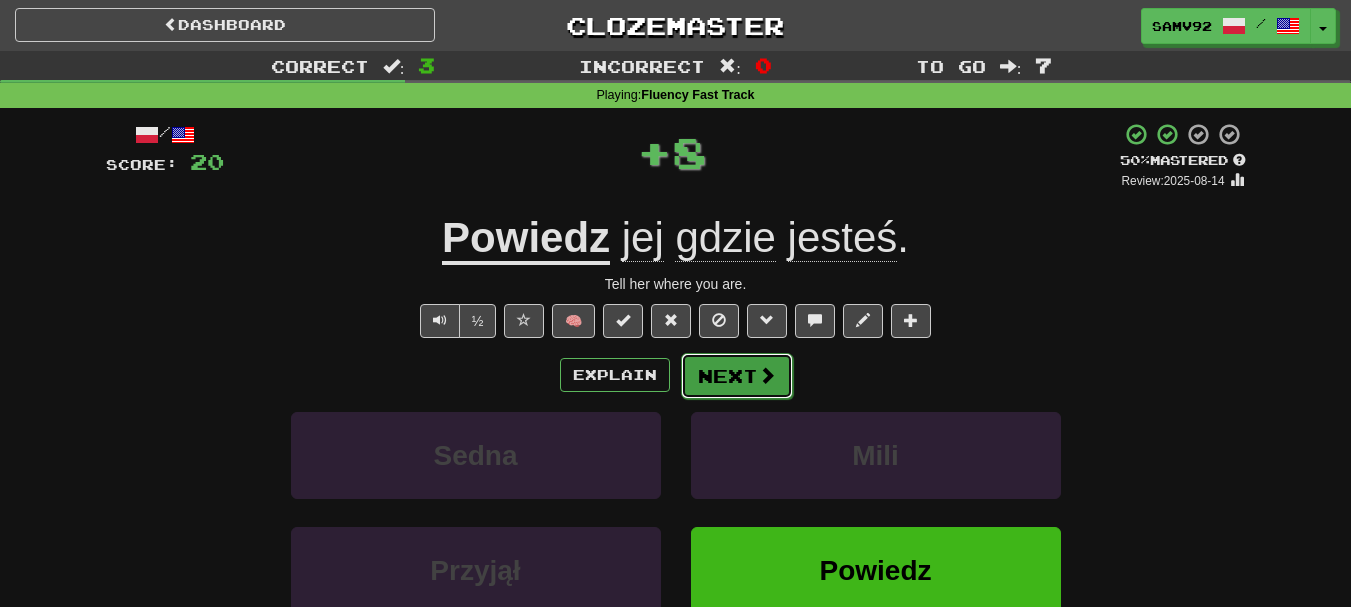 click on "Next" at bounding box center [737, 376] 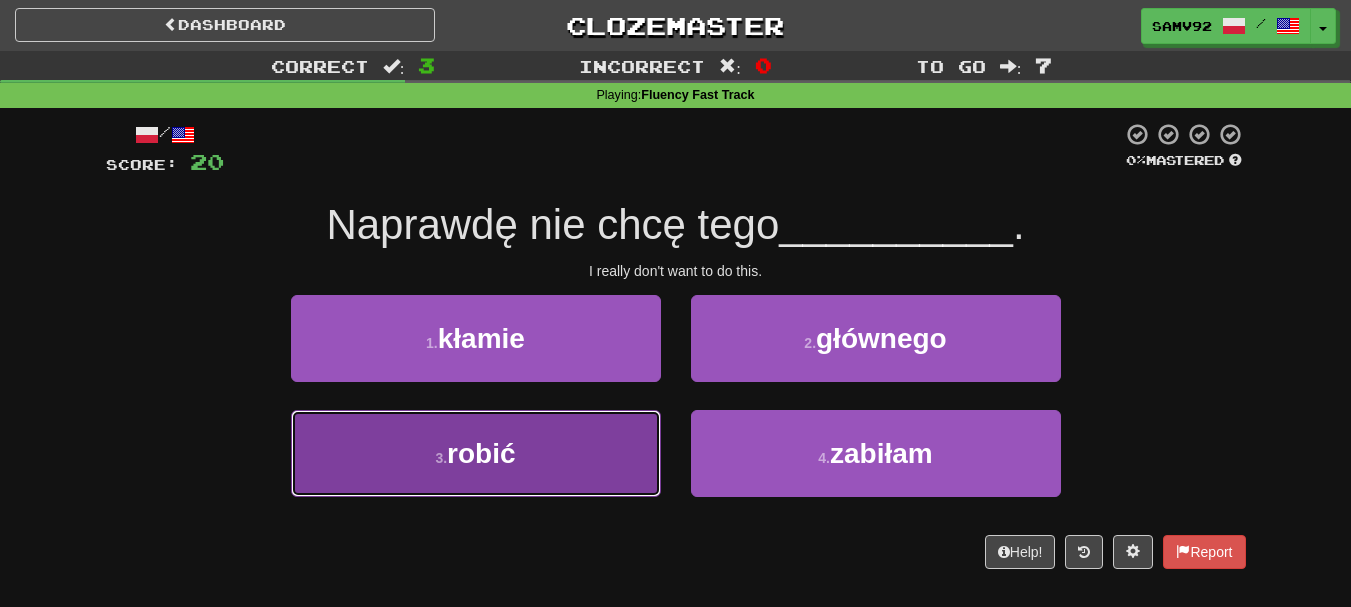 click on "3 .  robić" at bounding box center [476, 453] 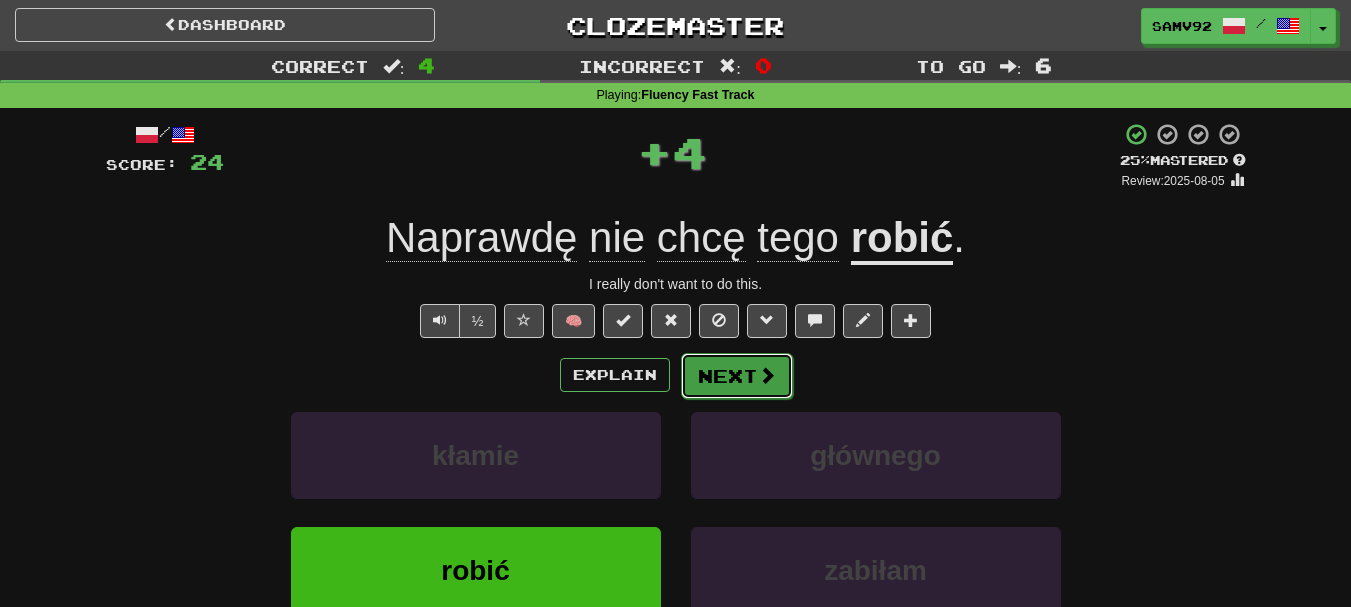 click on "Next" at bounding box center (737, 376) 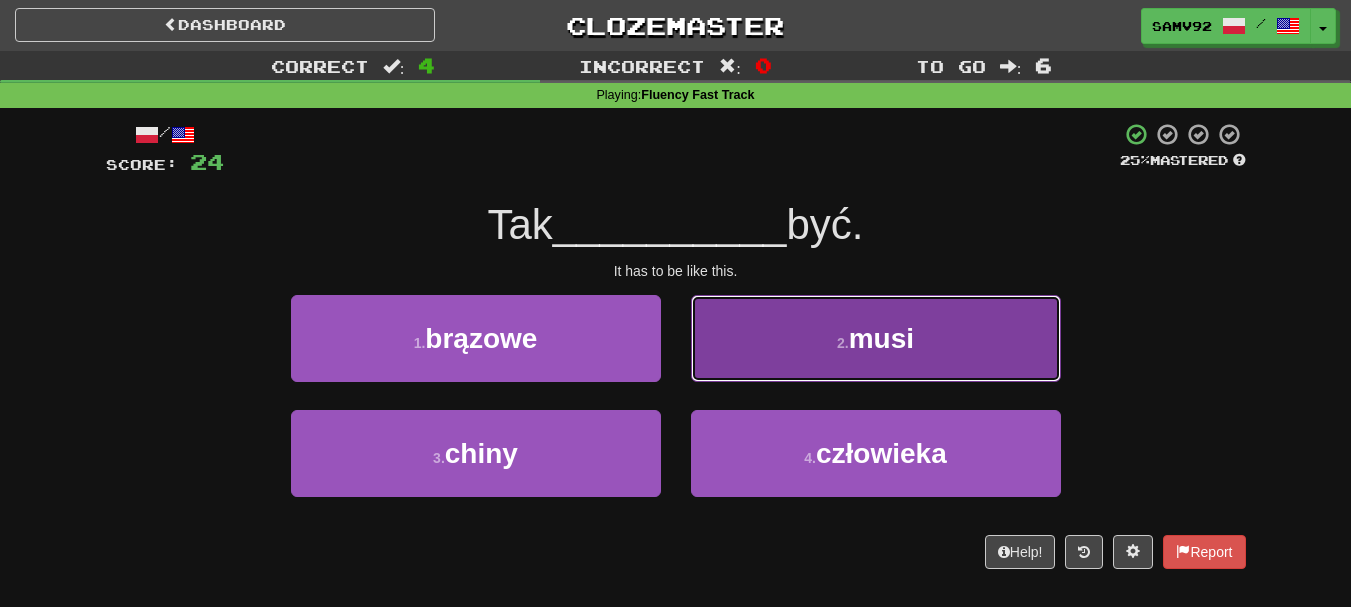 click on "2 .  musi" at bounding box center [876, 338] 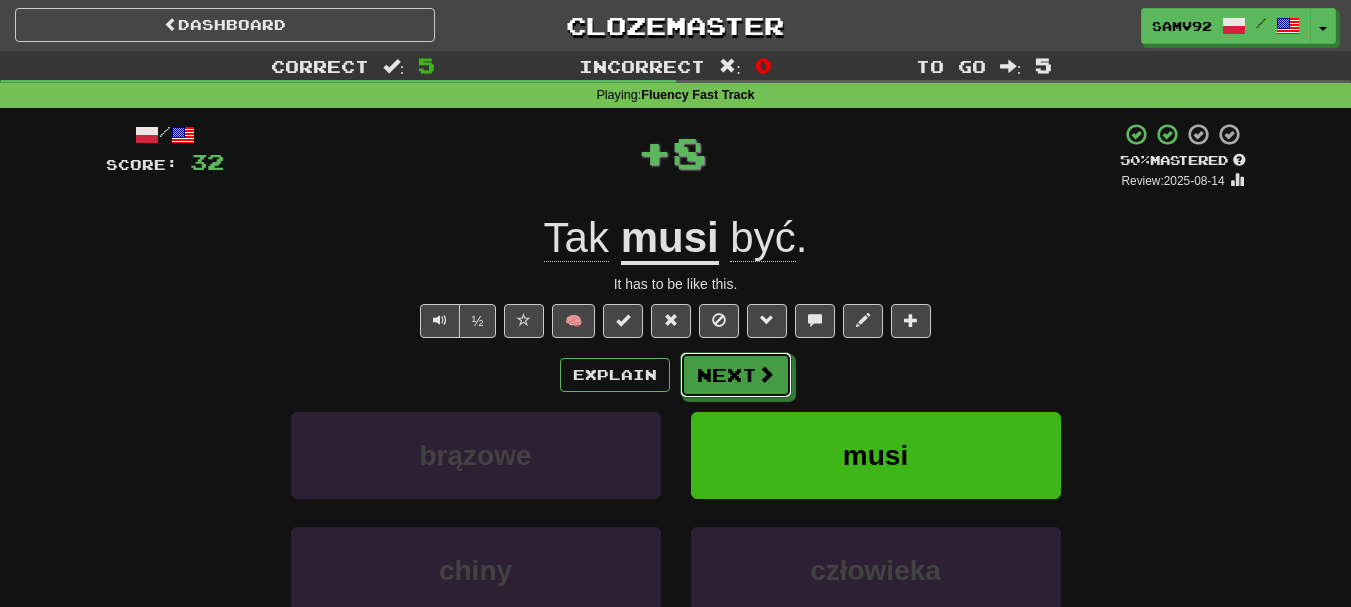 click on "Next" at bounding box center [736, 375] 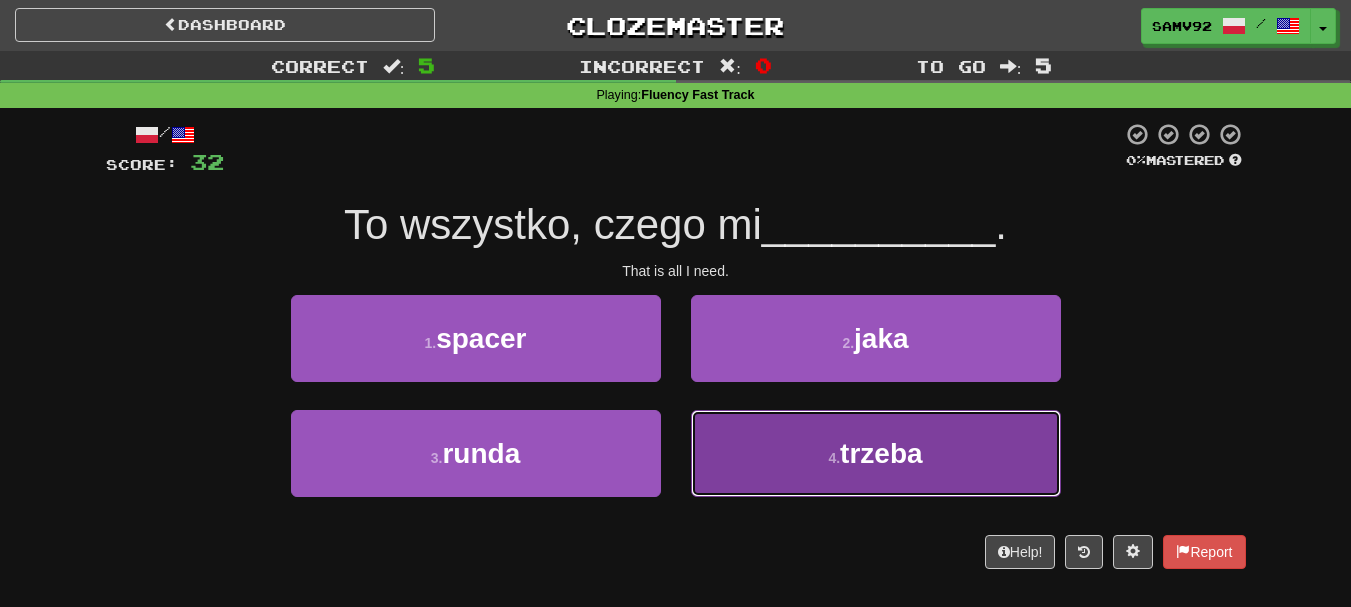 click on "4 .  trzeba" at bounding box center (876, 453) 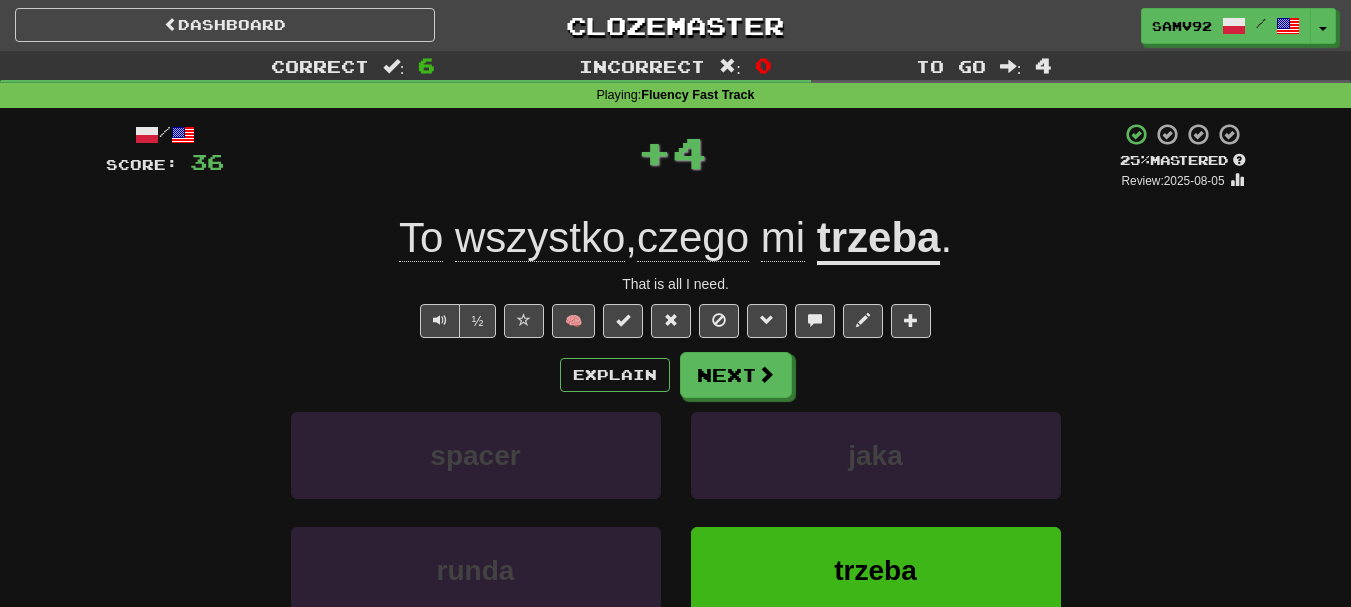 click on "Explain Next" at bounding box center (676, 375) 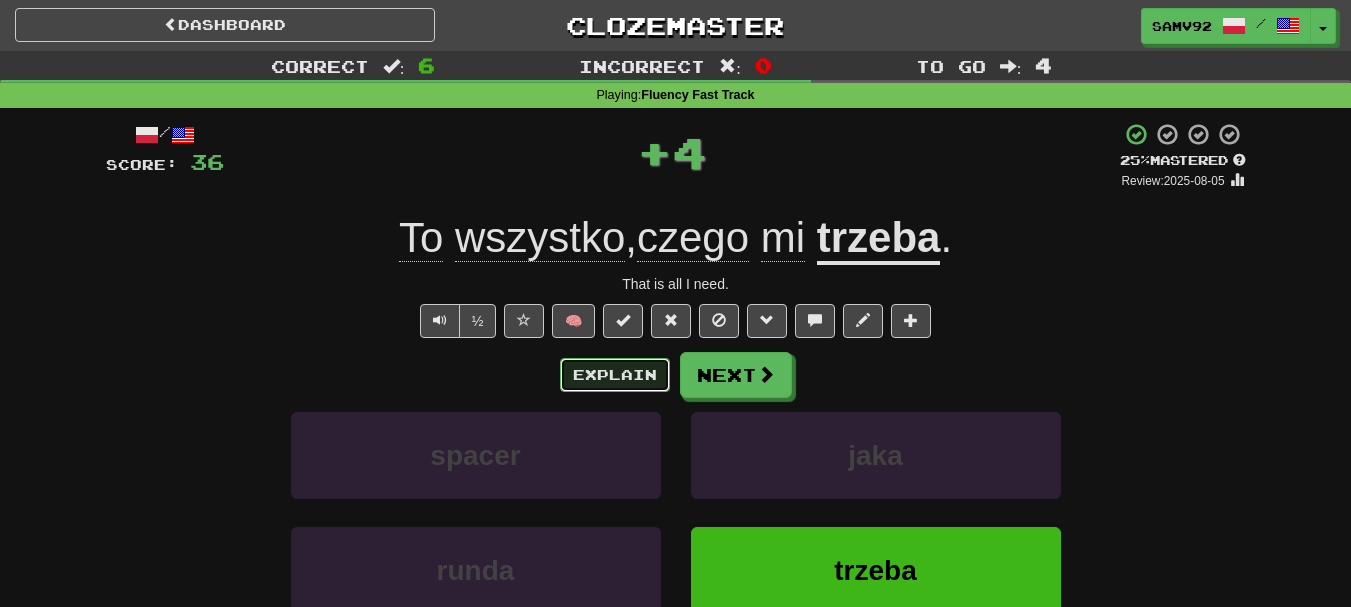 click on "Explain" at bounding box center [615, 375] 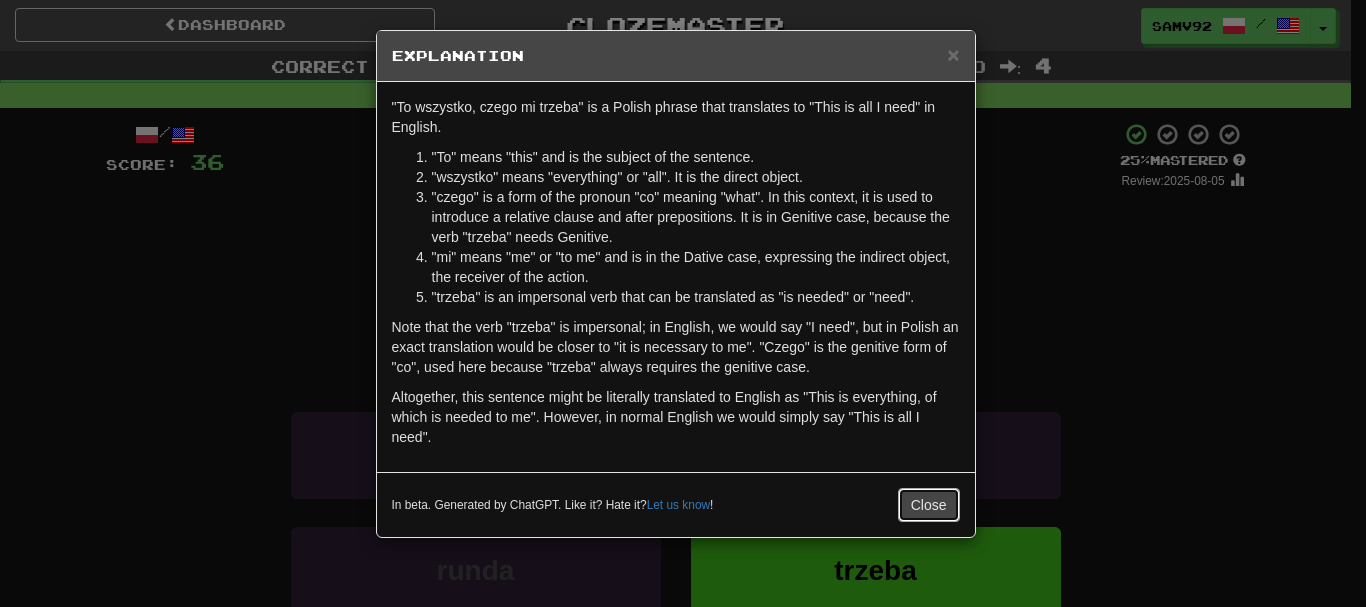 click on "Close" at bounding box center (929, 505) 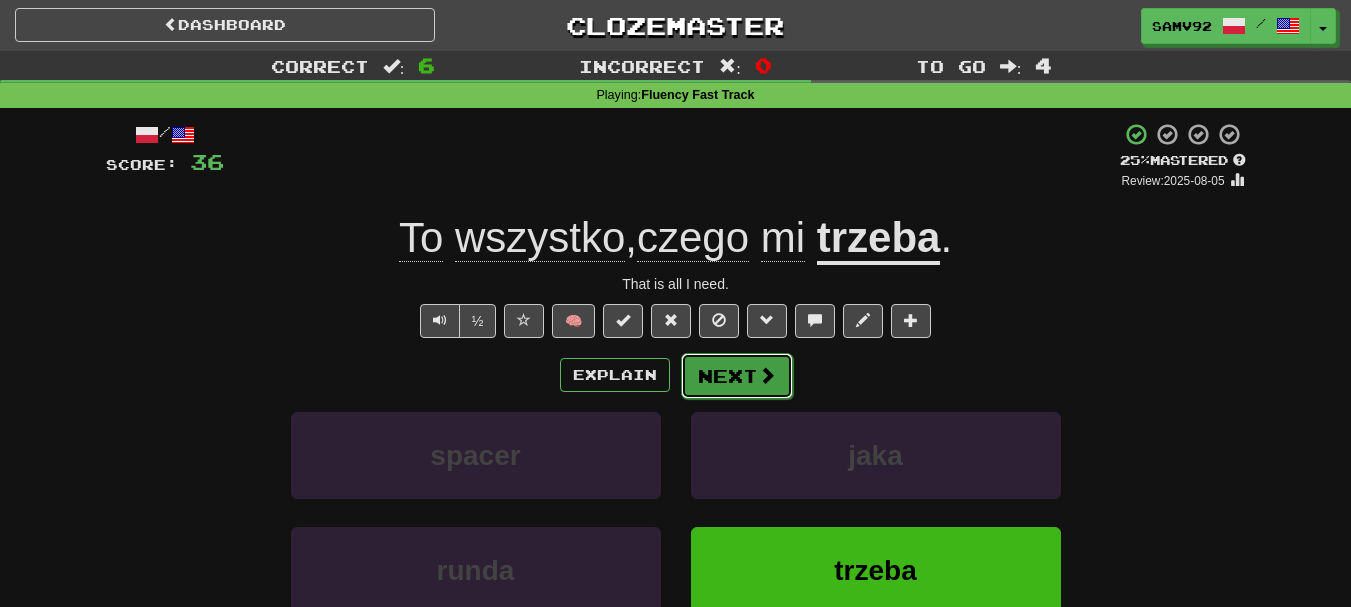 click on "Next" at bounding box center (737, 376) 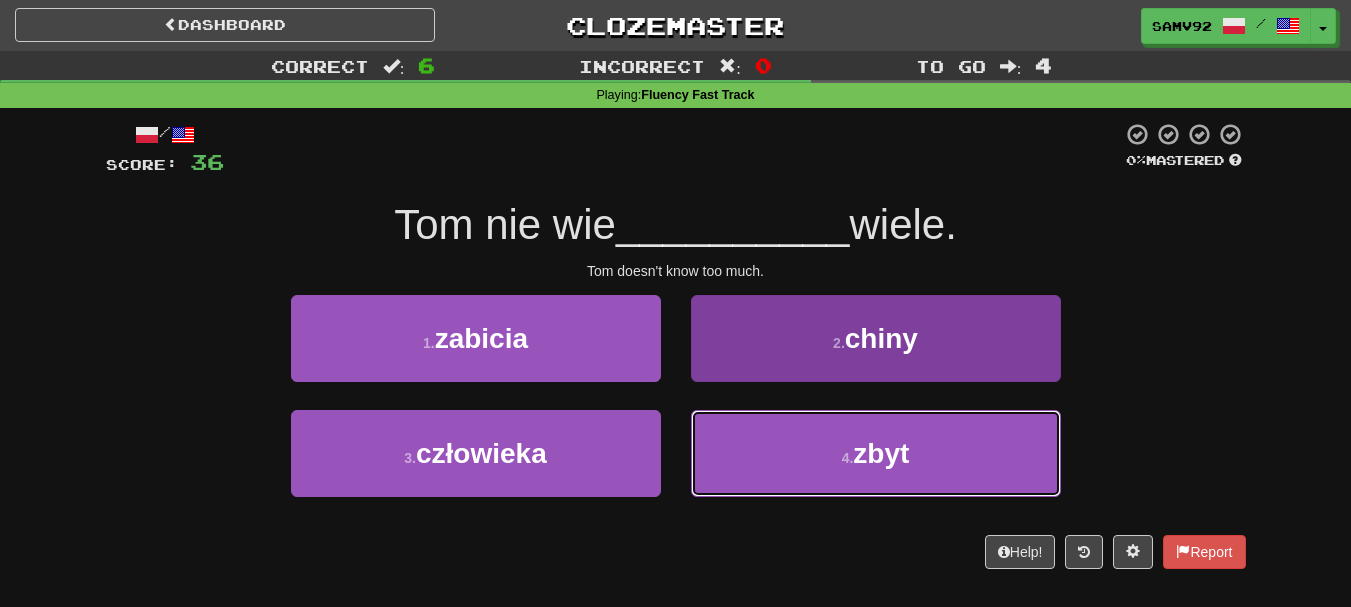 click on "4 .  zbyt" at bounding box center [876, 453] 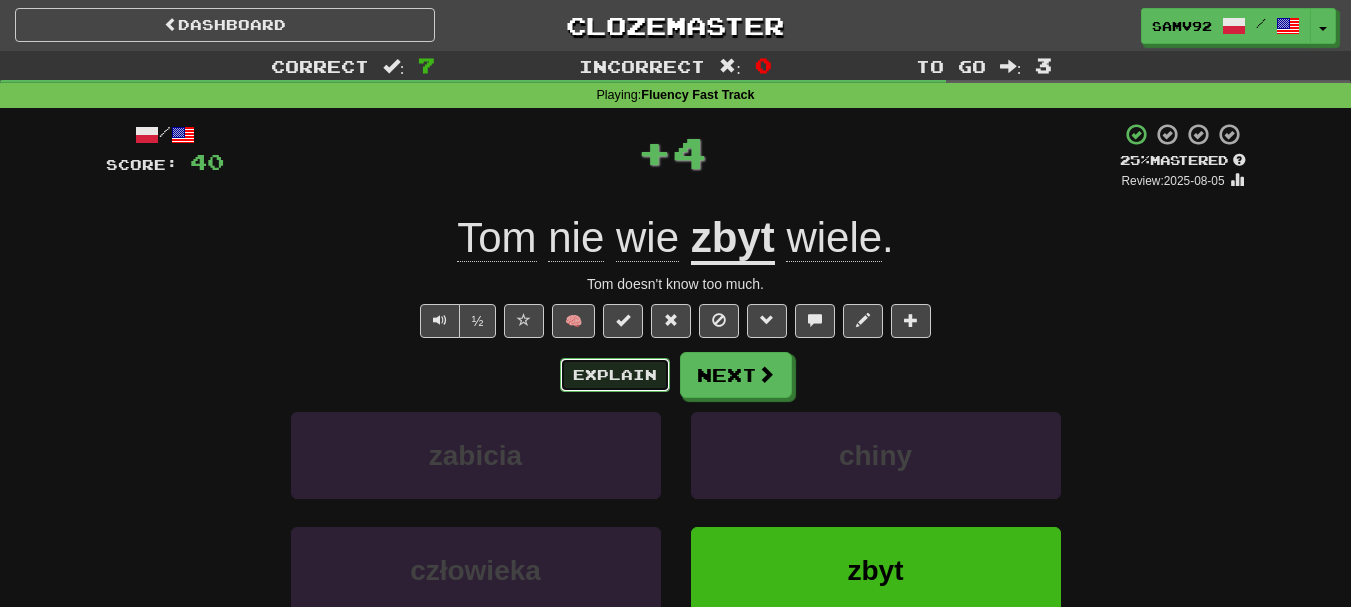 click on "Explain" at bounding box center [615, 375] 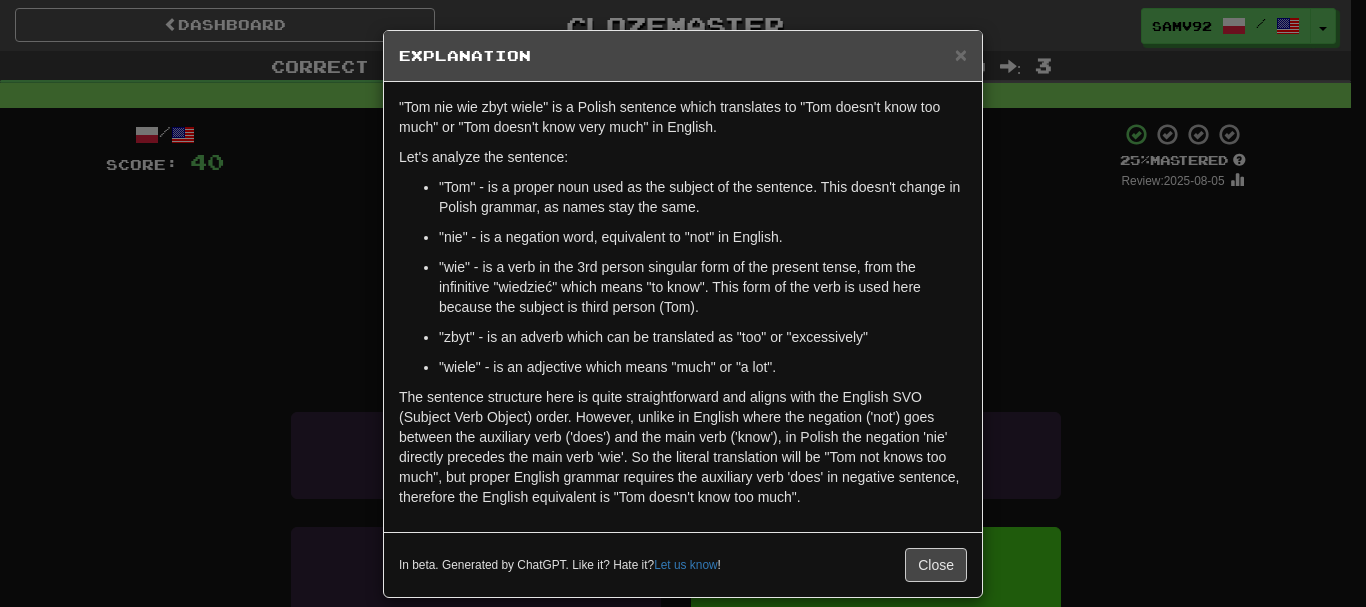 drag, startPoint x: 1114, startPoint y: 388, endPoint x: 1073, endPoint y: 393, distance: 41.303753 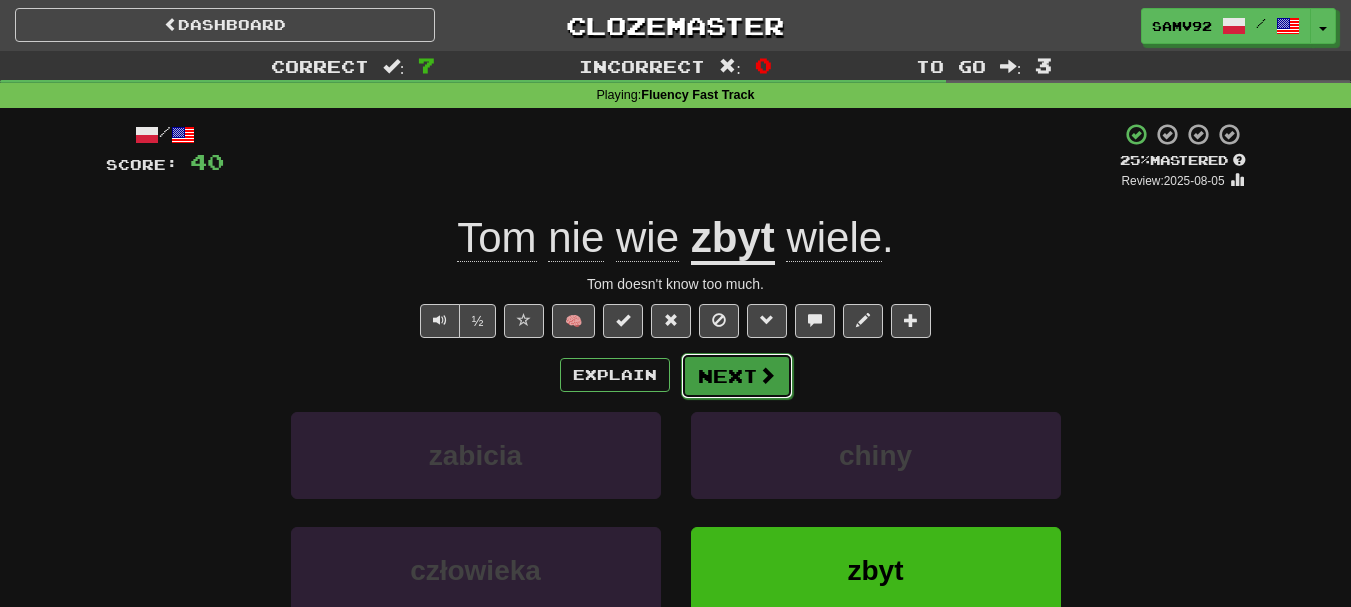 click at bounding box center [767, 375] 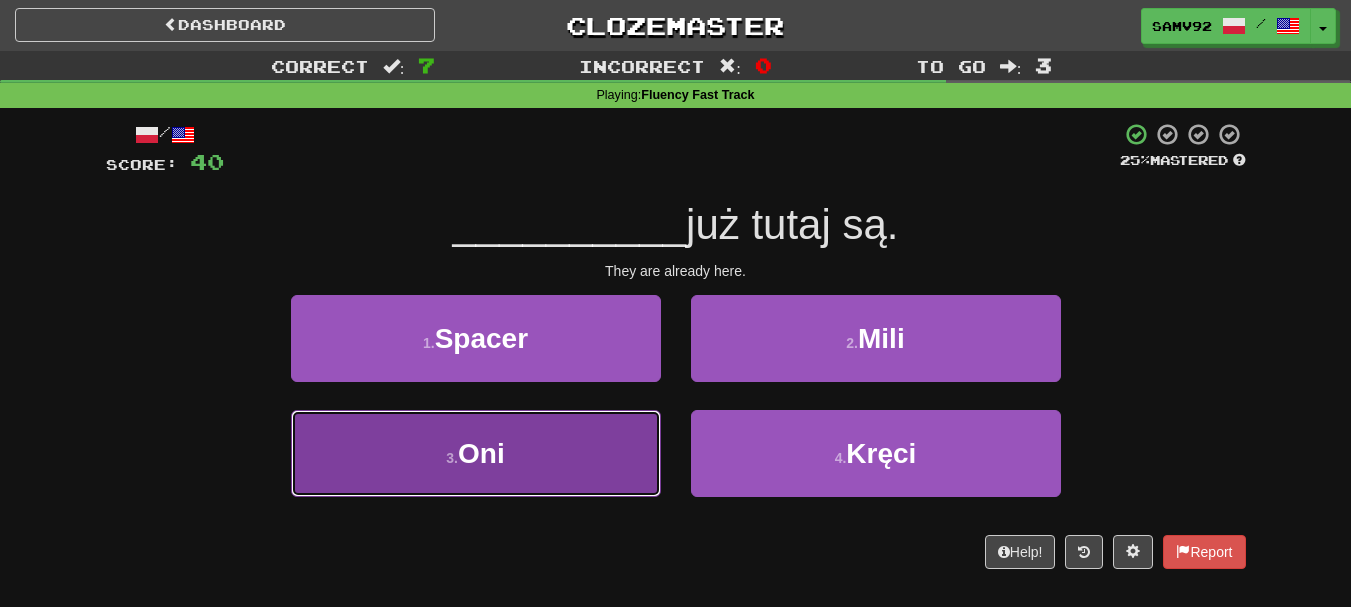 click on "3 .  Oni" at bounding box center (476, 453) 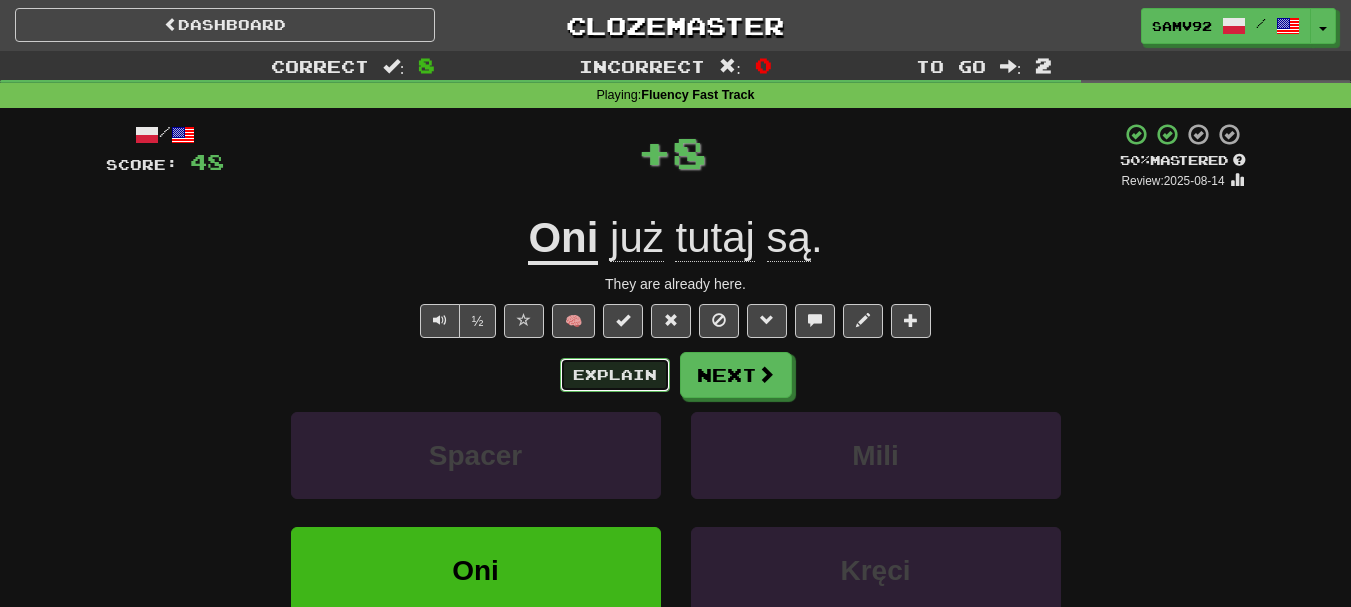 click on "Explain" at bounding box center (615, 375) 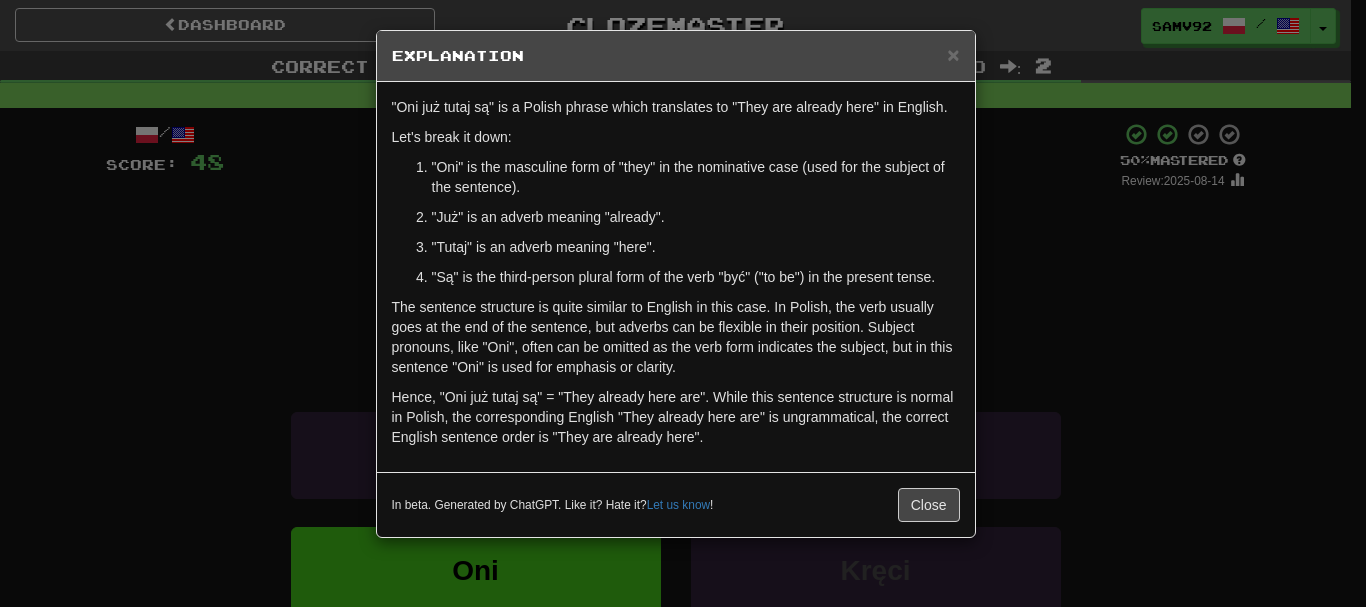 click on "× Explanation "Oni już tutaj są" is a Polish phrase which translates to "They are already here" in English.
Let's break it down:
"Oni" is the masculine form of "they" in the nominative case (used for the subject of the sentence).
"Już" is an adverb meaning "already".
"Tutaj" is an adverb meaning "here".
"Są" is the third-person plural form of the verb "być" ("to be") in the present tense.
The sentence structure is quite similar to English in this case. In Polish, the verb usually goes at the end of the sentence, but adverbs can be flexible in their position. Subject pronouns, like "Oni", often can be omitted as the verb form indicates the subject, but in this sentence "Oni" is used for emphasis or clarity.
Hence, "Oni już tutaj są" = "They already here are". While this sentence structure is normal in Polish, the corresponding English "They already here are" is ungrammatical, the correct English sentence order is "They are already here". Let us know ! Close" at bounding box center (683, 303) 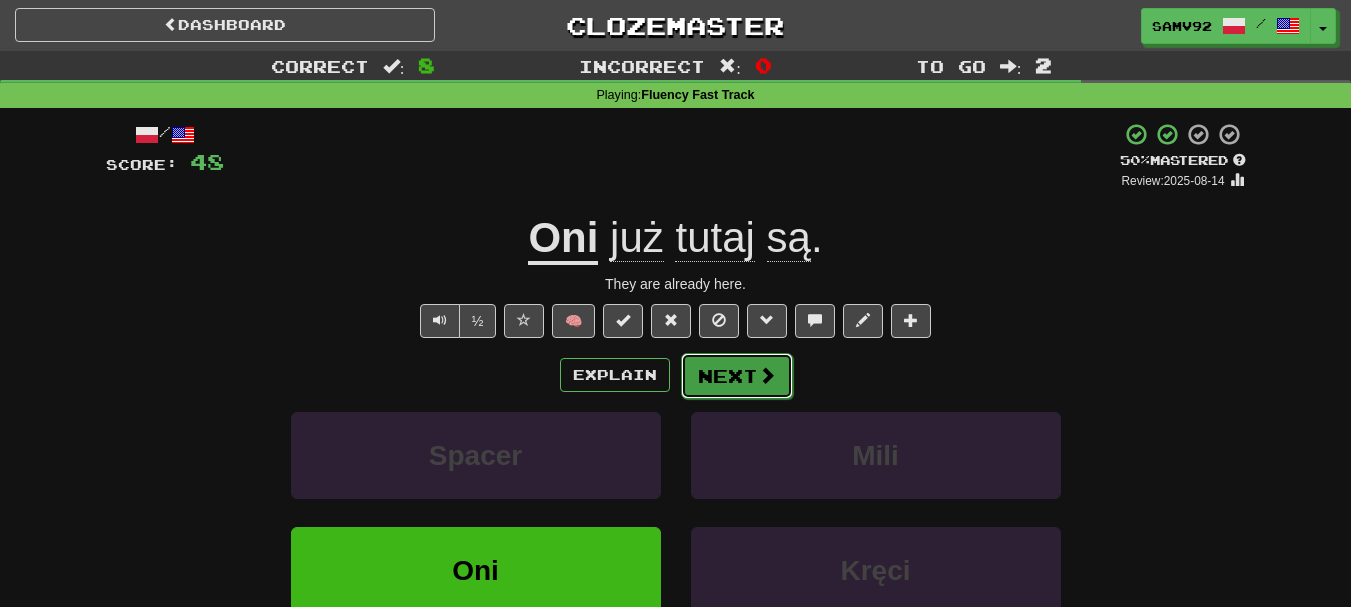 click on "Next" at bounding box center (737, 376) 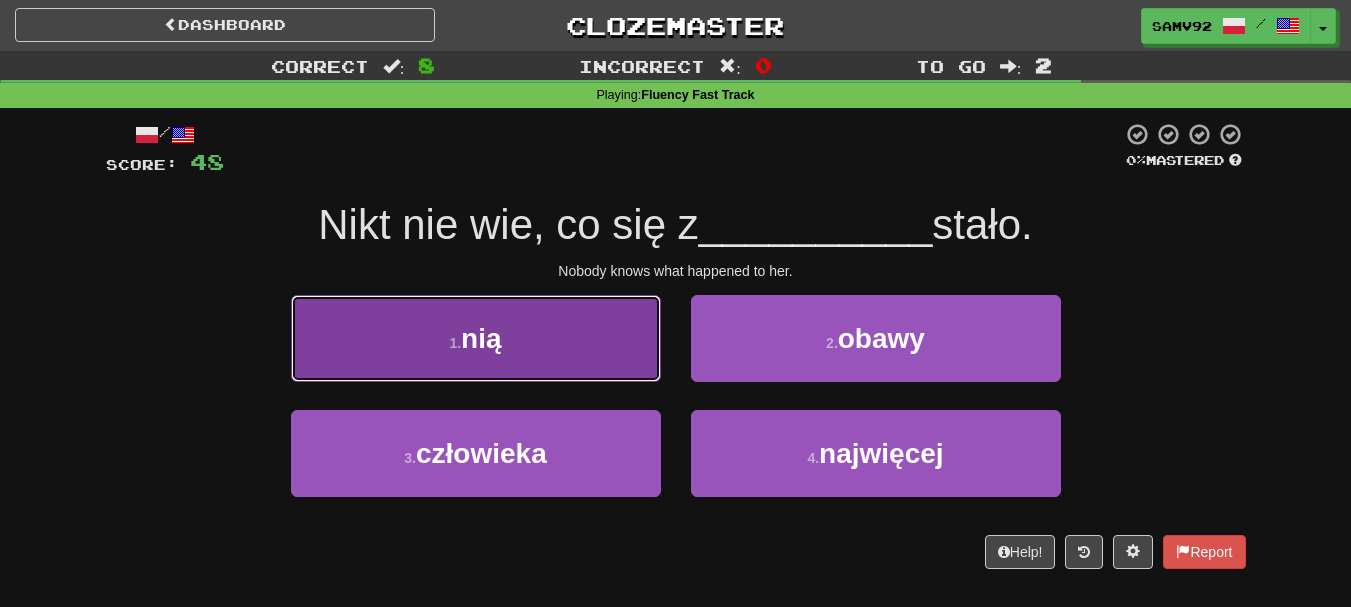 click on "1 .  nią" at bounding box center (476, 338) 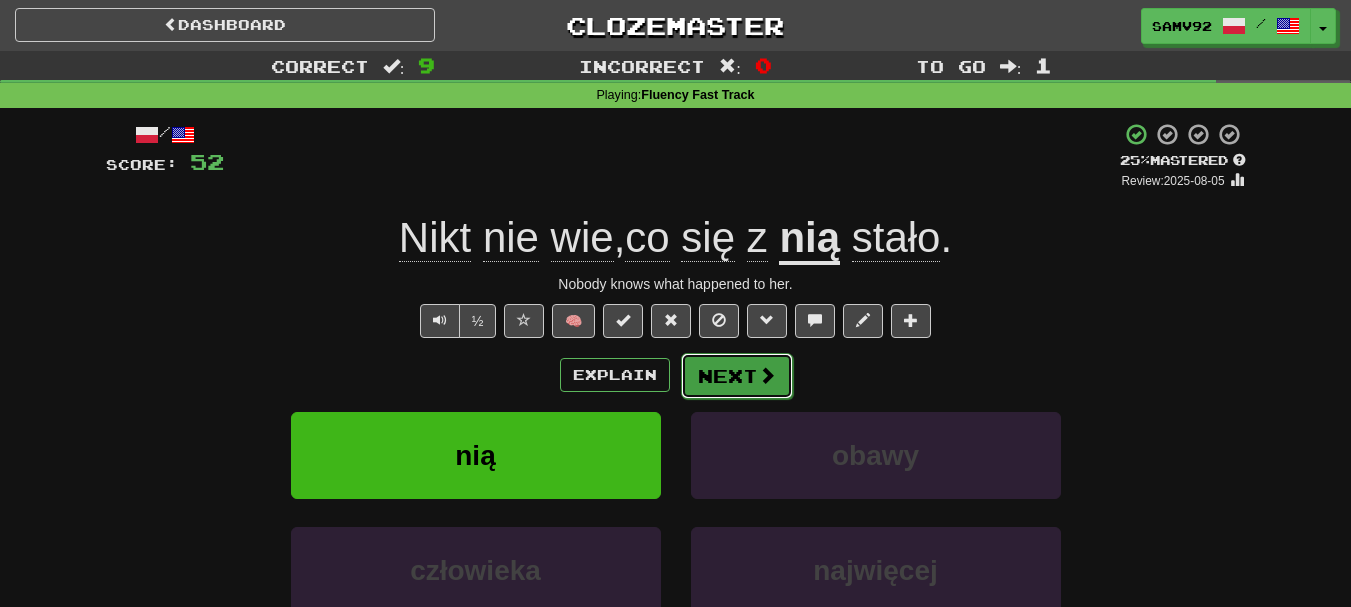 click on "Next" at bounding box center (737, 376) 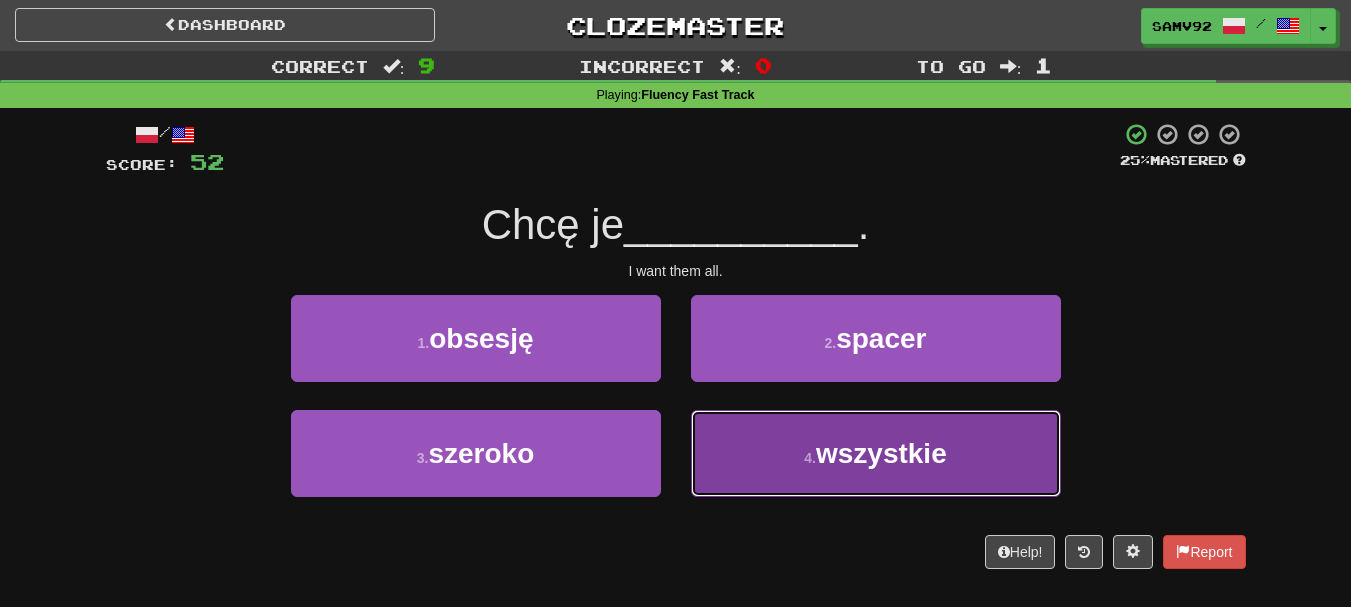 click on "4 .  wszystkie" at bounding box center (876, 453) 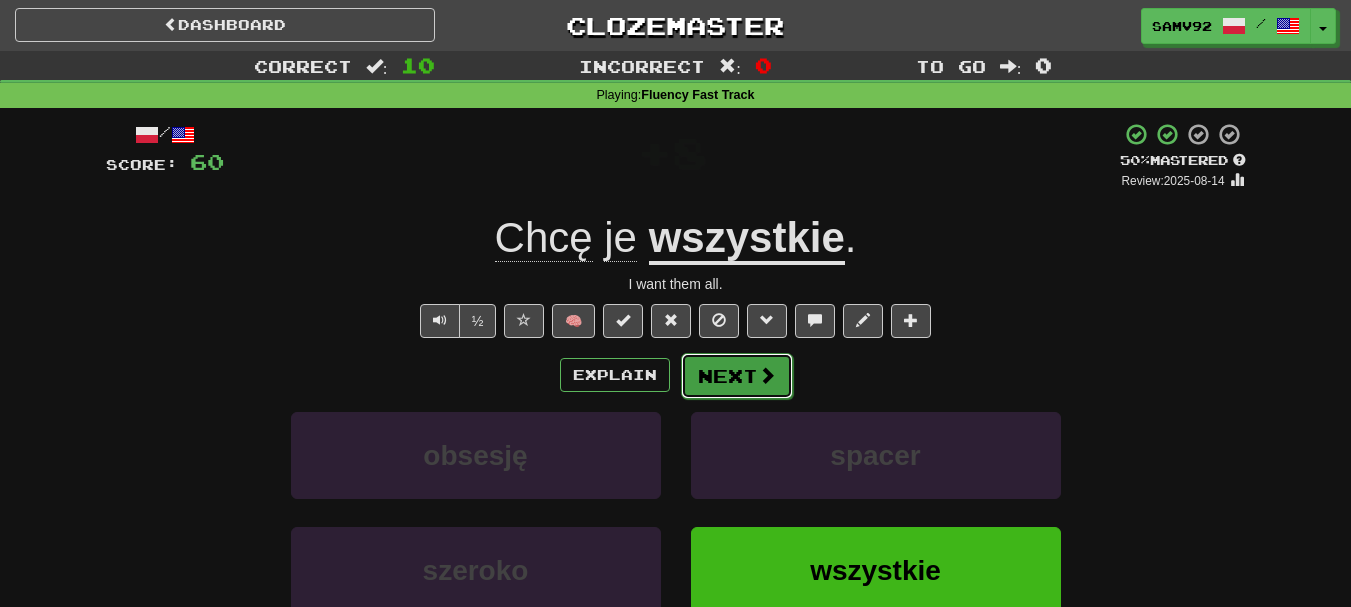 click on "Next" at bounding box center [737, 376] 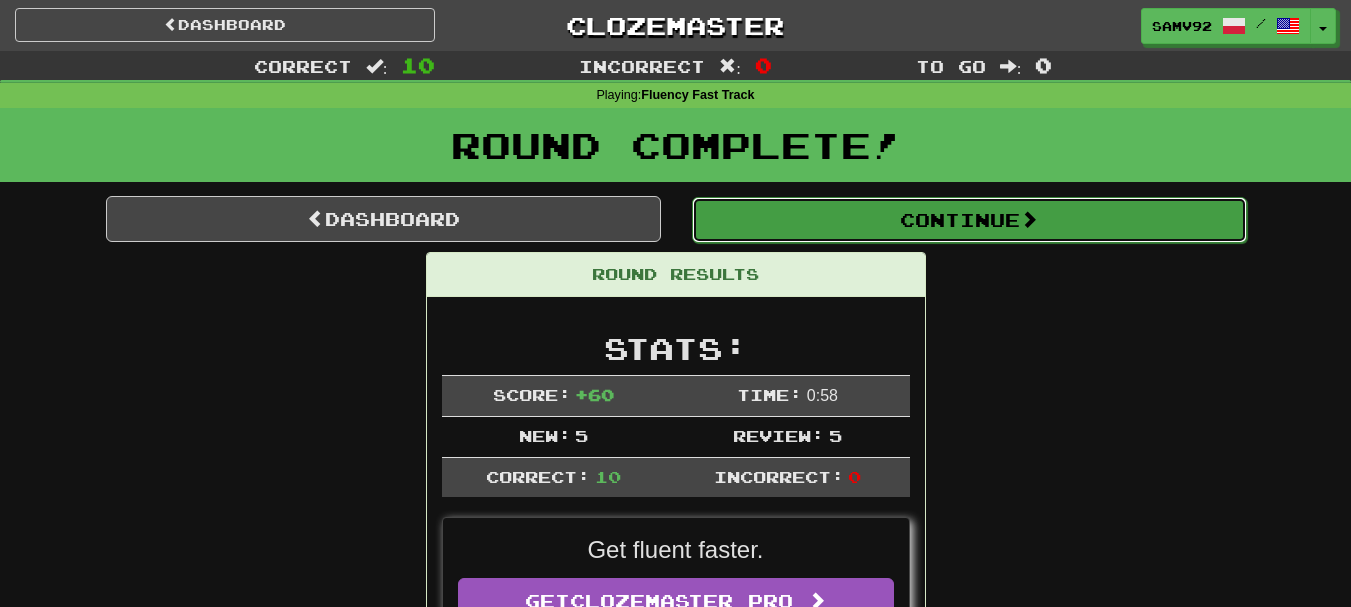 click on "Continue" at bounding box center (969, 220) 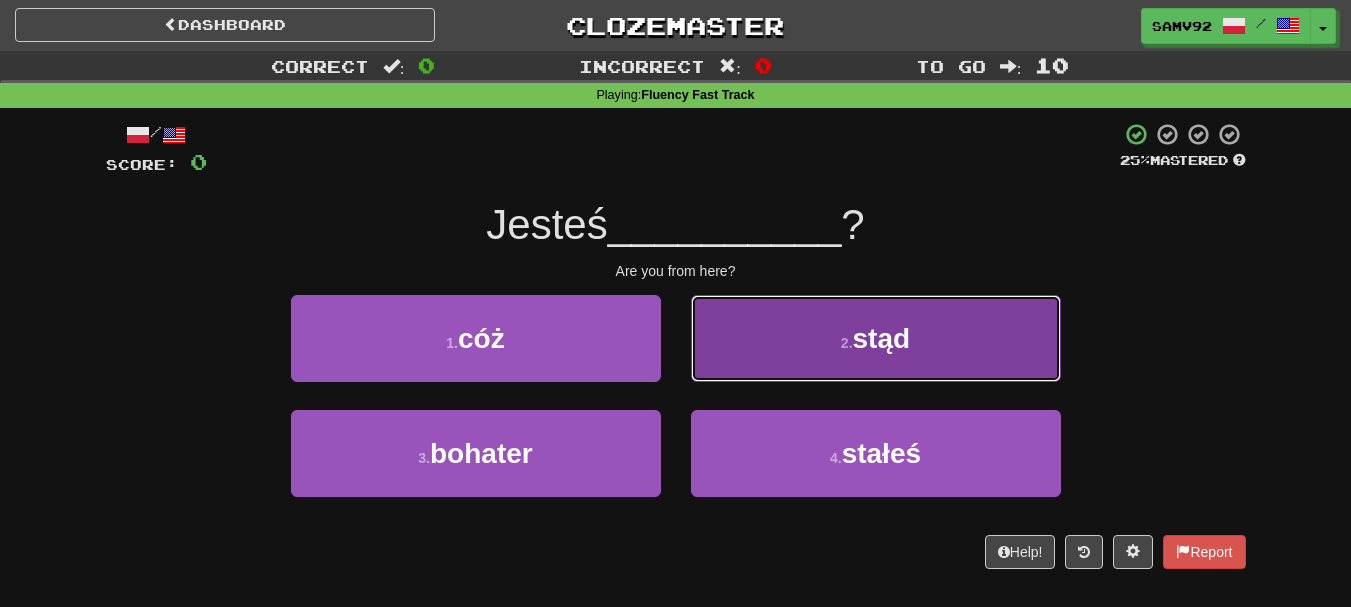 click on "2 .  stąd" at bounding box center [876, 338] 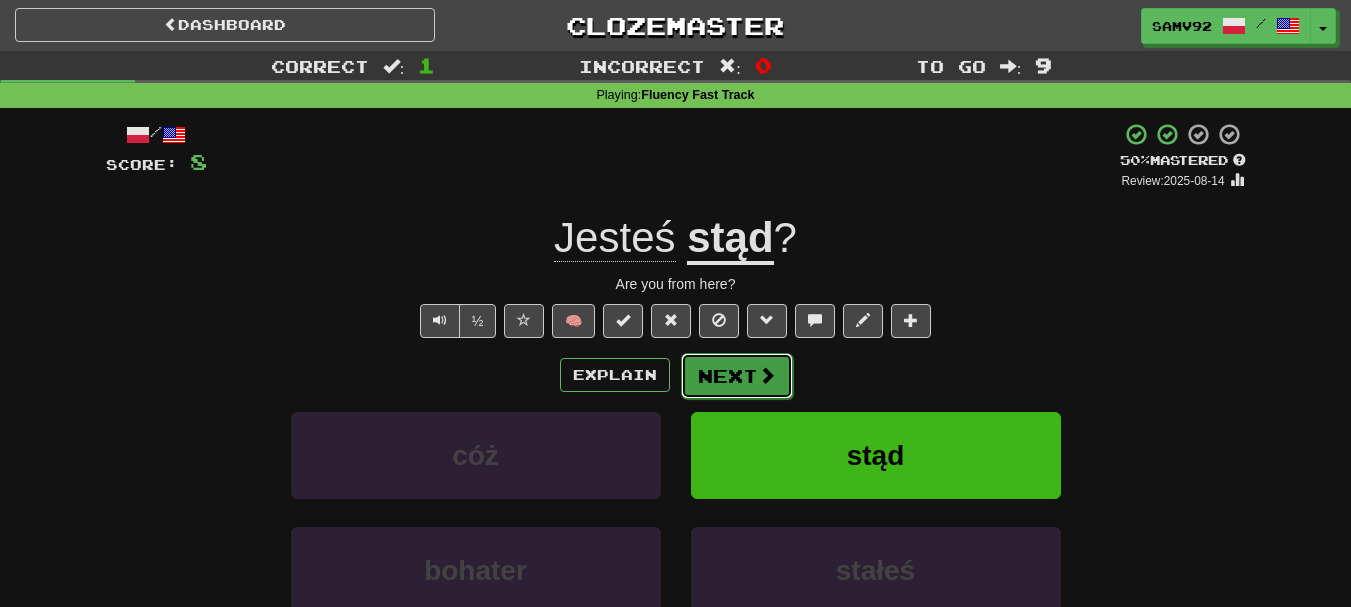 click on "Next" at bounding box center [737, 376] 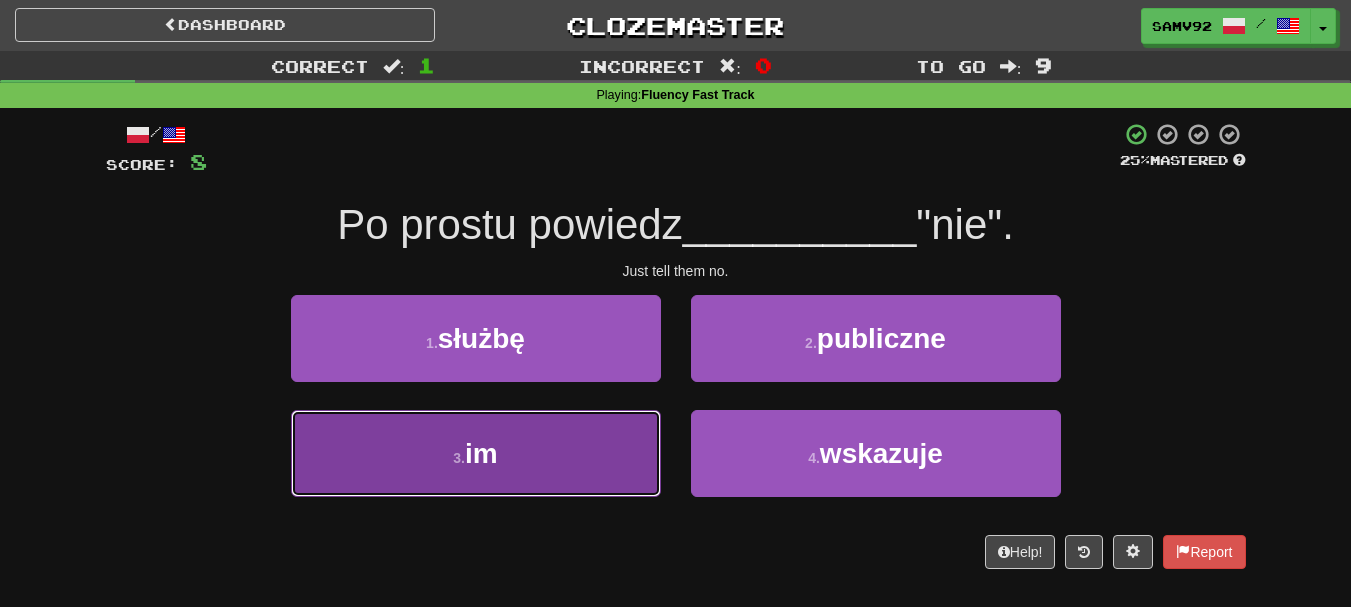 click on "3 .  im" at bounding box center [476, 453] 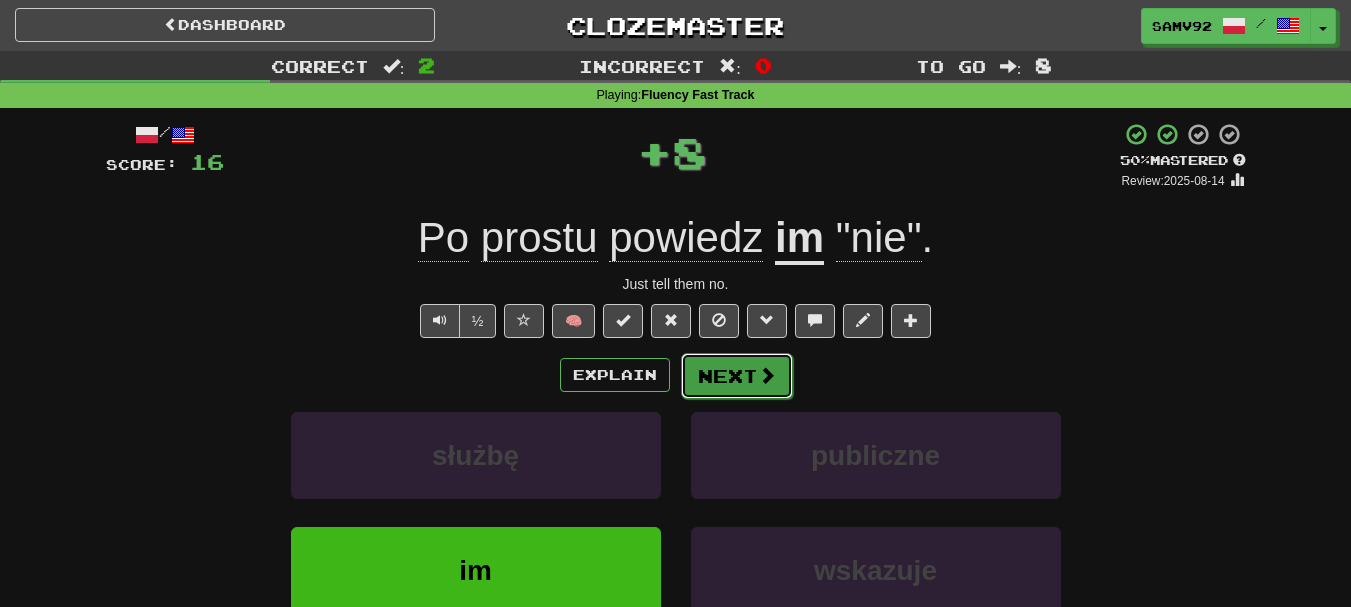 click on "Next" at bounding box center [737, 376] 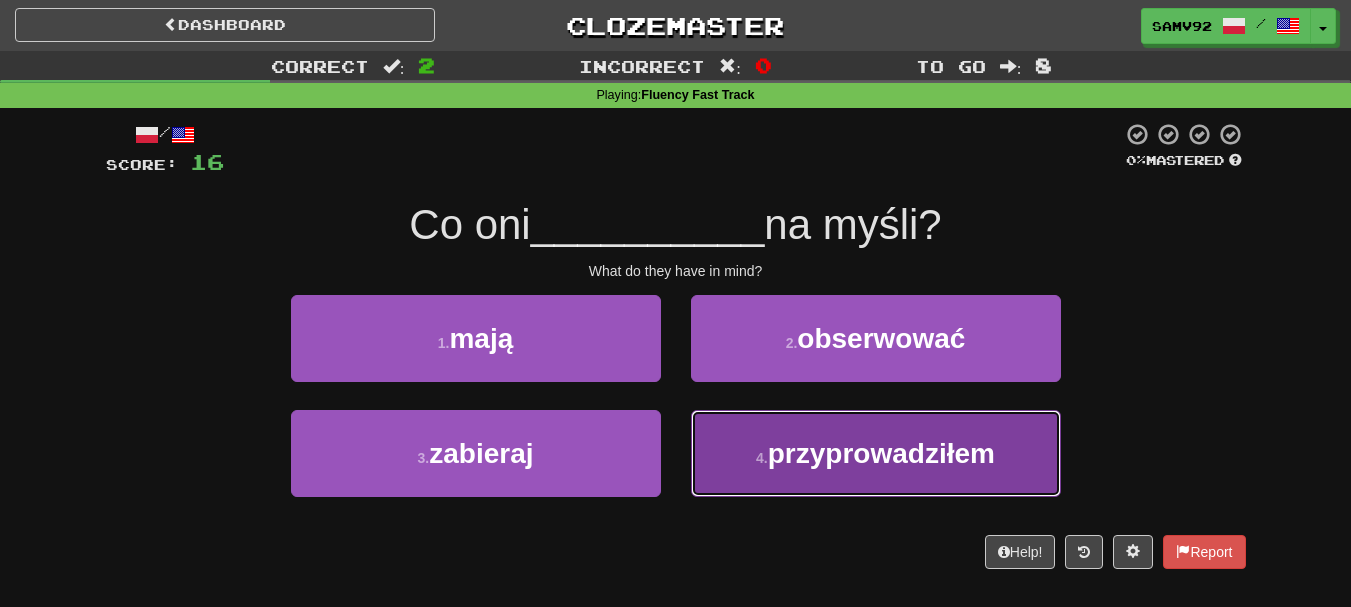 click on "4 .  przyprowadziłem" at bounding box center [876, 453] 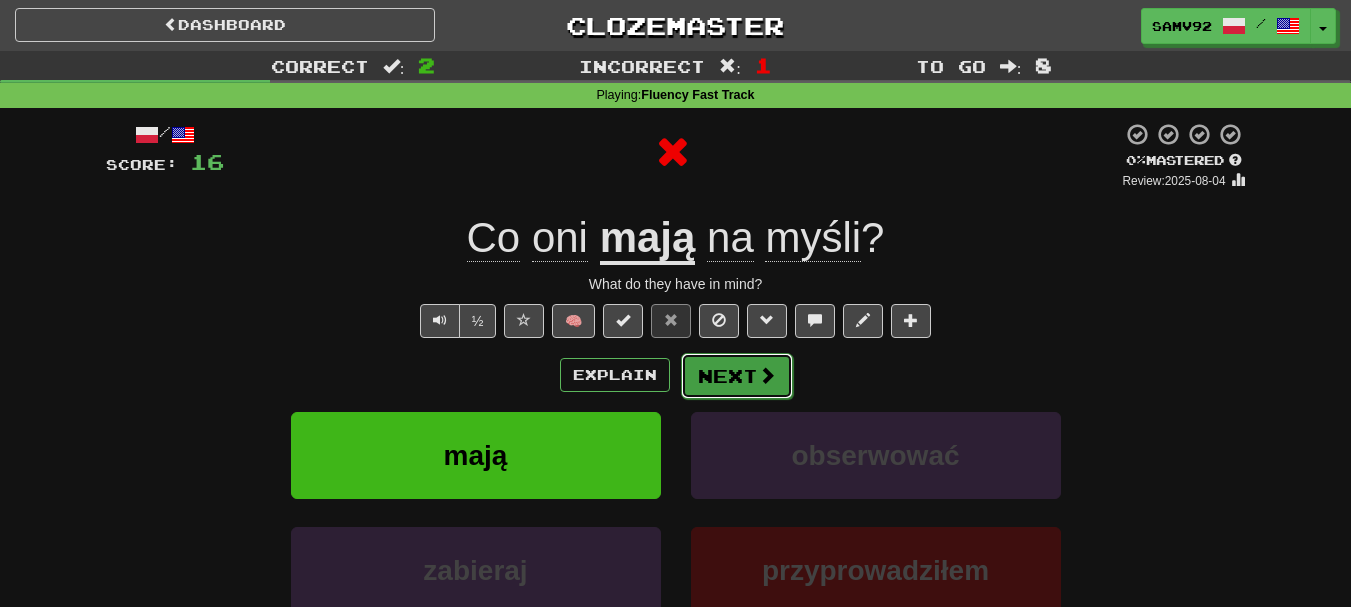 click on "Next" at bounding box center (737, 376) 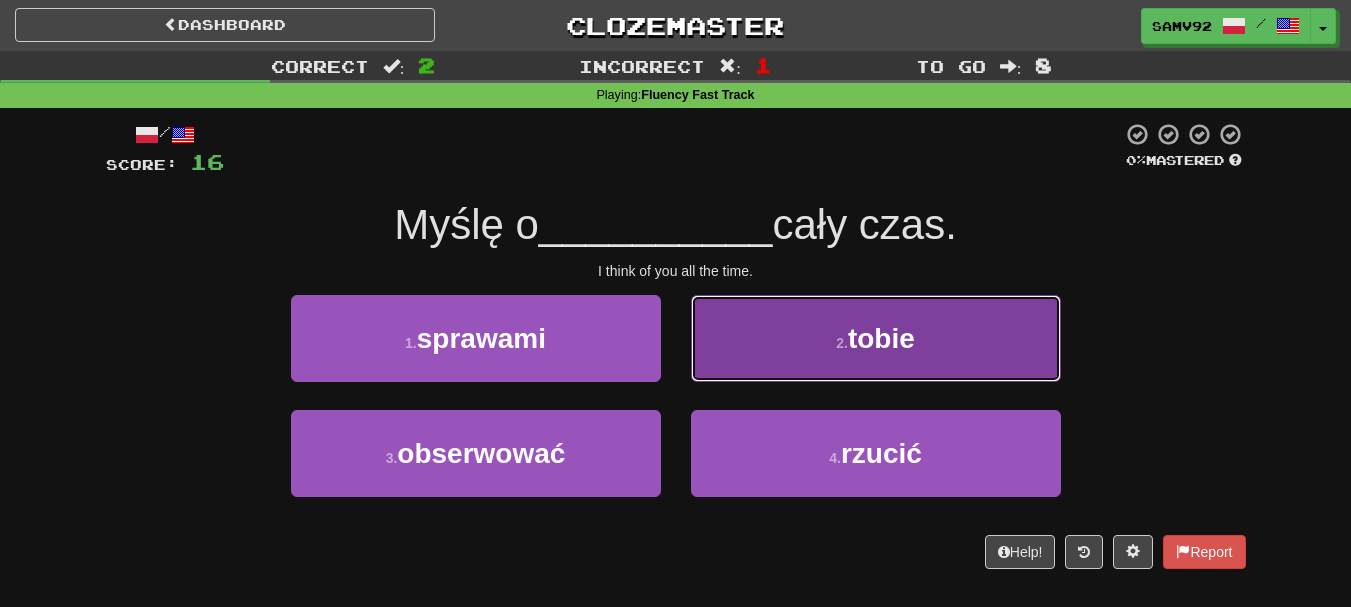 click on "2 .  tobie" at bounding box center [876, 338] 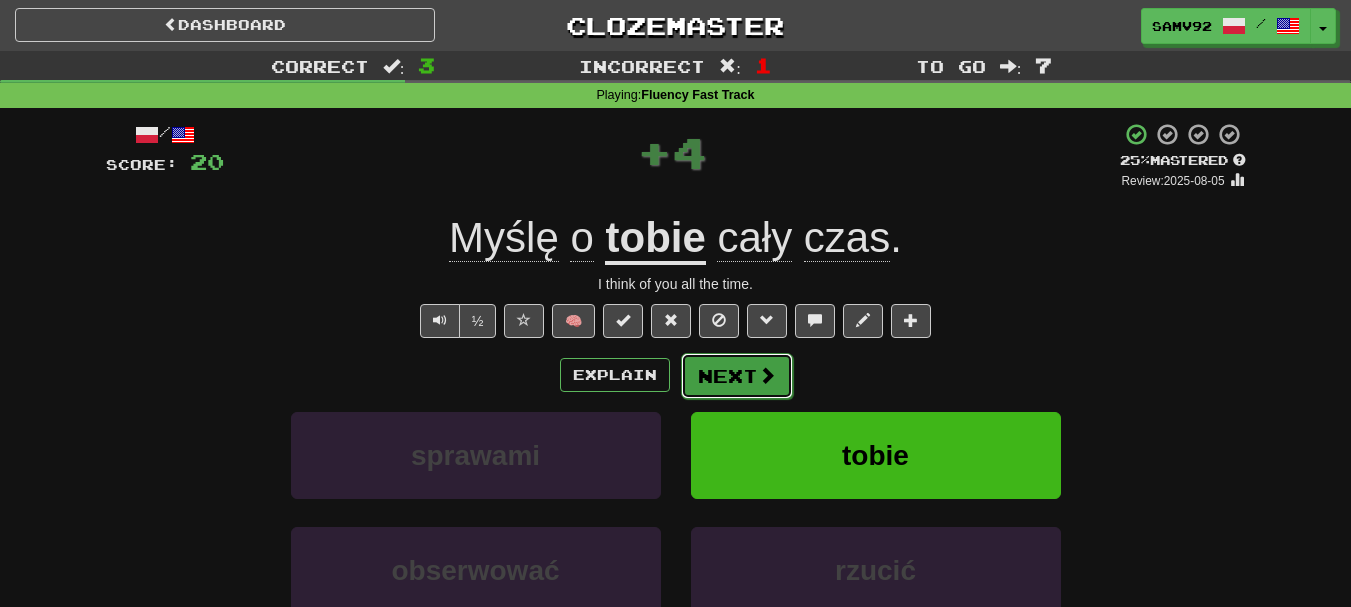 click on "Next" at bounding box center [737, 376] 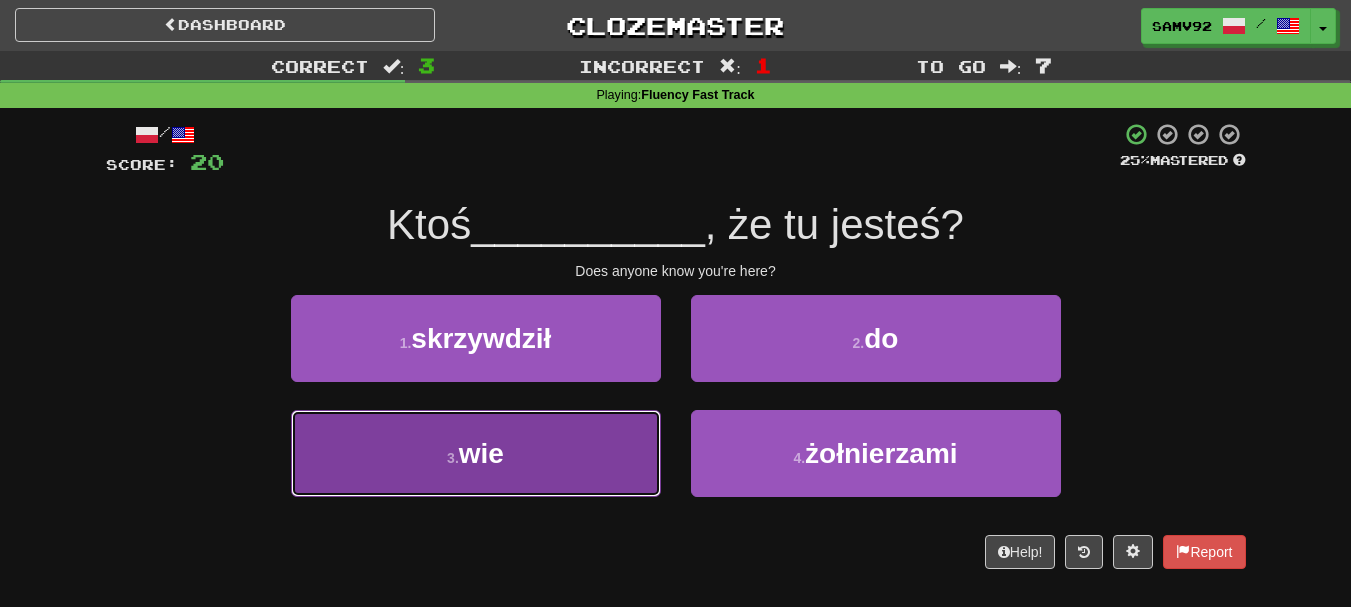 click on "3 .  wie" at bounding box center [476, 453] 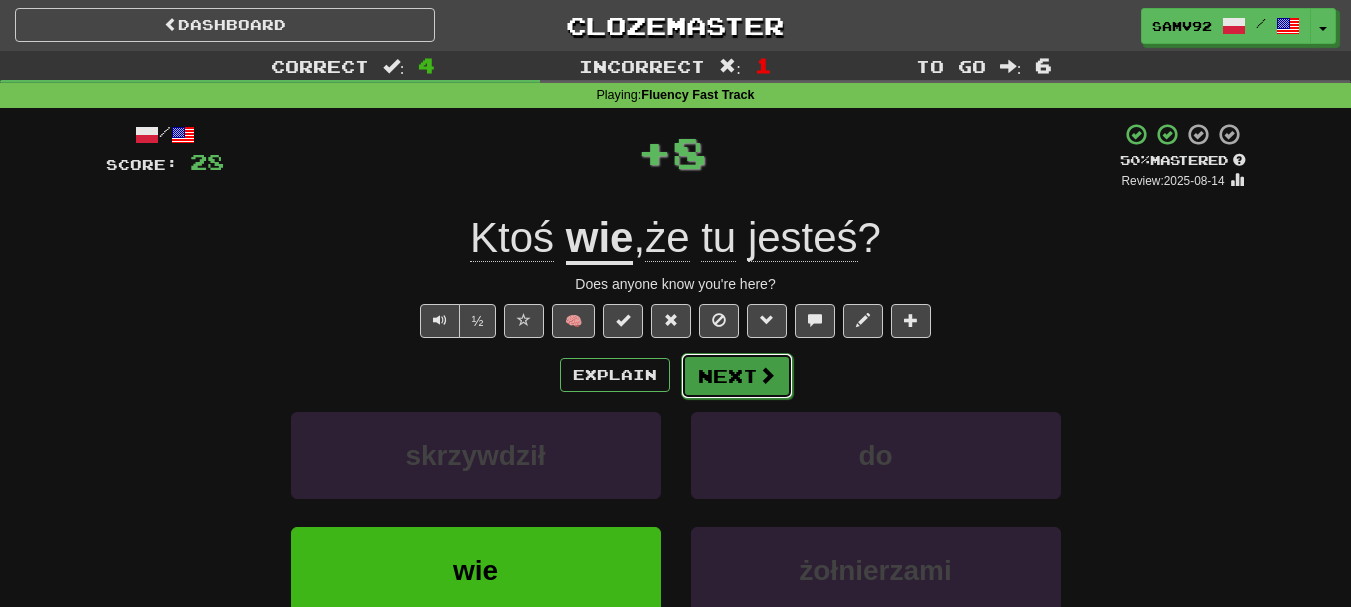 click on "Next" at bounding box center (737, 376) 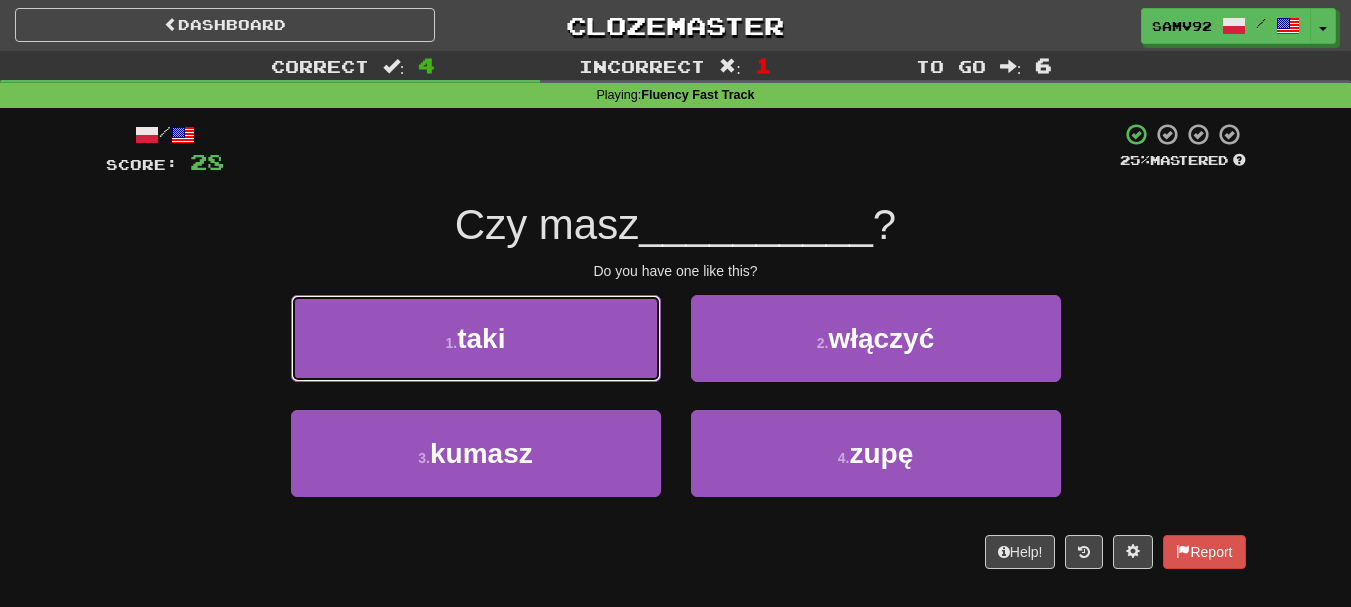 click on "1 .  taki" at bounding box center [476, 338] 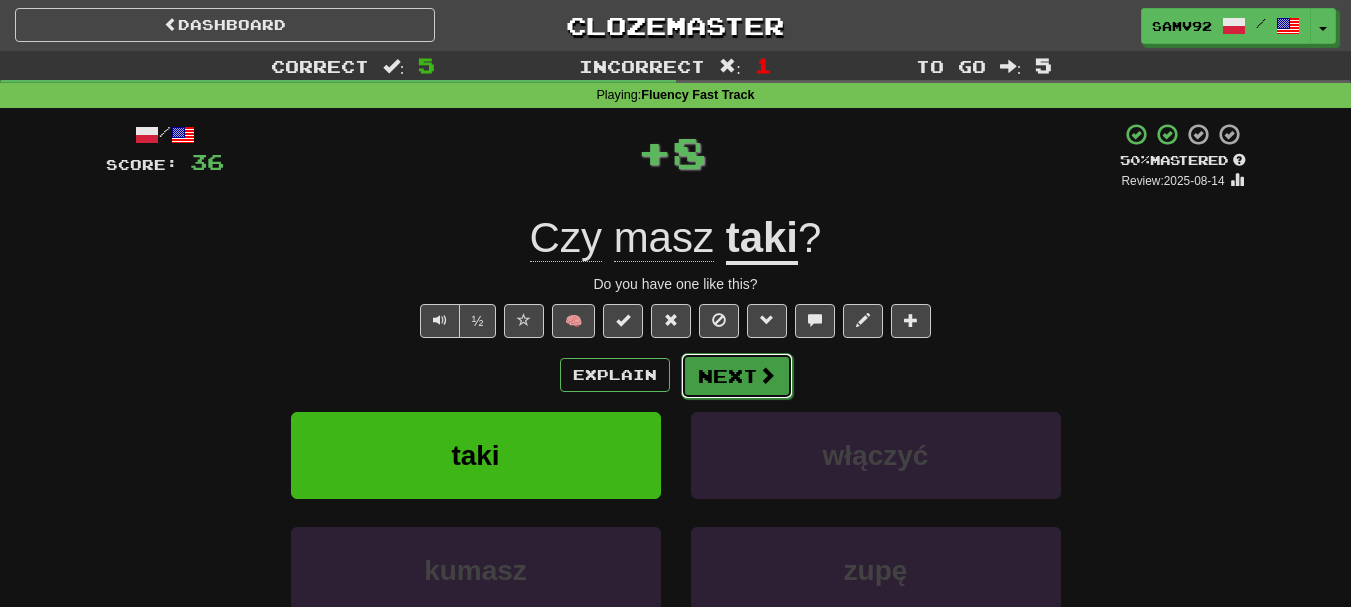 click on "Next" at bounding box center [737, 376] 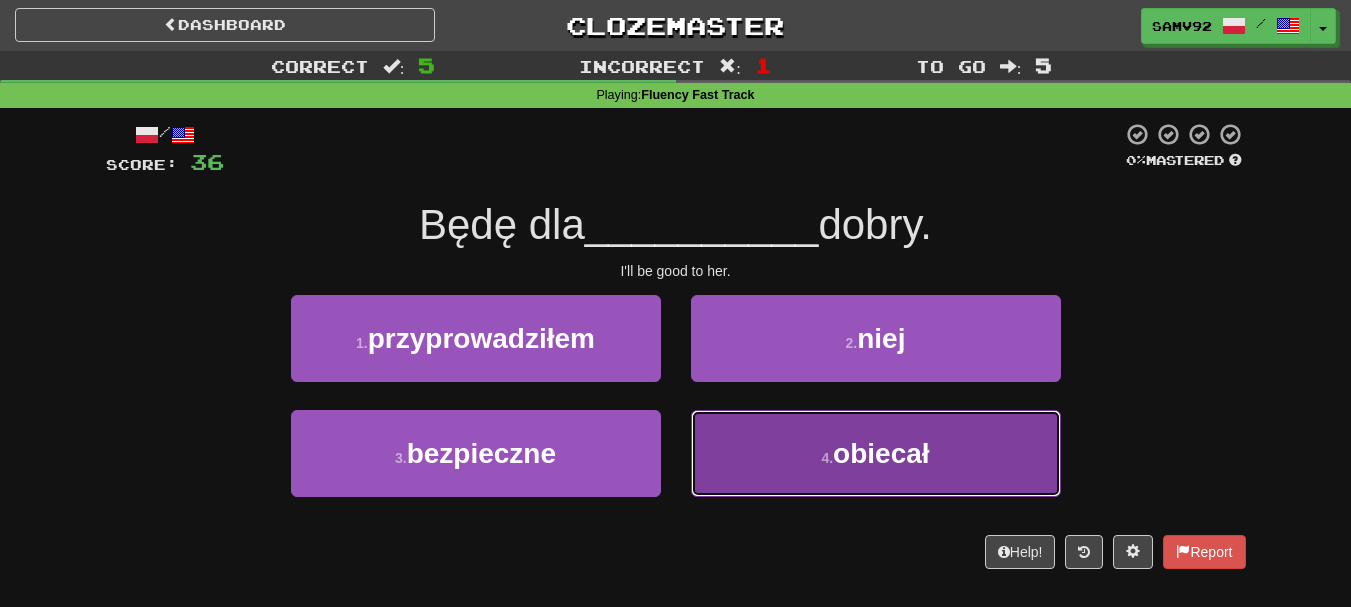 click on "4 .  obiecał" at bounding box center [876, 453] 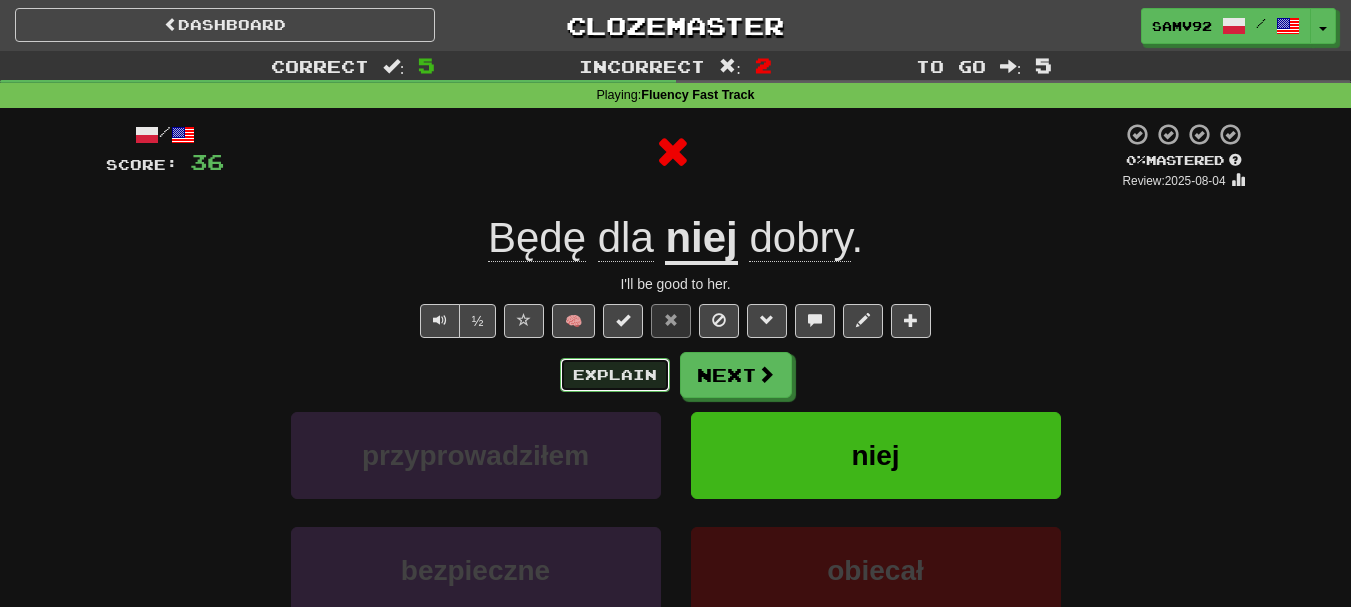click on "Explain" at bounding box center [615, 375] 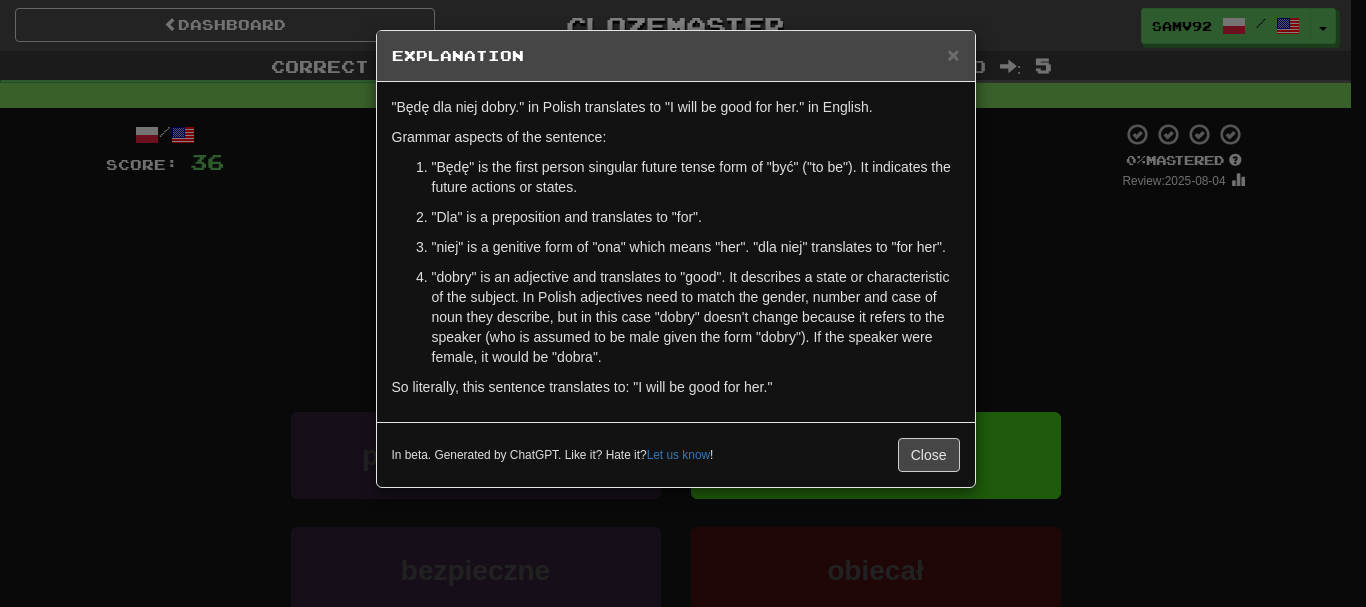 click on "× Explanation "Będę dla niej dobry." in Polish translates to "I will be good for her." in English.
Grammar aspects of the sentence:
"Będę" is the first person singular future tense form of "być" ("to be"). It indicates the future actions or states.
"Dla" is a preposition and translates to "for".
"niej" is a genitive form of "ona" which means "her". "dla niej" translates to "for her".
"dobry" is an adjective and translates to "good". It describes a state or characteristic of the subject. In Polish adjectives need to match the gender, number and case of noun they describe, but in this case "dobry" doesn't change because it refers to the speaker (who is assumed to be male given the form "dobry"). If the speaker were female, it would be "dobra".
So literally, this sentence translates to: "I will be good for her." In beta. Generated by ChatGPT. Like it? Hate it?  Let us know ! Close" at bounding box center [683, 303] 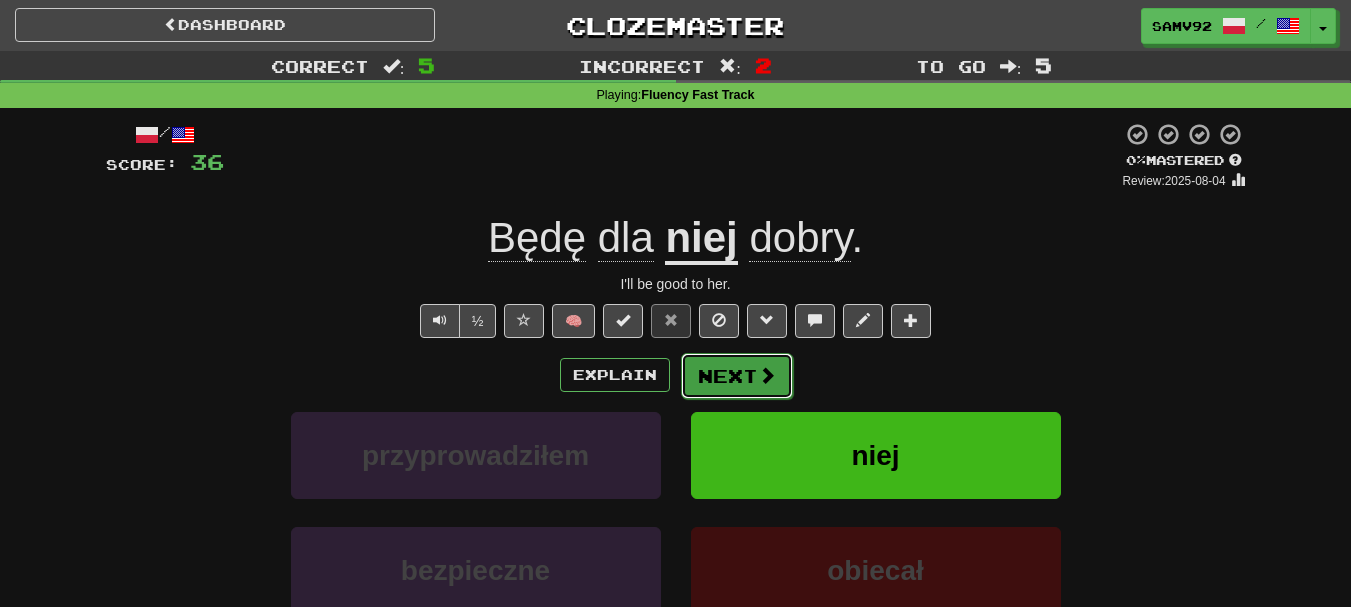click on "Next" at bounding box center (737, 376) 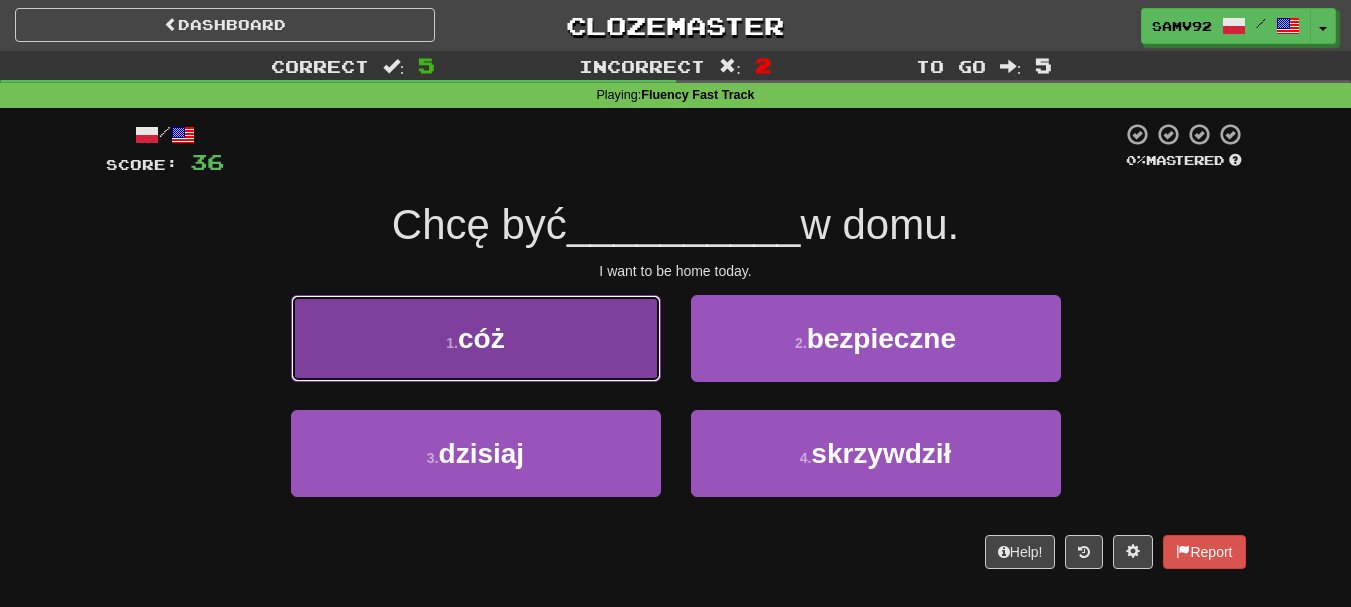 click on "1 .  cóż" at bounding box center (476, 338) 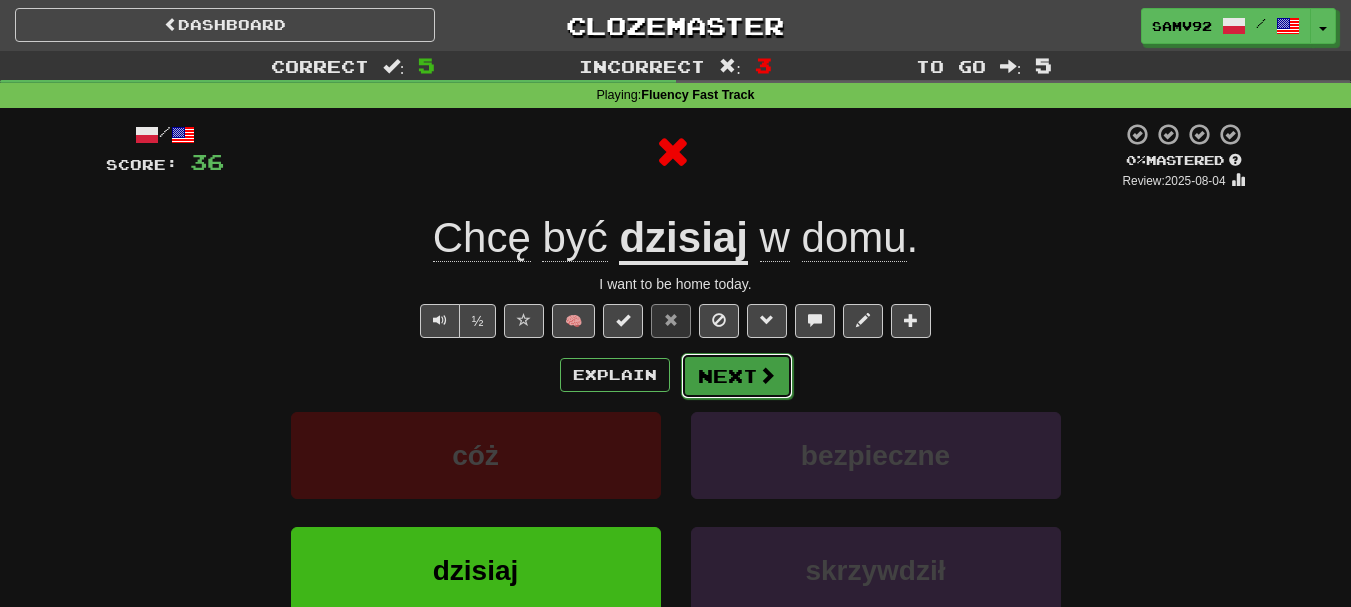 click on "Next" at bounding box center (737, 376) 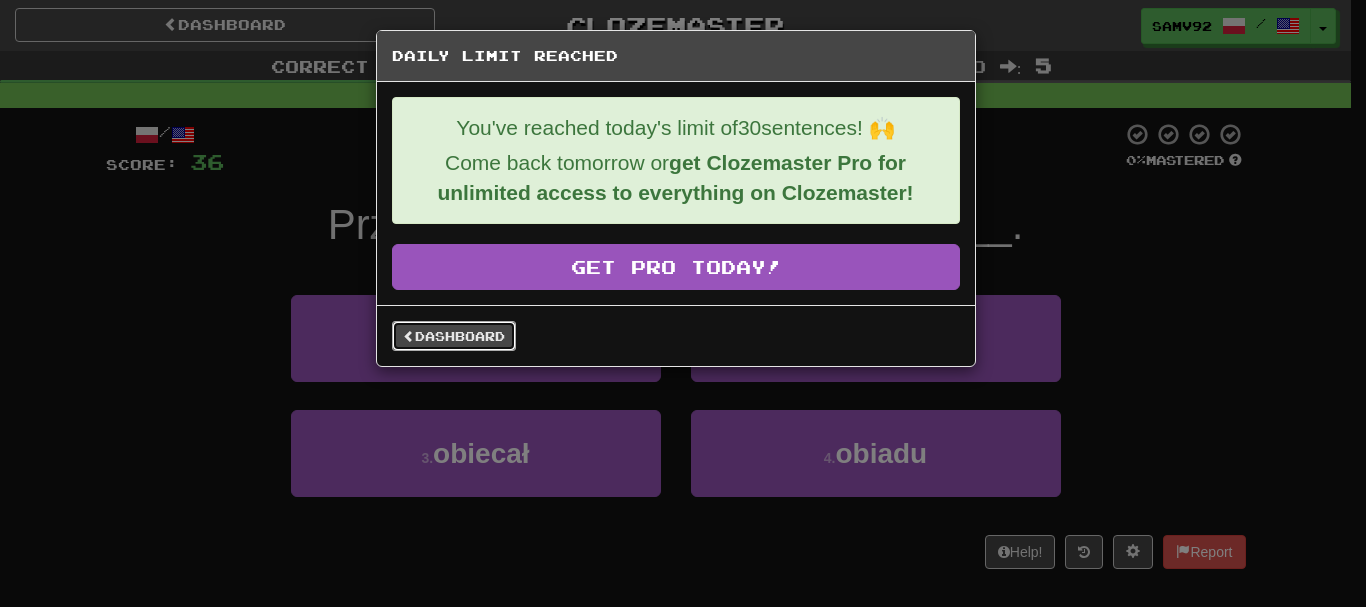click on "Dashboard" at bounding box center [454, 336] 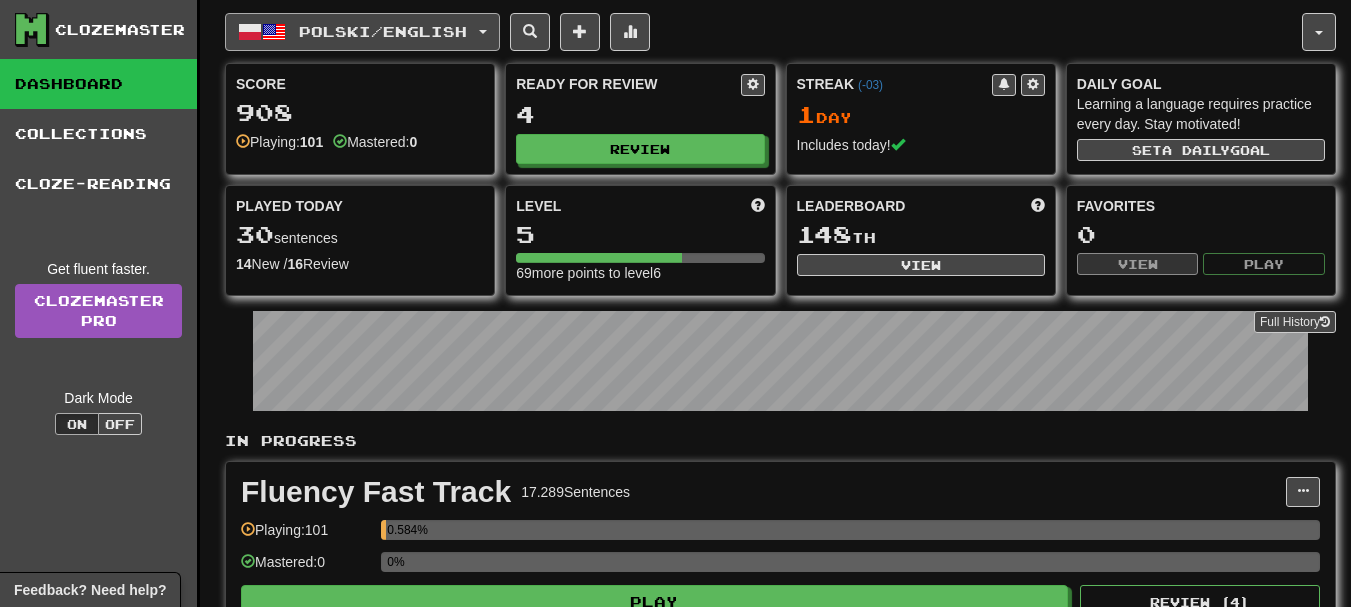 scroll, scrollTop: 0, scrollLeft: 0, axis: both 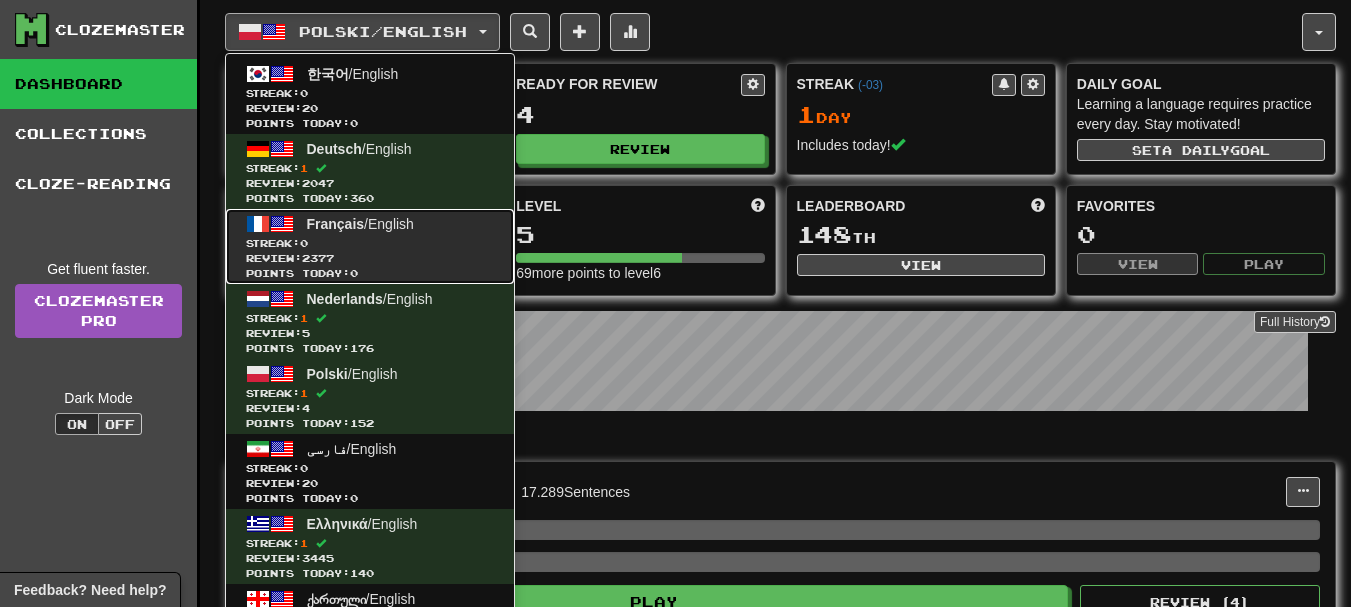 click on "Streak:  0" at bounding box center (370, 243) 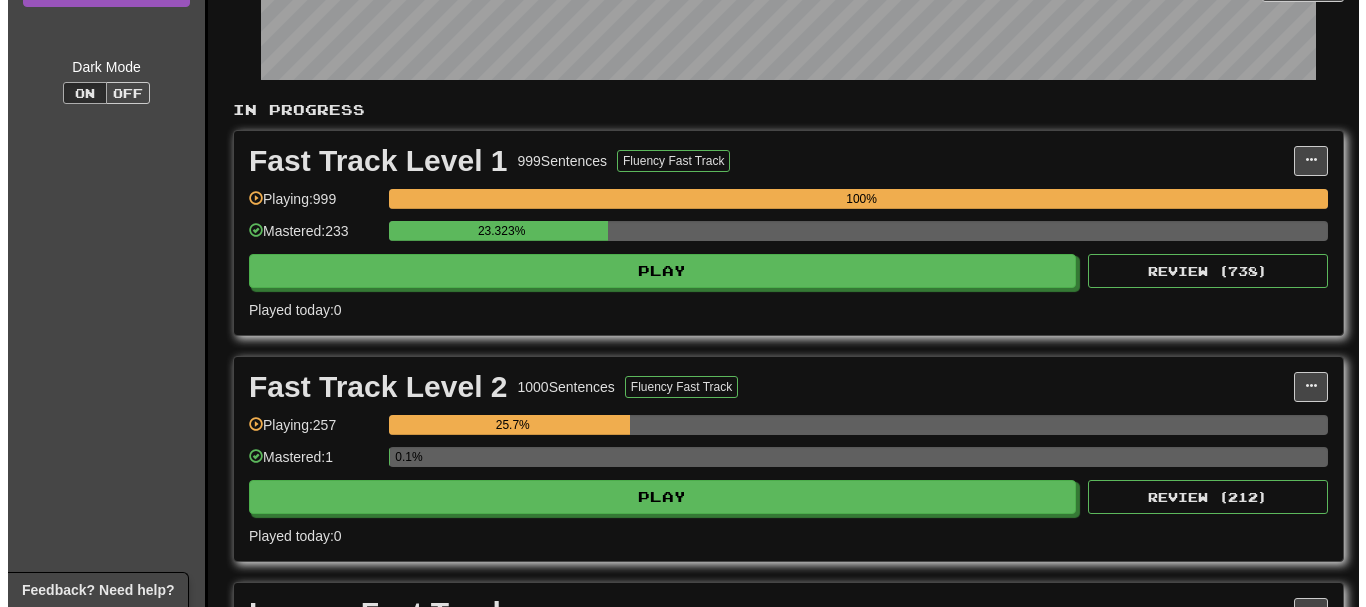 scroll, scrollTop: 333, scrollLeft: 0, axis: vertical 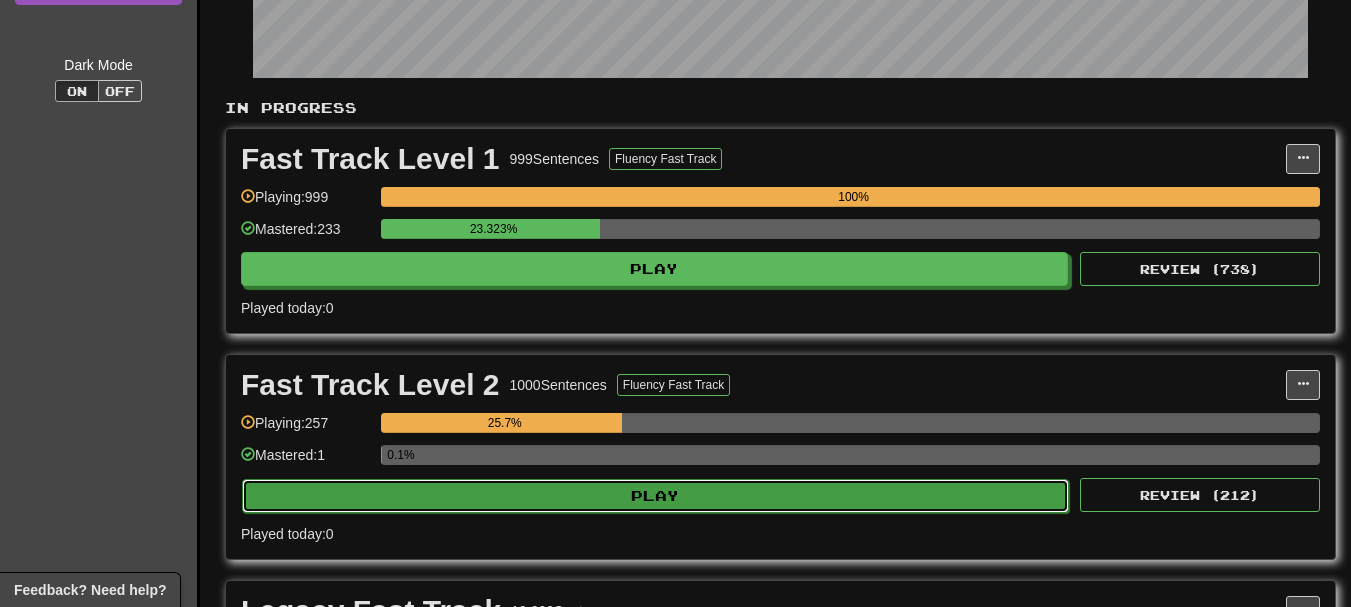click on "Play" at bounding box center (655, 496) 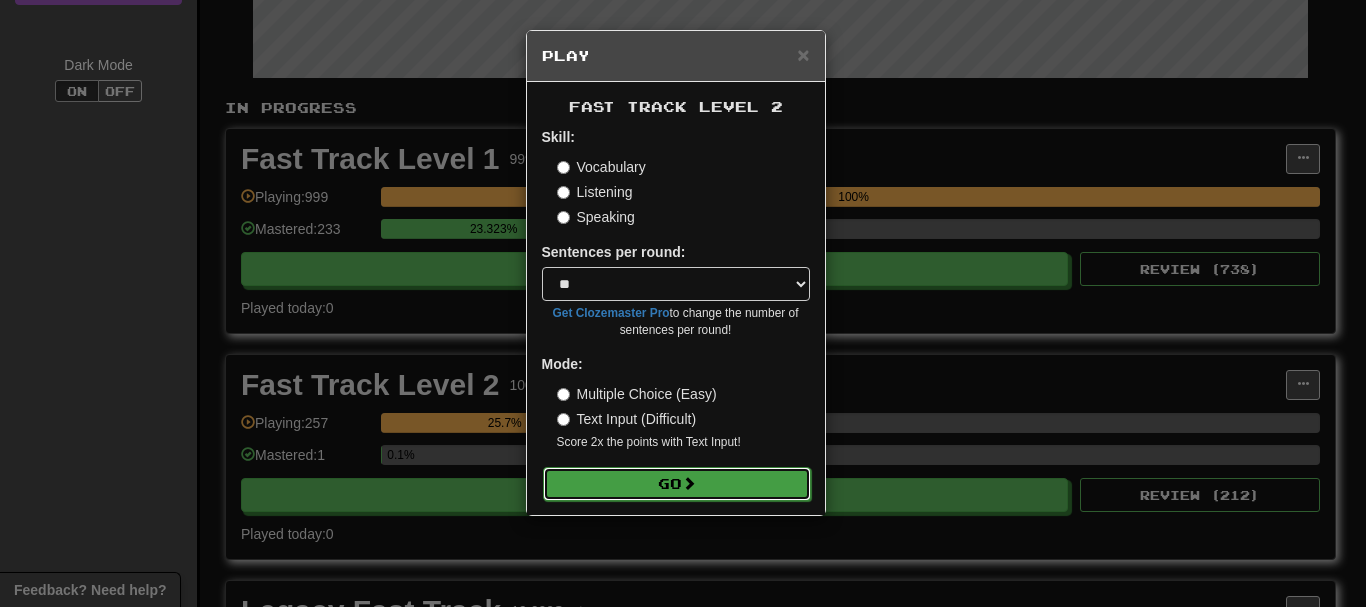 click on "Go" at bounding box center [677, 484] 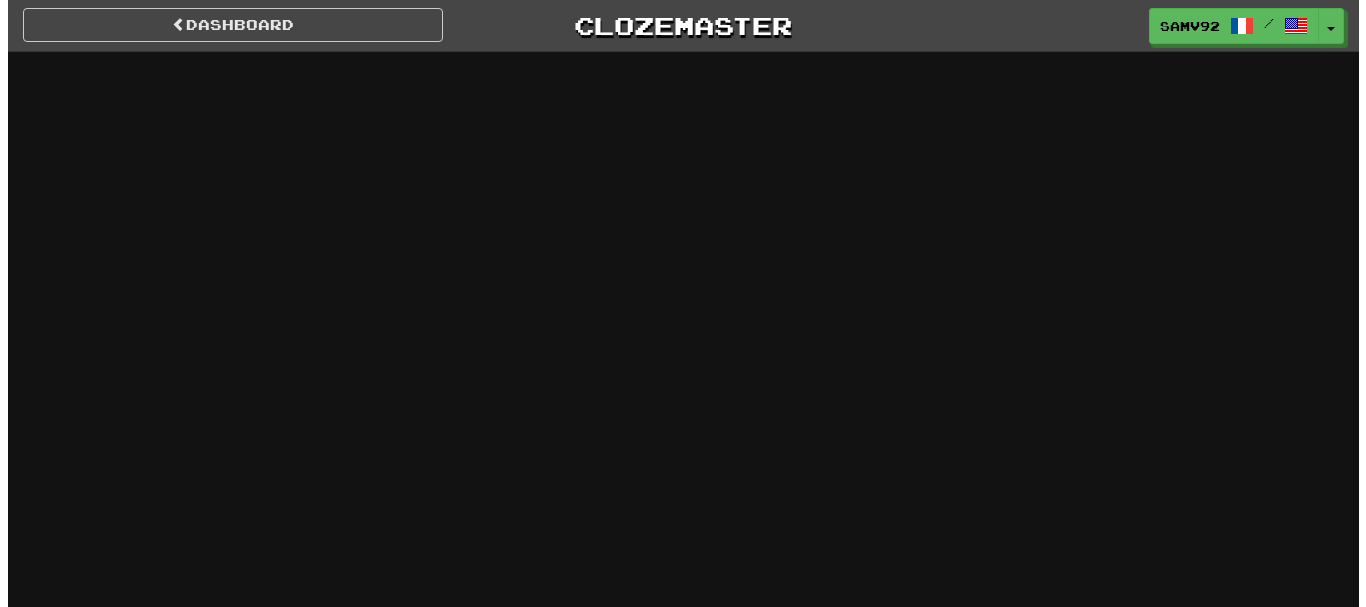 scroll, scrollTop: 0, scrollLeft: 0, axis: both 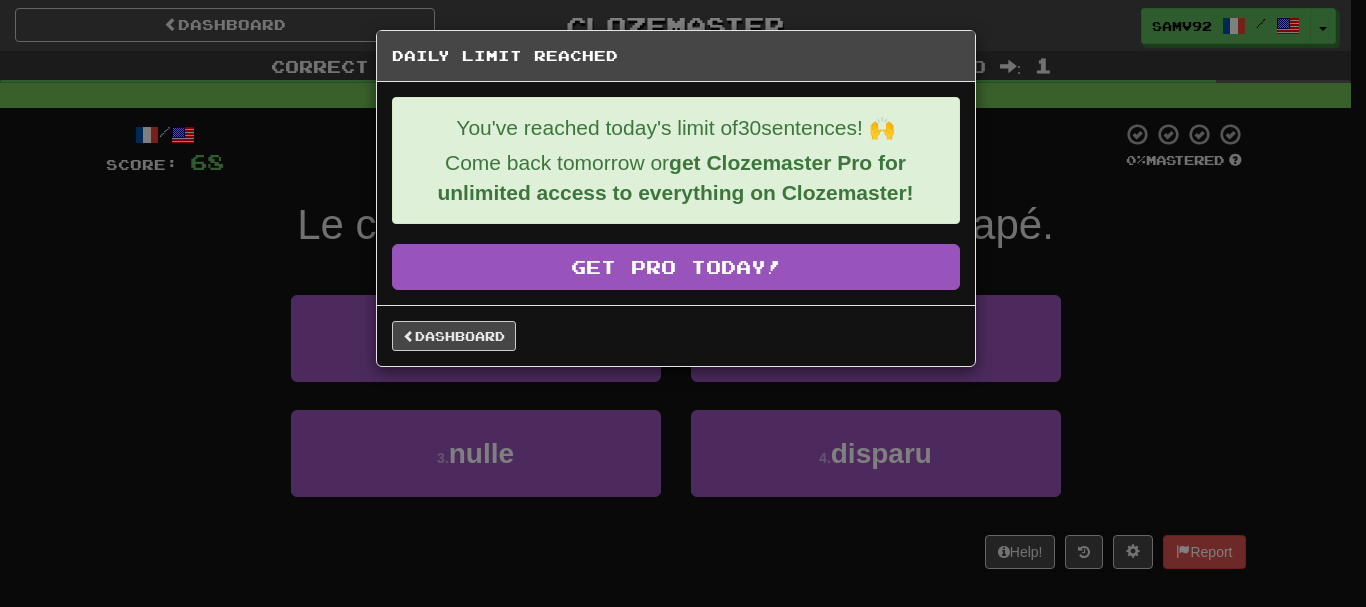 click on "Dashboard" at bounding box center (676, 335) 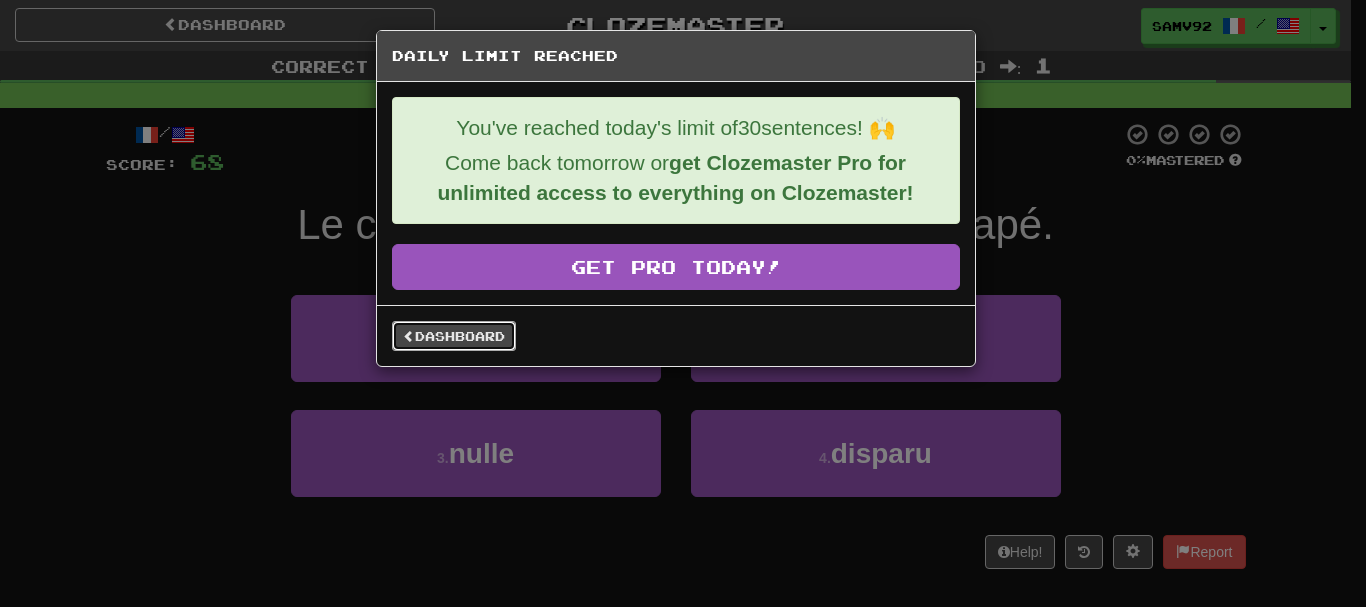 click on "Dashboard" at bounding box center (454, 336) 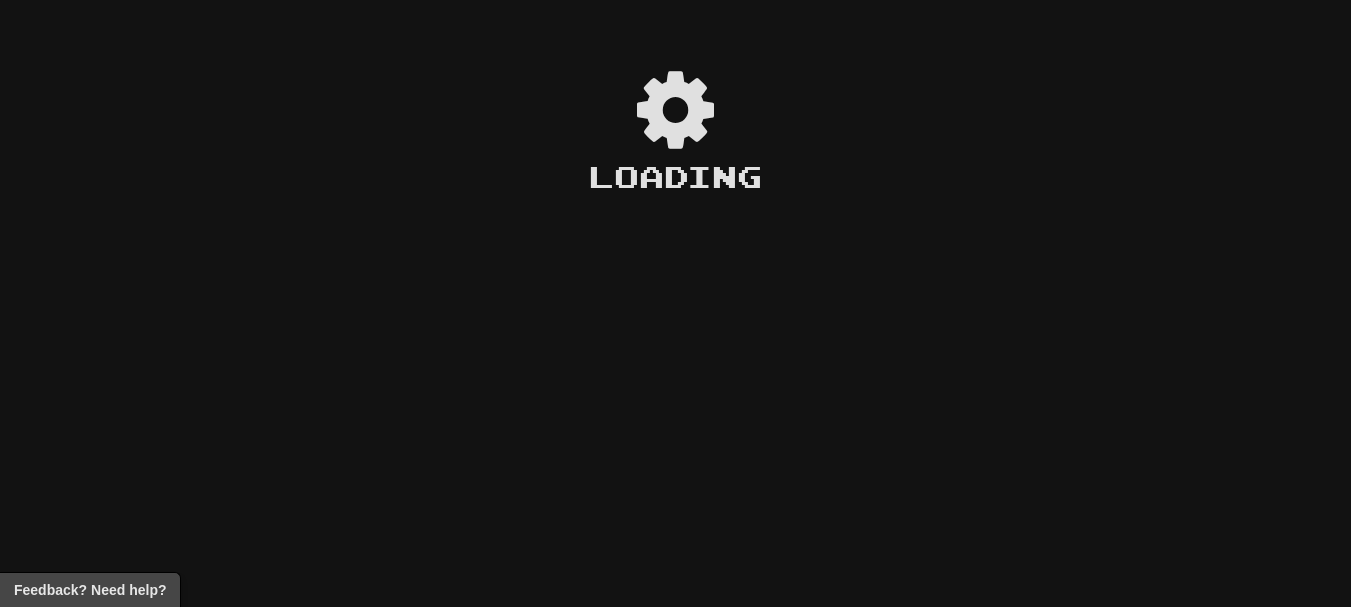 scroll, scrollTop: 0, scrollLeft: 0, axis: both 